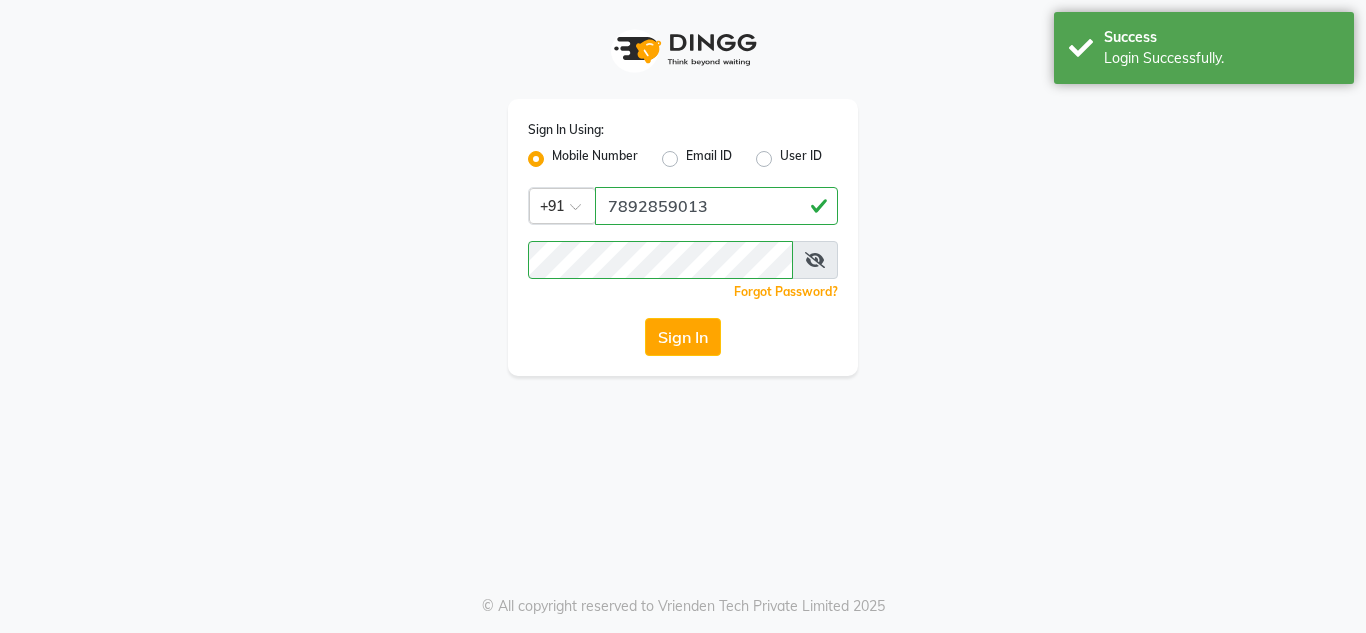 scroll, scrollTop: 0, scrollLeft: 0, axis: both 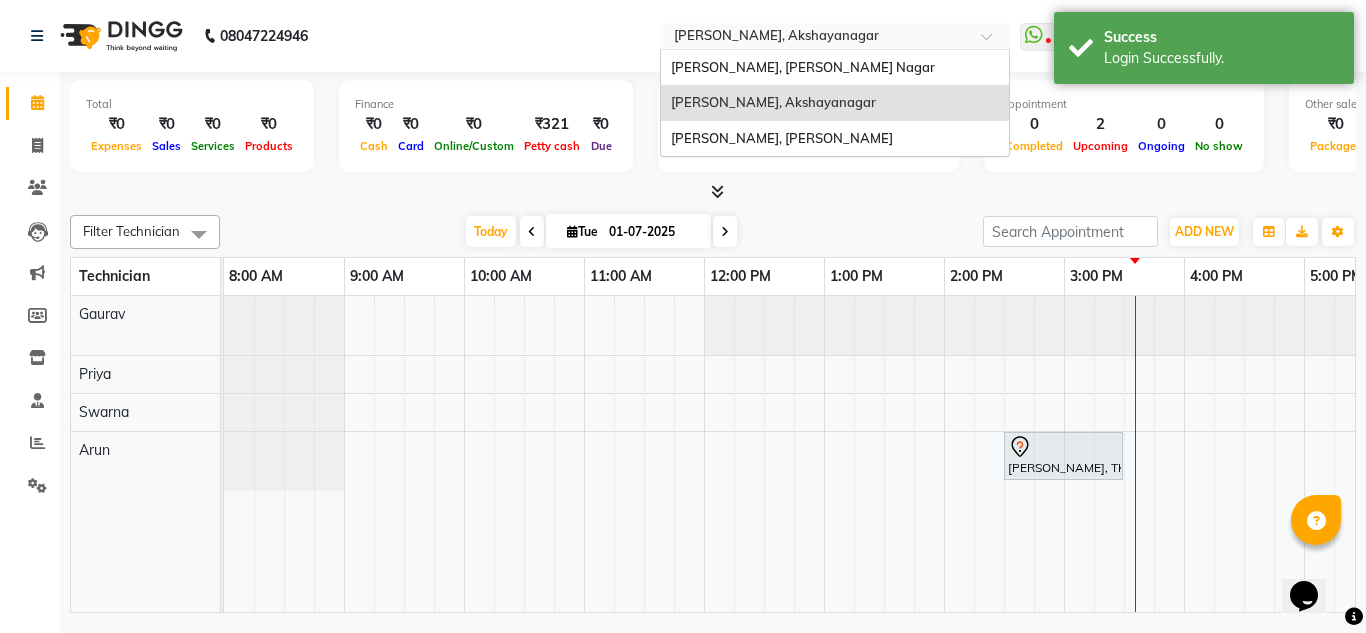 click at bounding box center [815, 38] 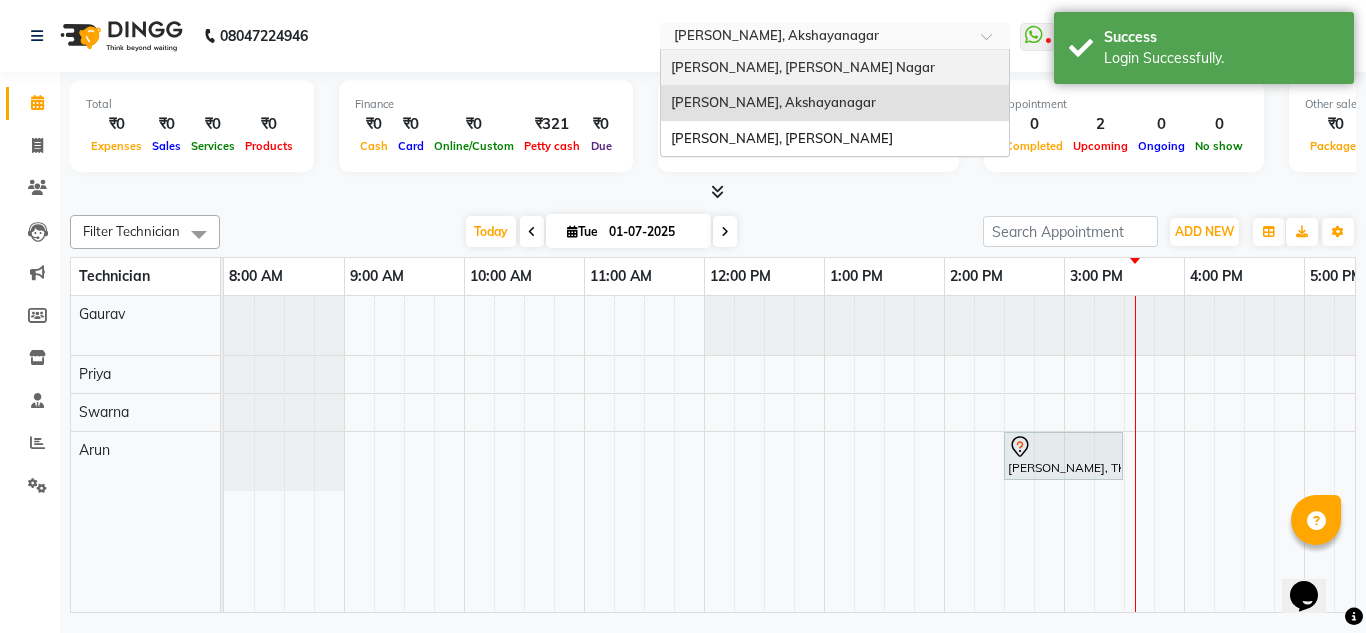 click on "[PERSON_NAME], [PERSON_NAME] Nagar" at bounding box center [803, 67] 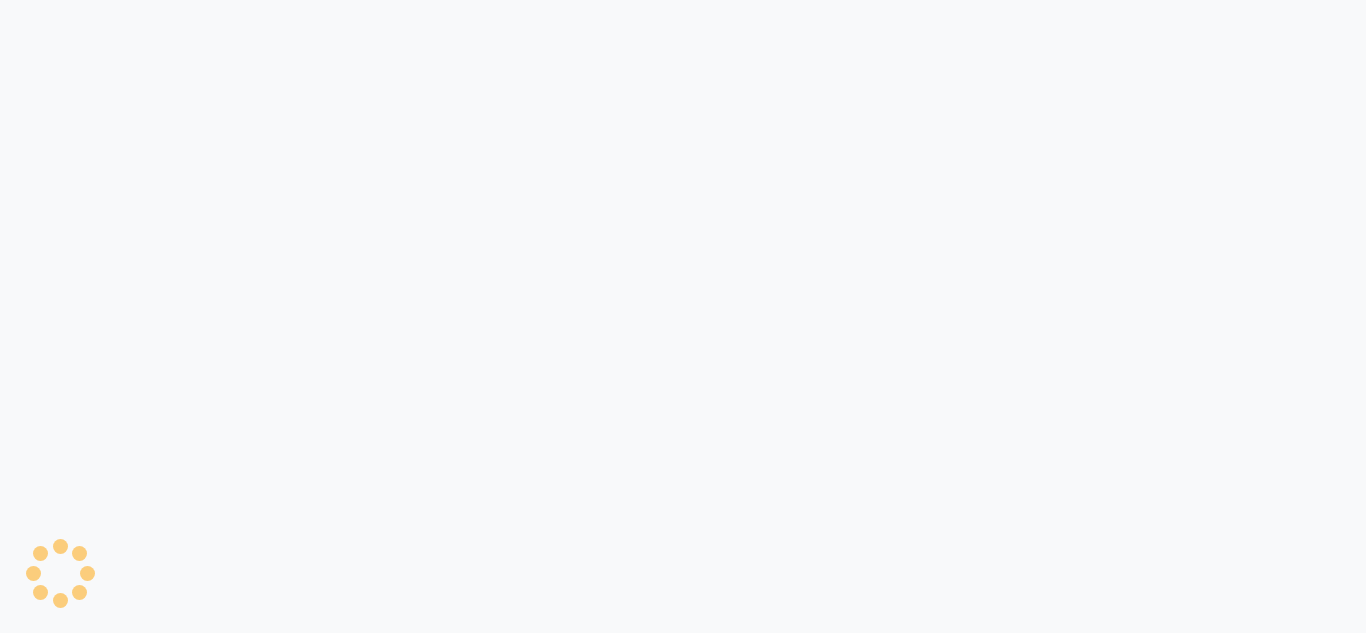 scroll, scrollTop: 0, scrollLeft: 0, axis: both 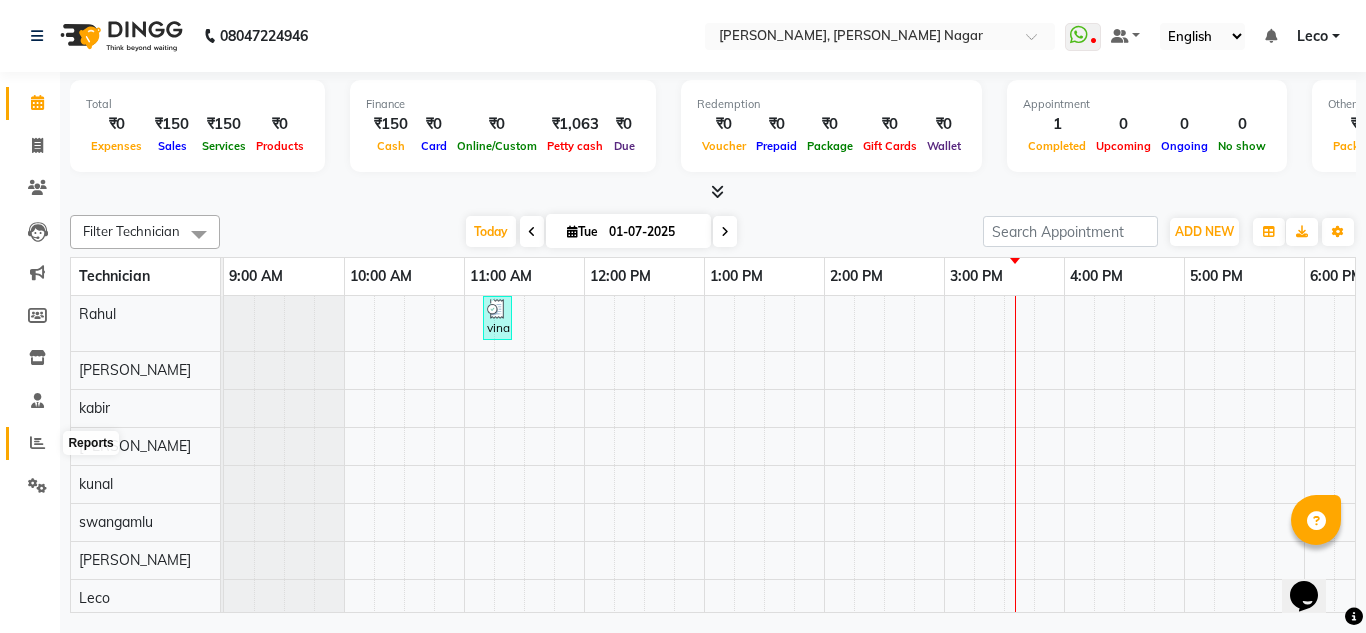 click 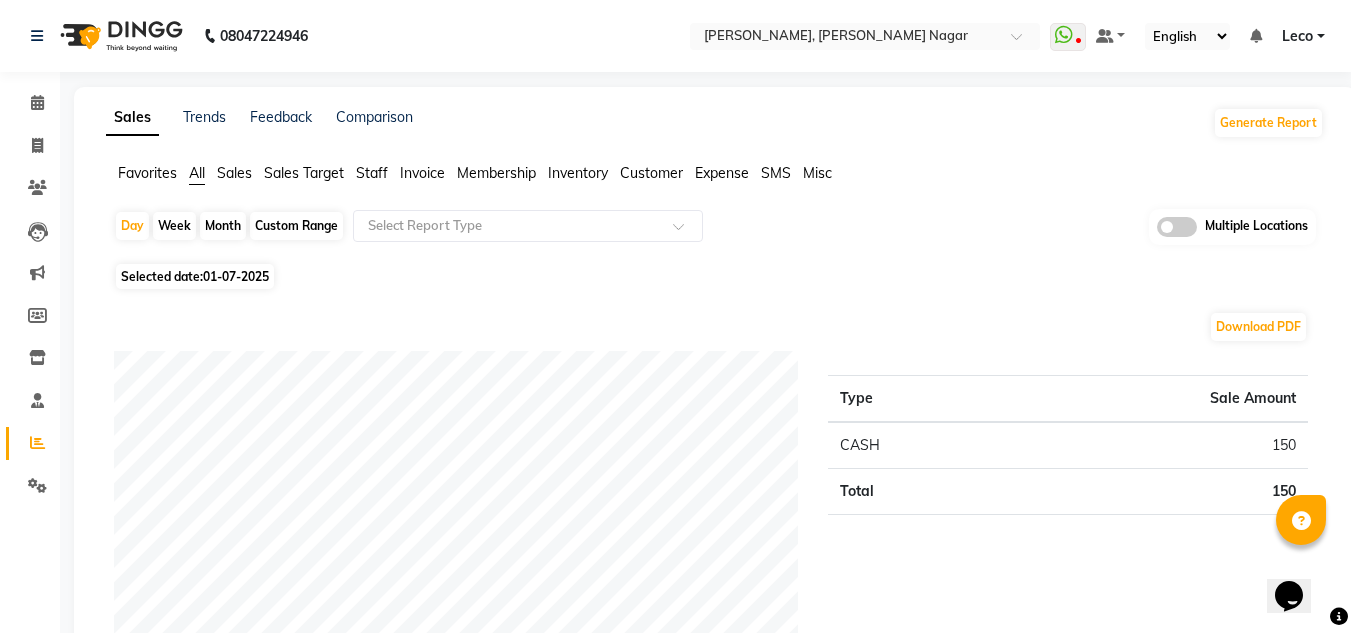 click on "Month" 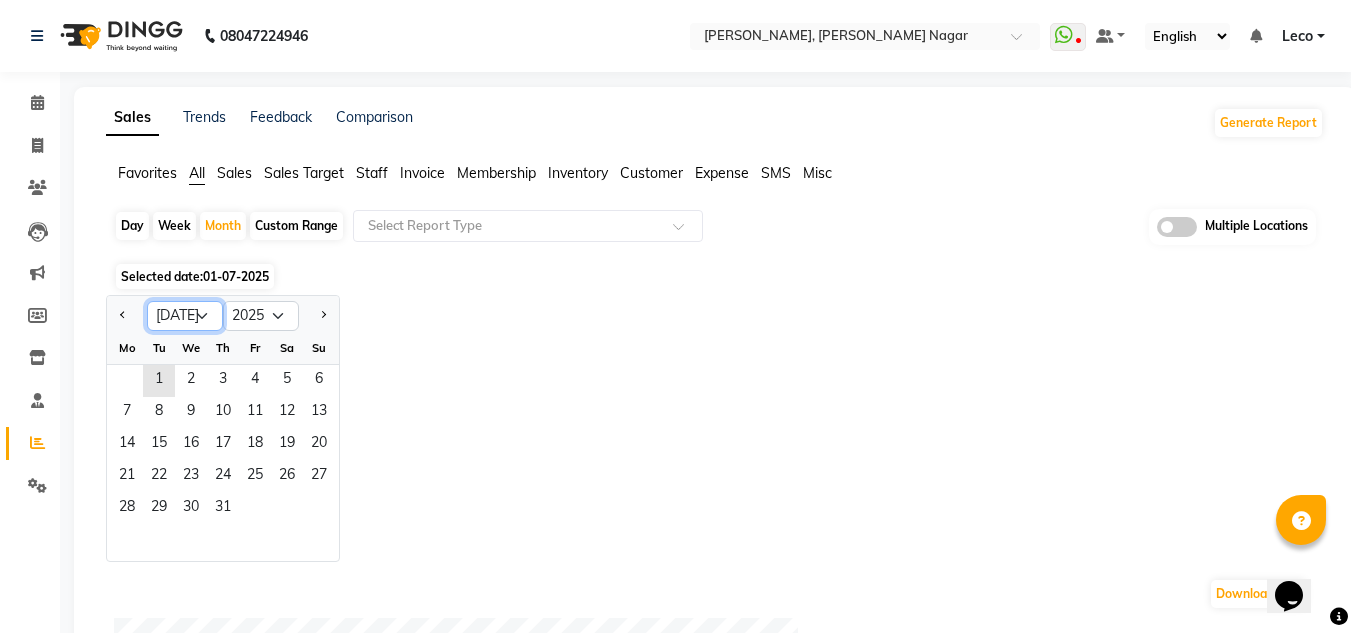 click on "Jan Feb Mar Apr May Jun Jul Aug Sep Oct Nov Dec" 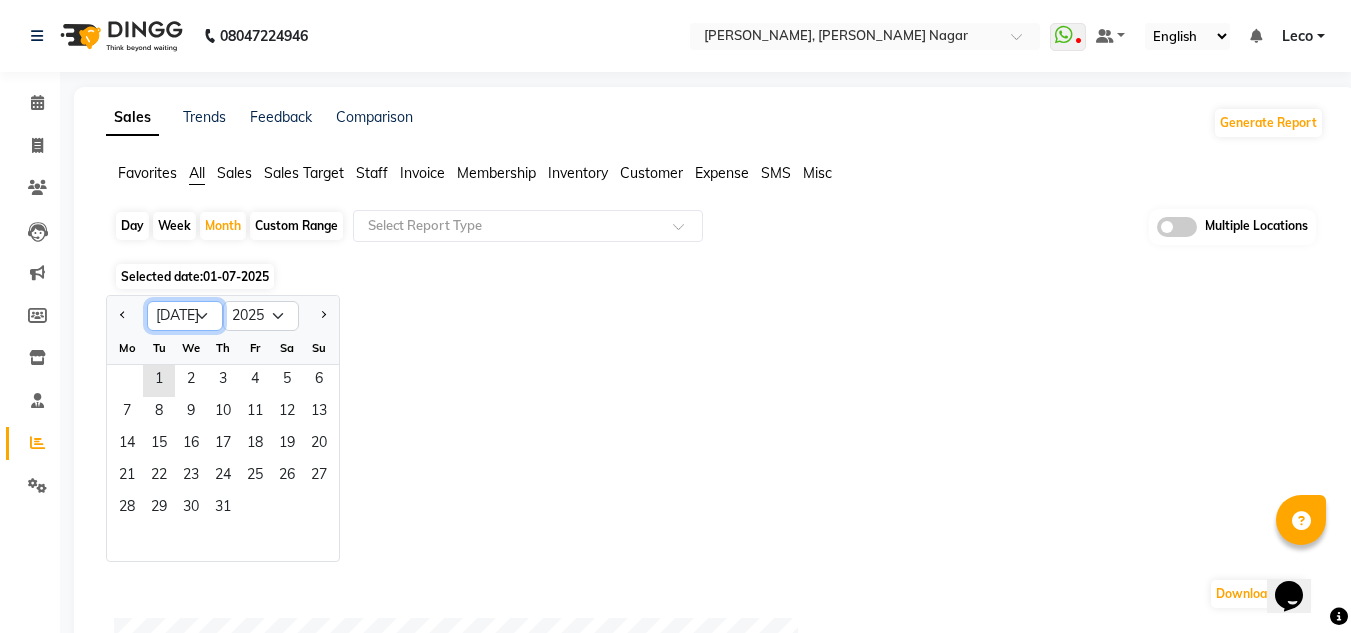 select on "6" 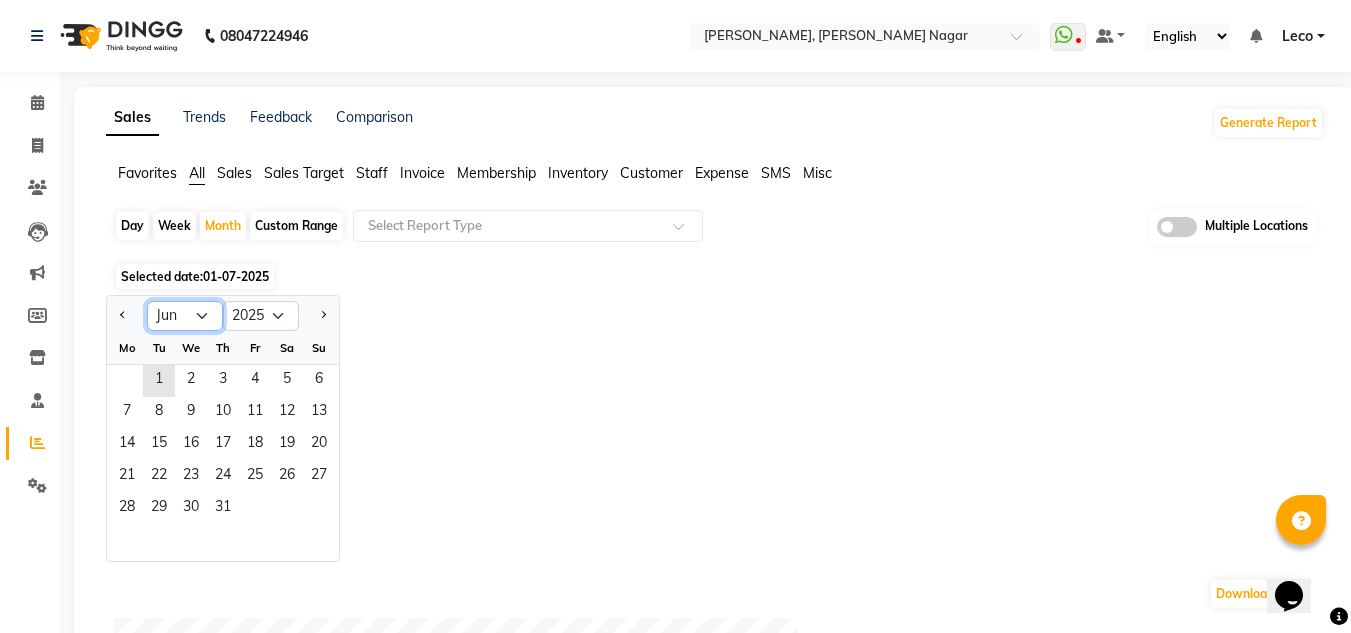 click on "Jan Feb Mar Apr May Jun Jul Aug Sep Oct Nov Dec" 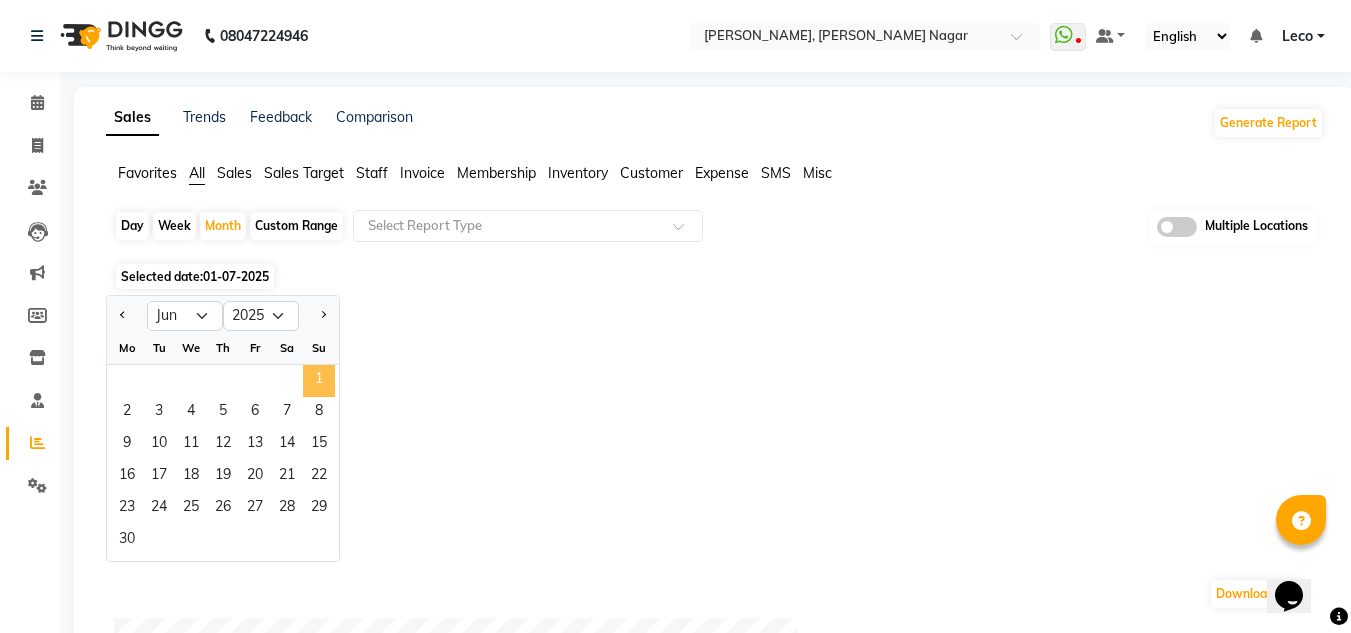 click on "1" 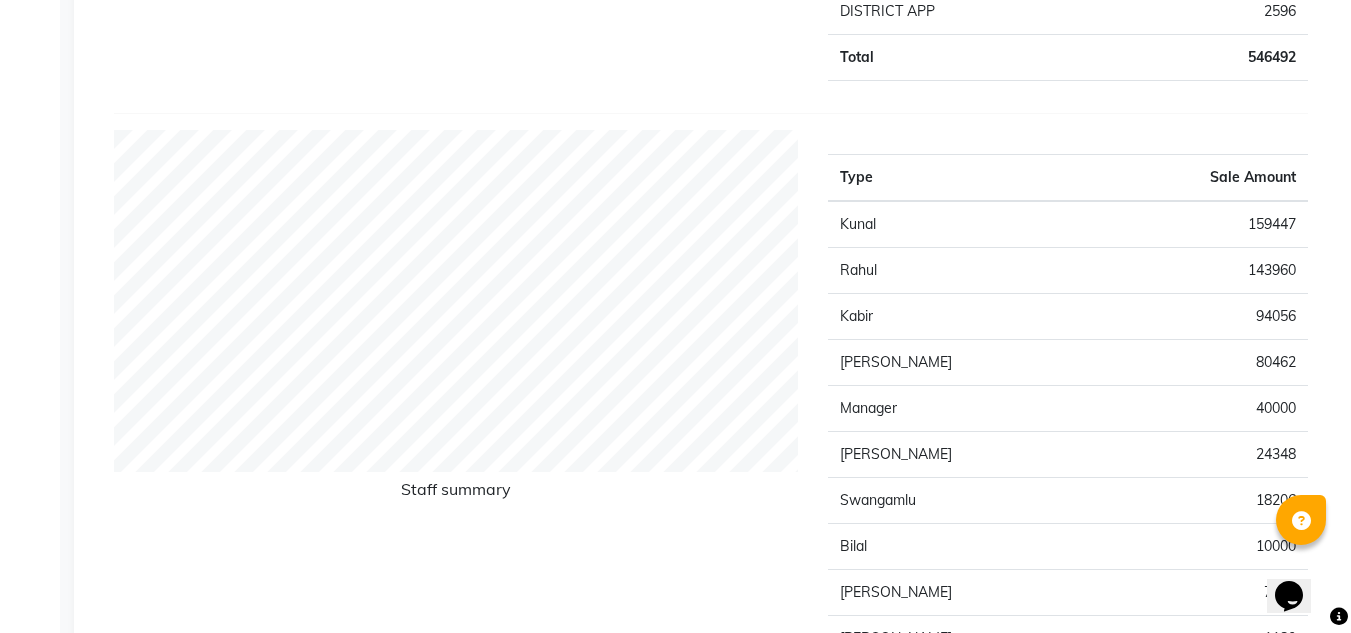 scroll, scrollTop: 757, scrollLeft: 0, axis: vertical 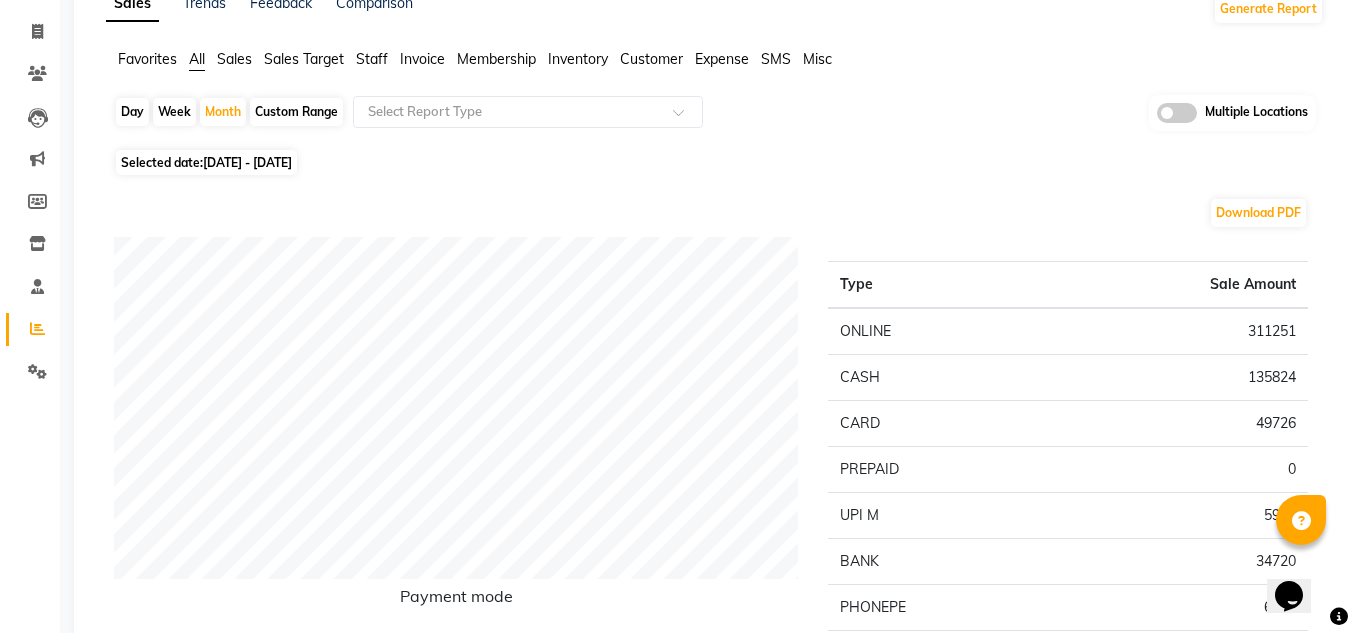 click on "Day   Week   Month   Custom Range  Select Report Type Multiple Locations Selected date:  01-06-2025 - 30-06-2025  Download PDF Payment mode Type Sale Amount ONLINE 311251 CASH 135824 CARD 49726 PREPAID 0 UPI M 5900 BANK 34720 PHONEPE 6475 DISTRICT APP 2596 Total 546492 Staff summary Type Sale Amount Kunal 159447 Rahul 143960 Kabir 94056 Akki Rahul 80462 Manager 40000 Jin 24348 Swangamlu 18206 Bilal 10000 Kiruba  7630 Kavya 1180 Total 579289 Sales summary Type Sale Amount Memberships 0 Tips 0 Vouchers 0 Gift card 0 Products 0 Packages 0 Services 514292 Prepaid 65000 Fee 0 Total 579292 Expense by type Type Sale Amount Incentive 19550 Marketing 10000 handover 8800 Advance Salary 8750 Cash handover 5000 Rent Staff Accommodation 4000 RAPIDO 3070 Other 3000 Salary 2200 COFFEE 1815 Others 5046 Total 71231 Service by category Type Sale Amount Permanent Nail Paint 147752 Nail Art 143664 Nail Extension 125825 Restoration 32033 Pedicure 31692 Eyelash Extension 8310 Facials 6420 Refills 3969 Manicure 3880 Waxing 3850" 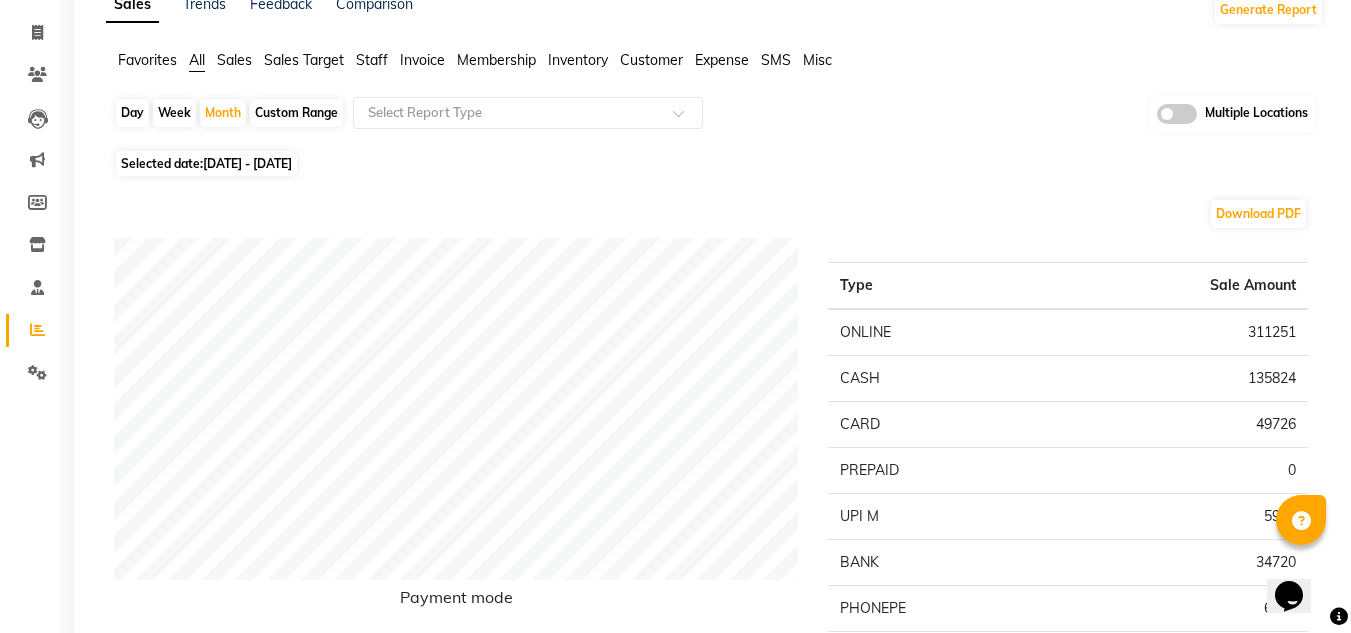 click on "Staff" 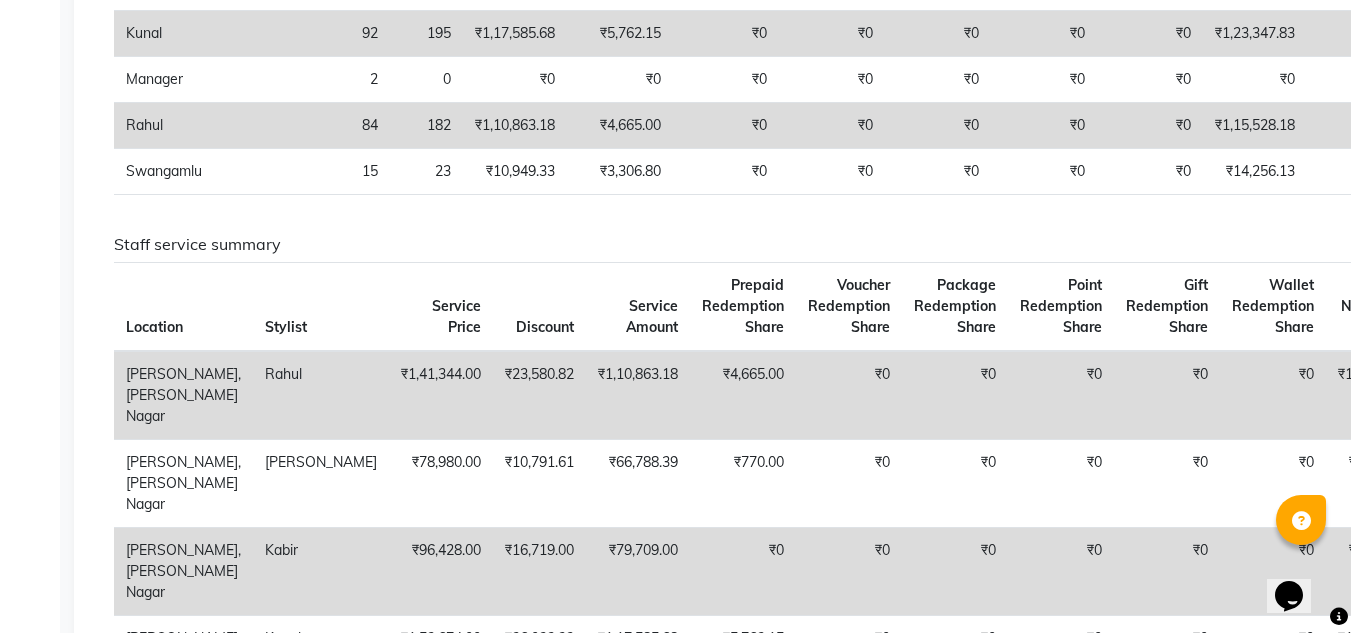 scroll, scrollTop: 704, scrollLeft: 0, axis: vertical 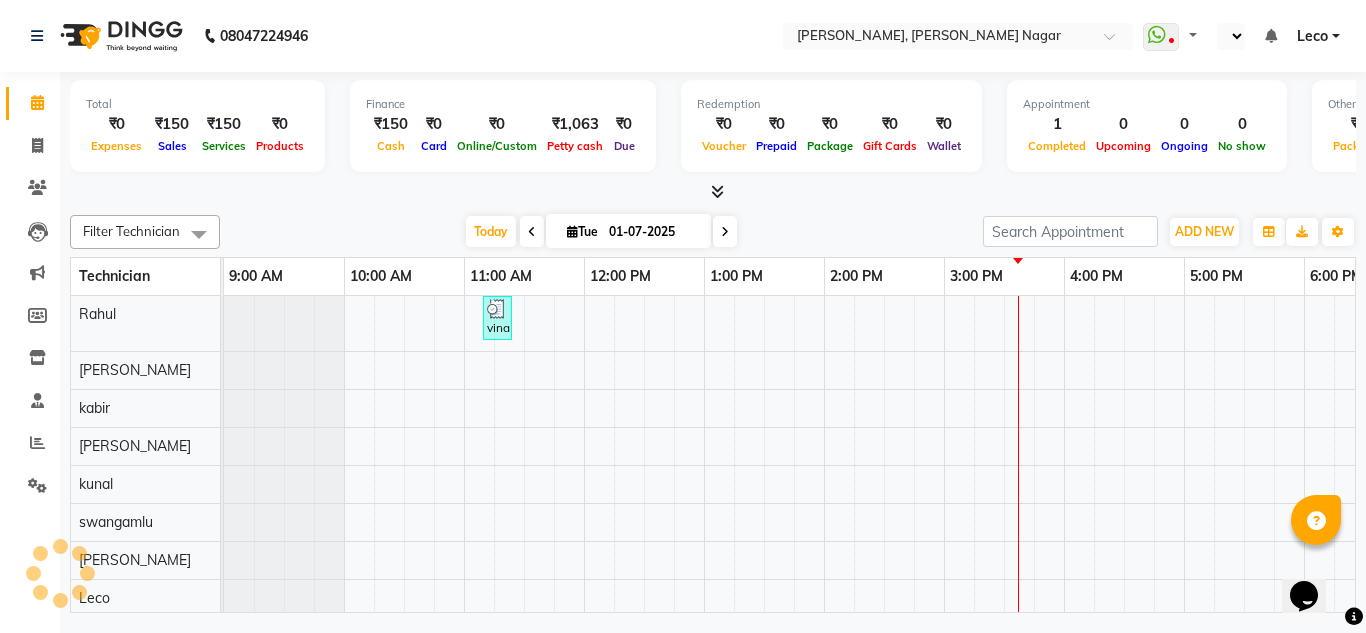 select on "en" 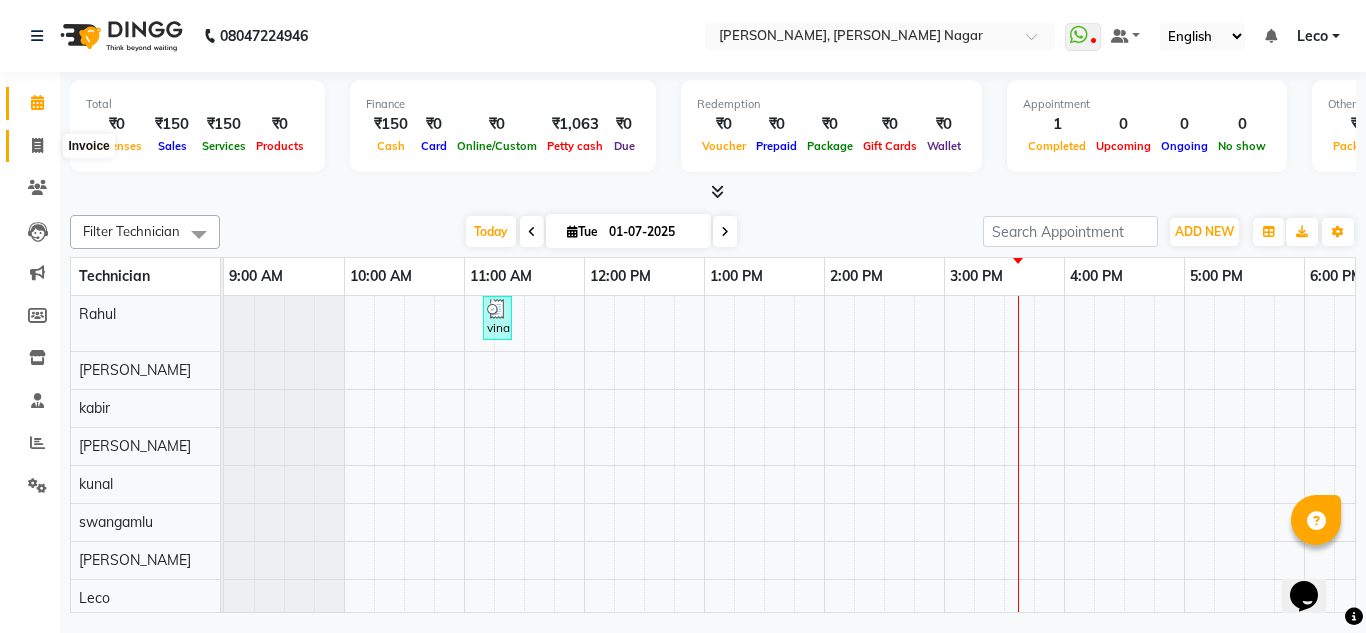 click 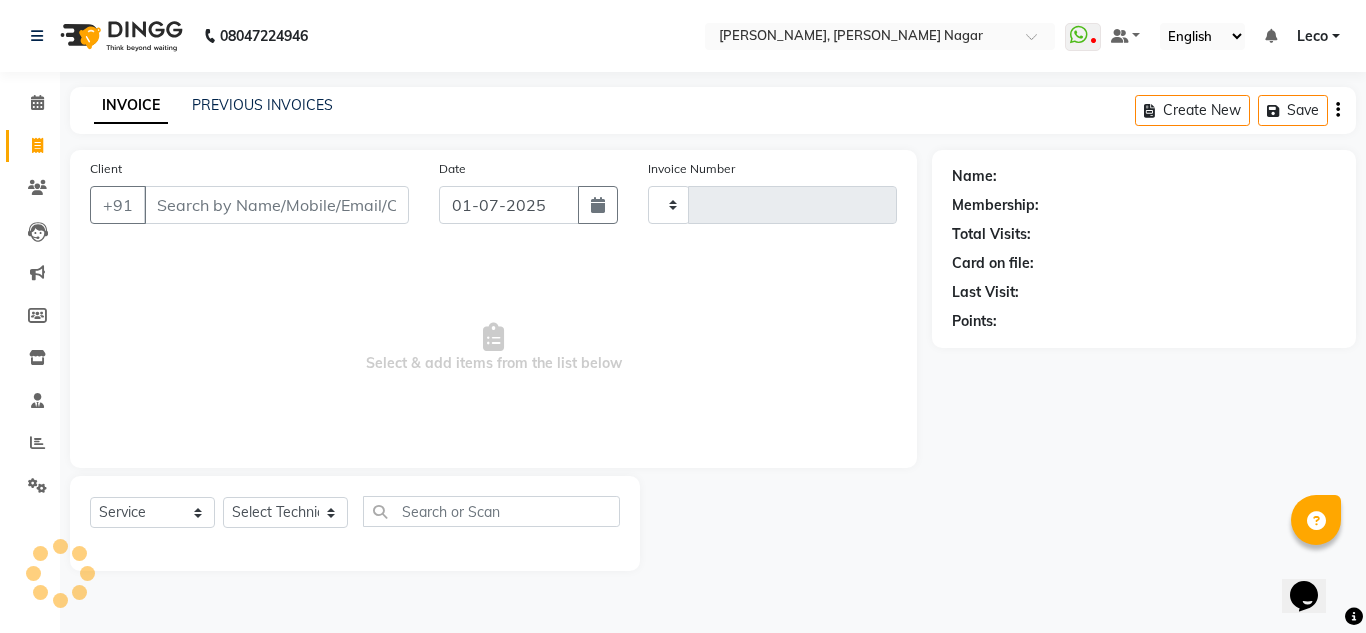 type on "0852" 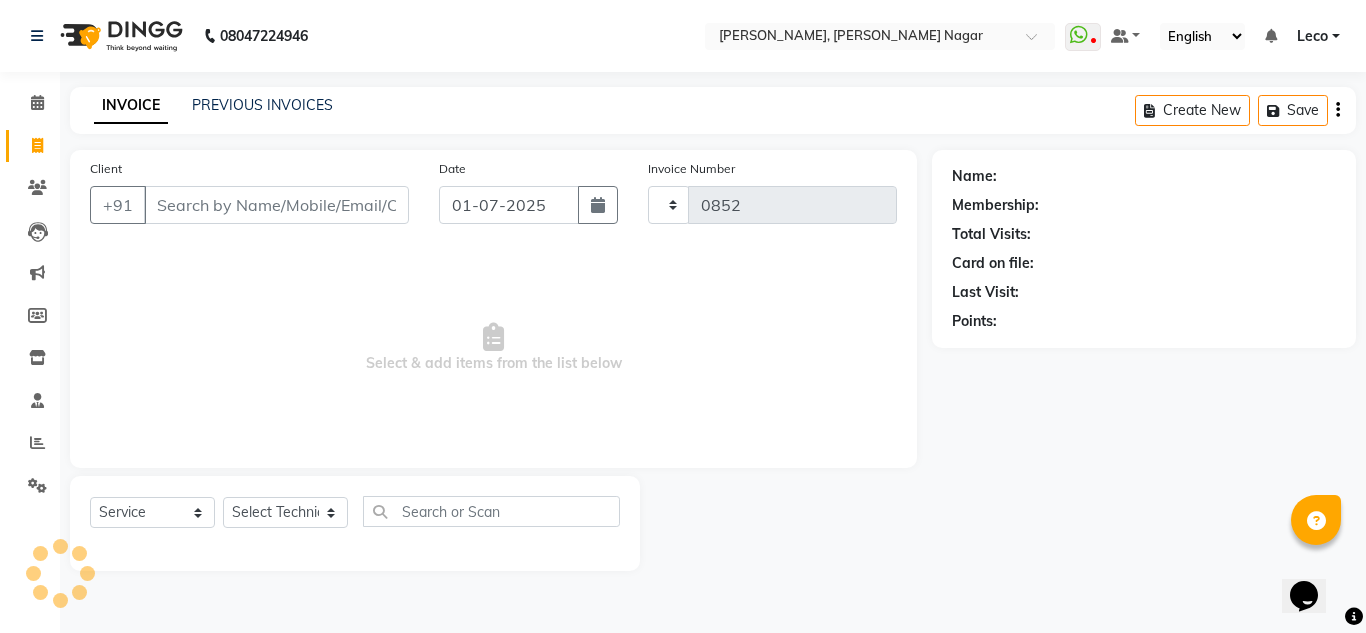 select on "7686" 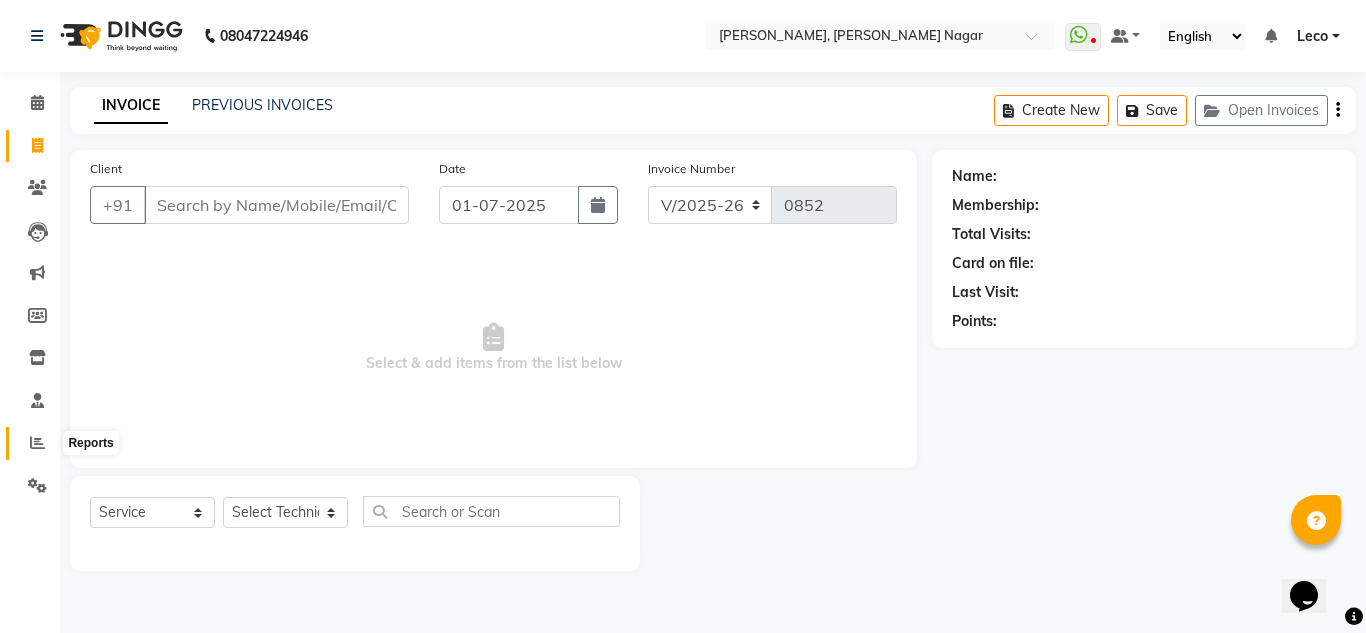click 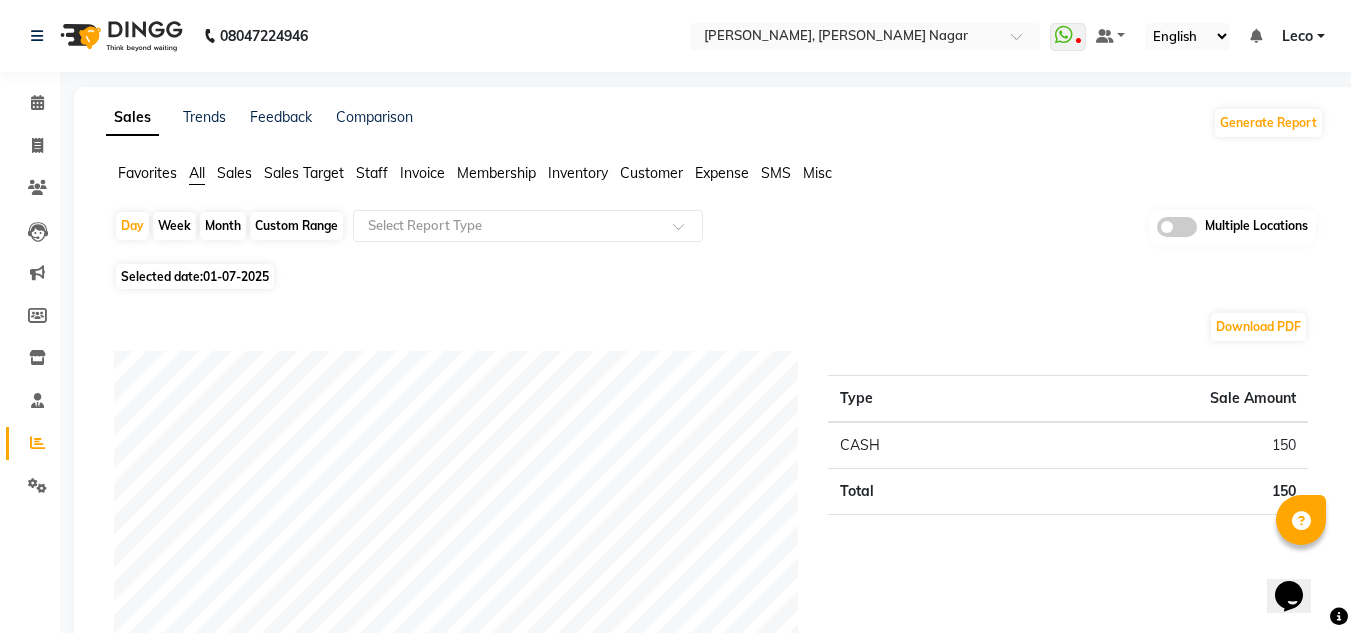click on "Month" 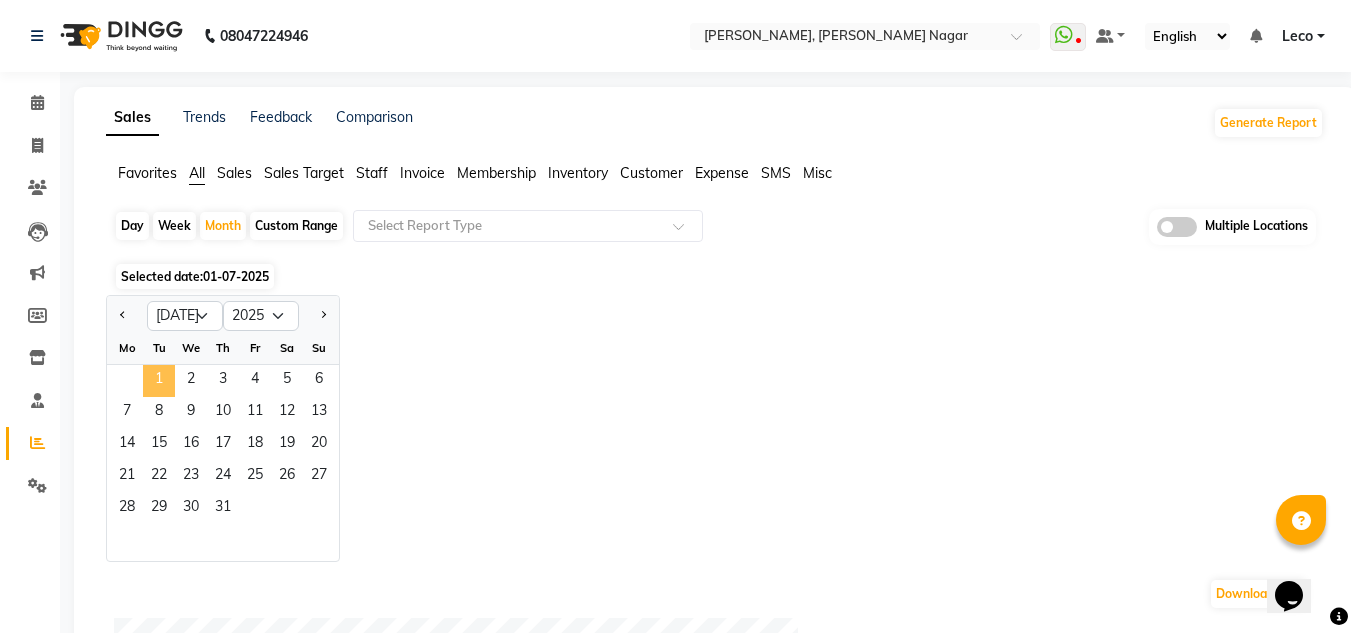 click on "1" 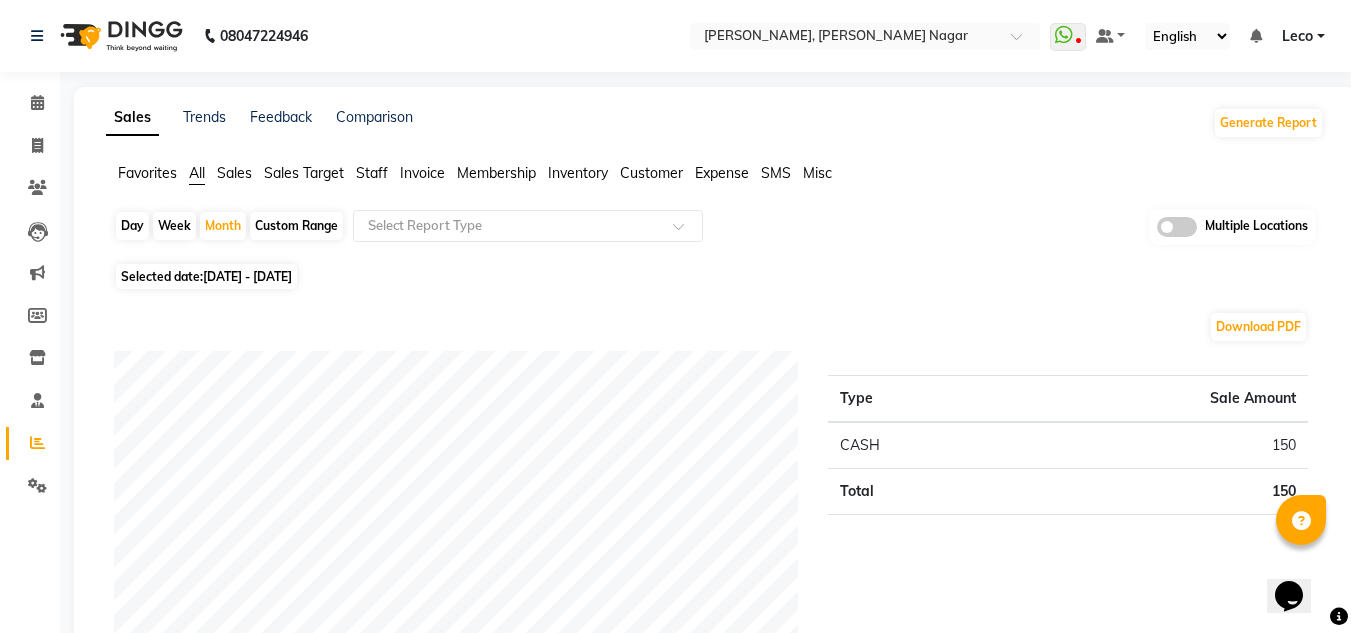 click on "Staff" 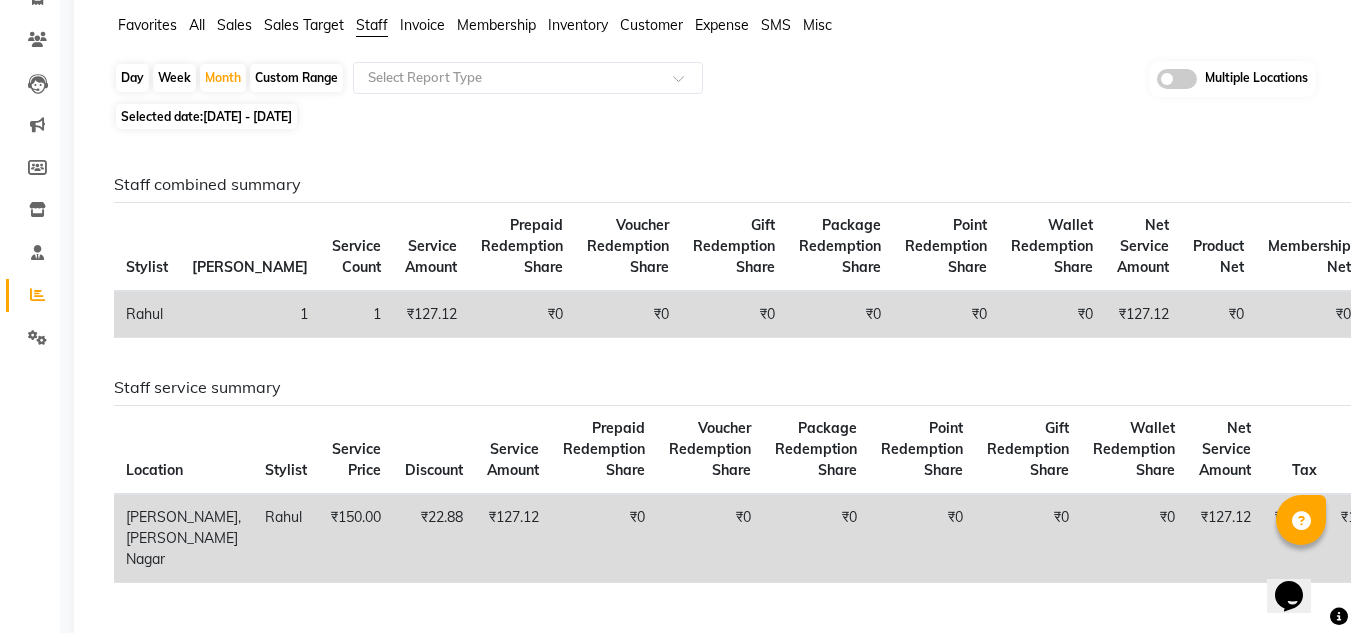 scroll, scrollTop: 181, scrollLeft: 0, axis: vertical 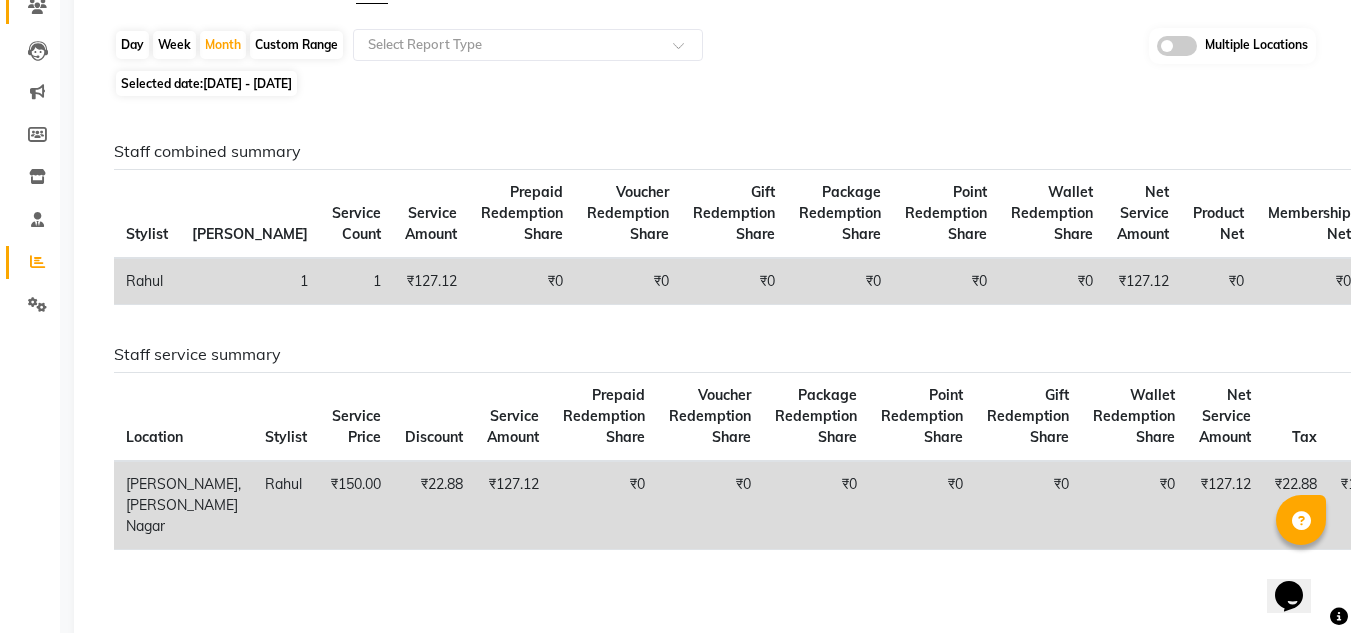 select on "service" 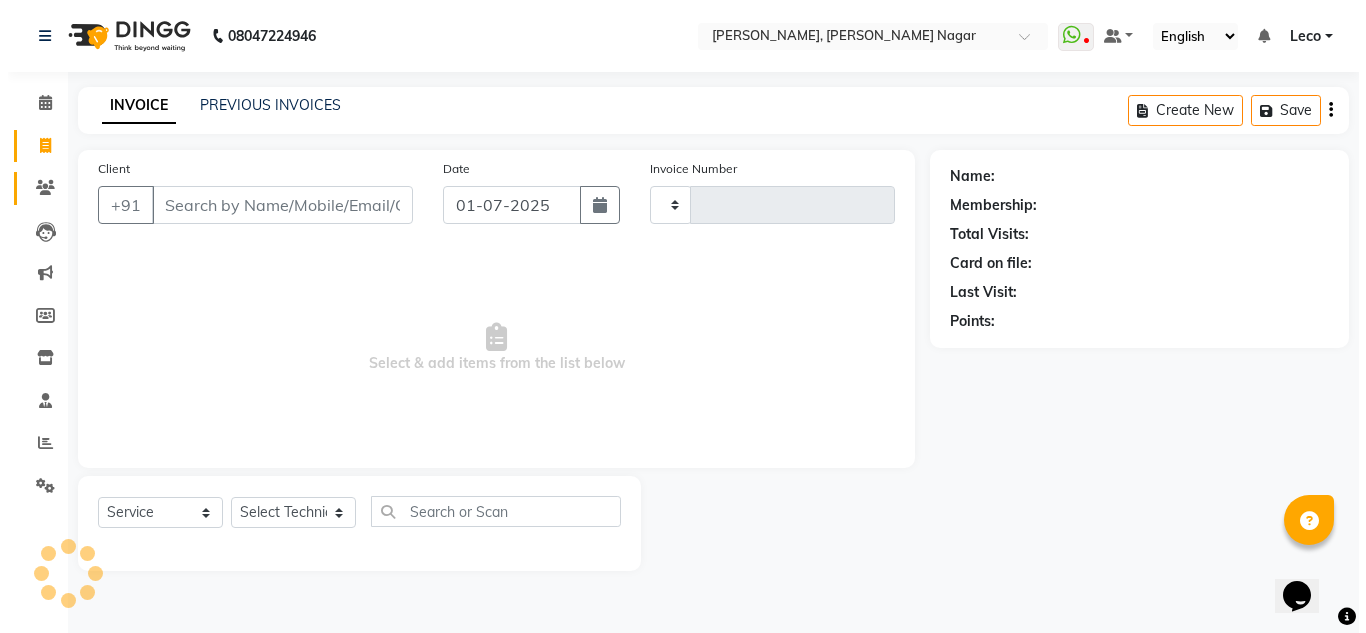 scroll, scrollTop: 0, scrollLeft: 0, axis: both 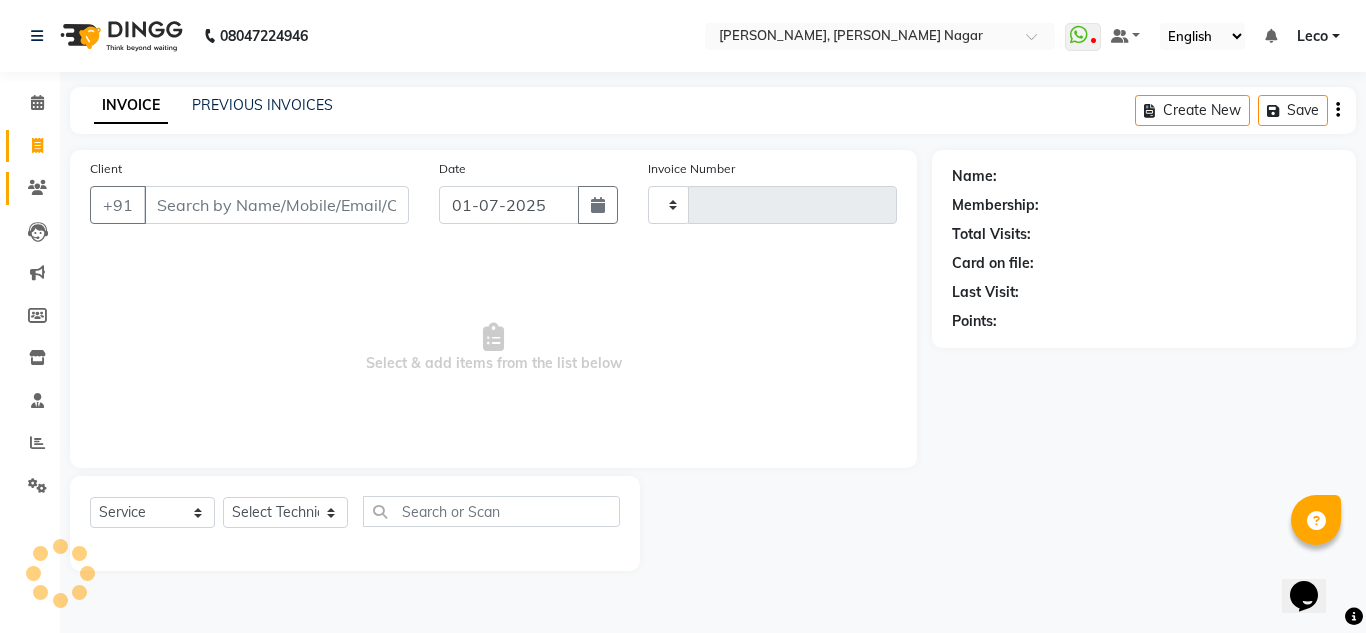 type on "0852" 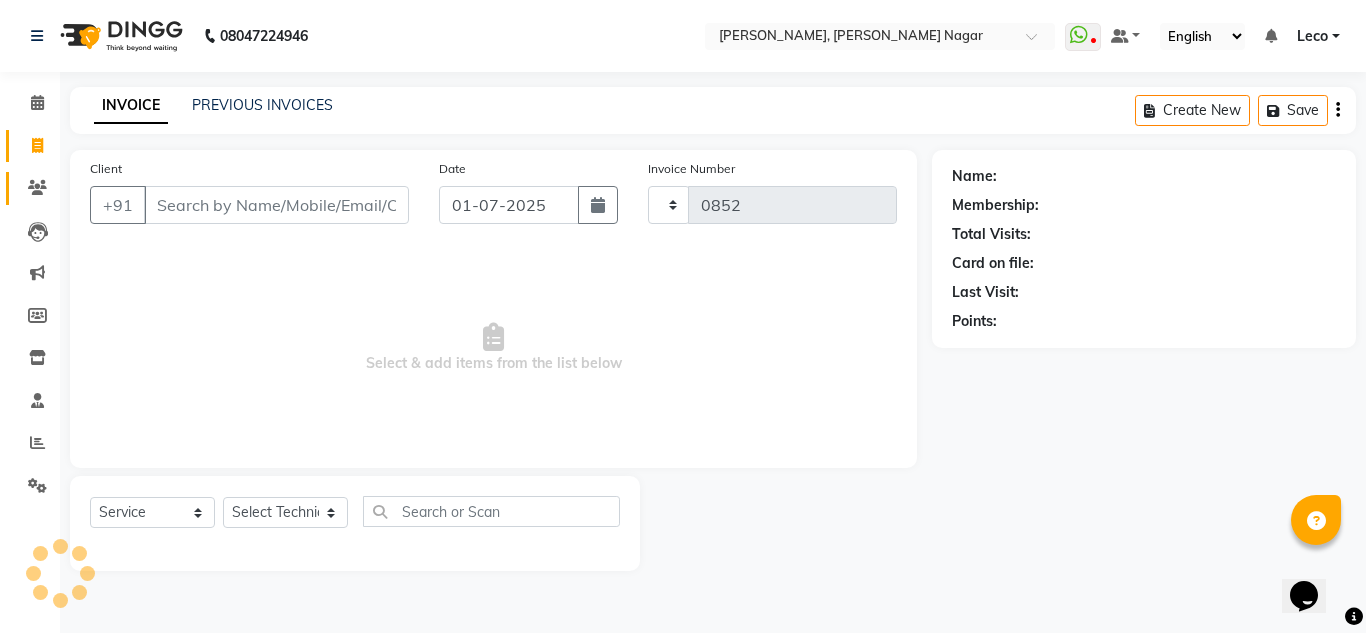select on "7686" 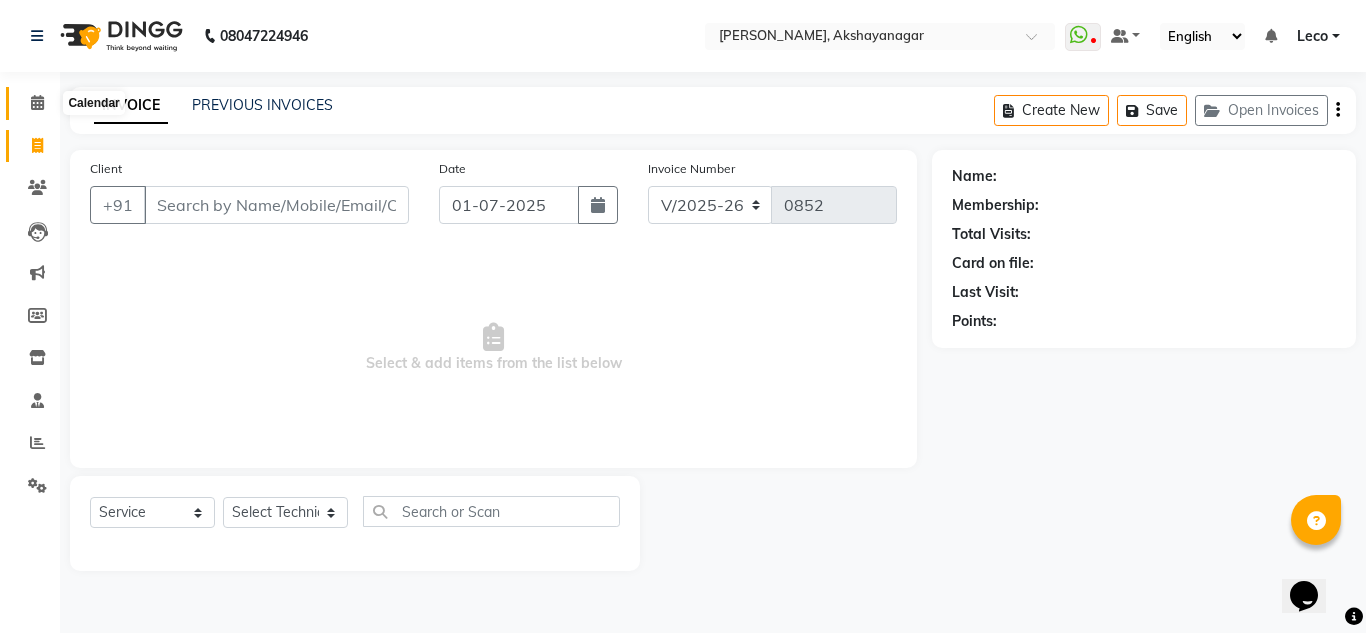 click 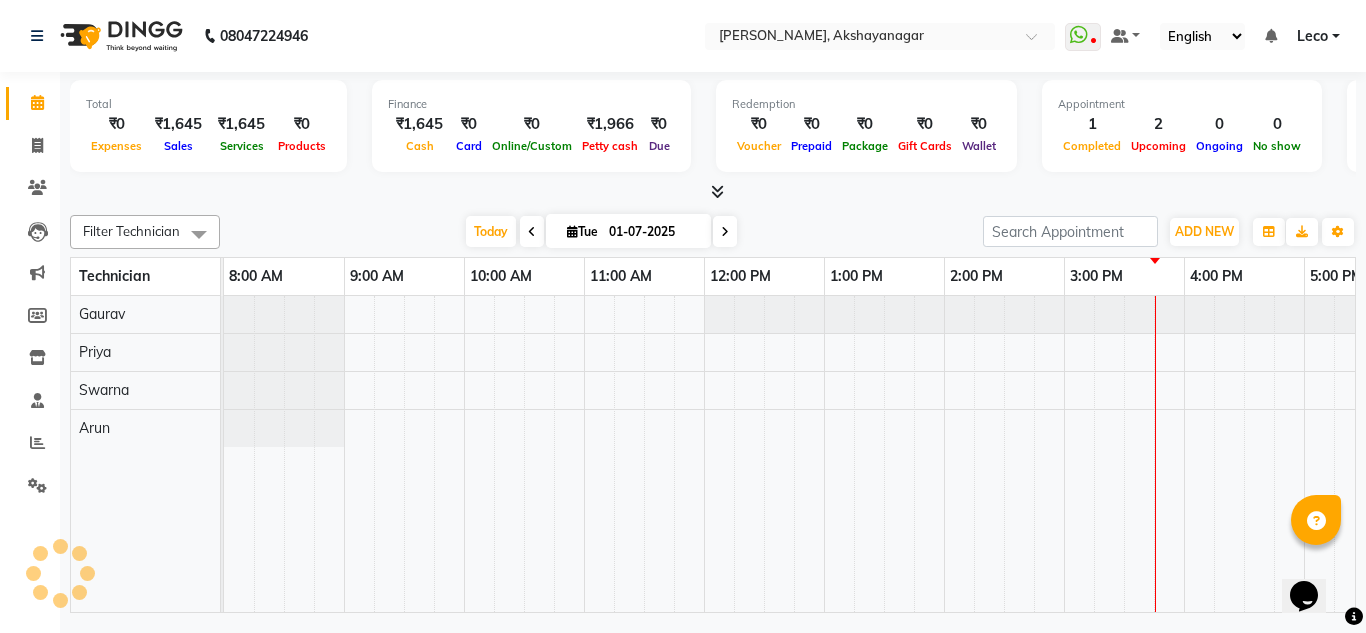 scroll, scrollTop: 0, scrollLeft: 429, axis: horizontal 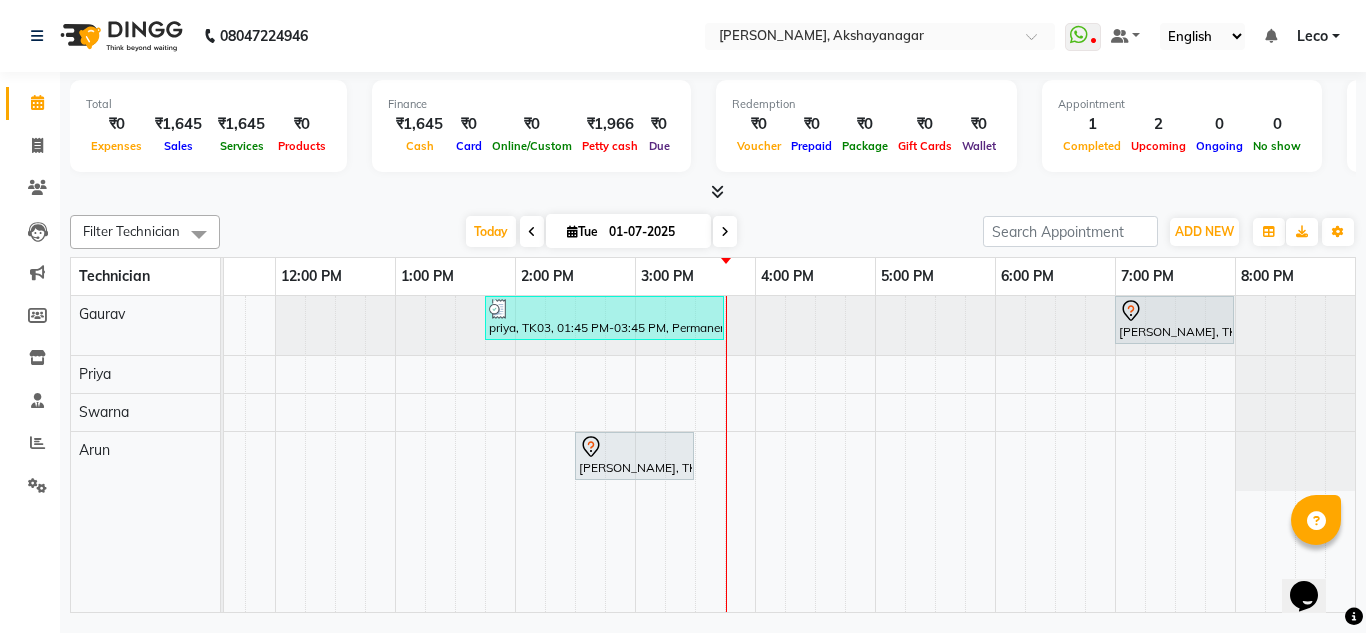 click at bounding box center (717, 191) 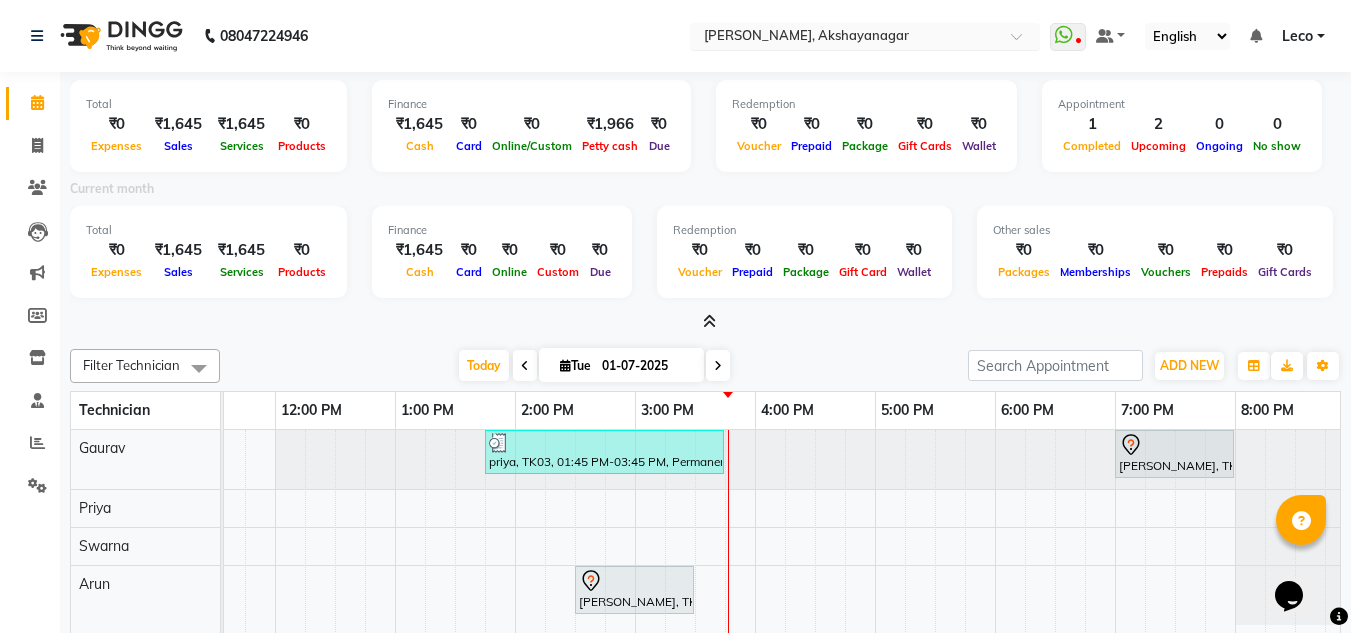 click at bounding box center [845, 38] 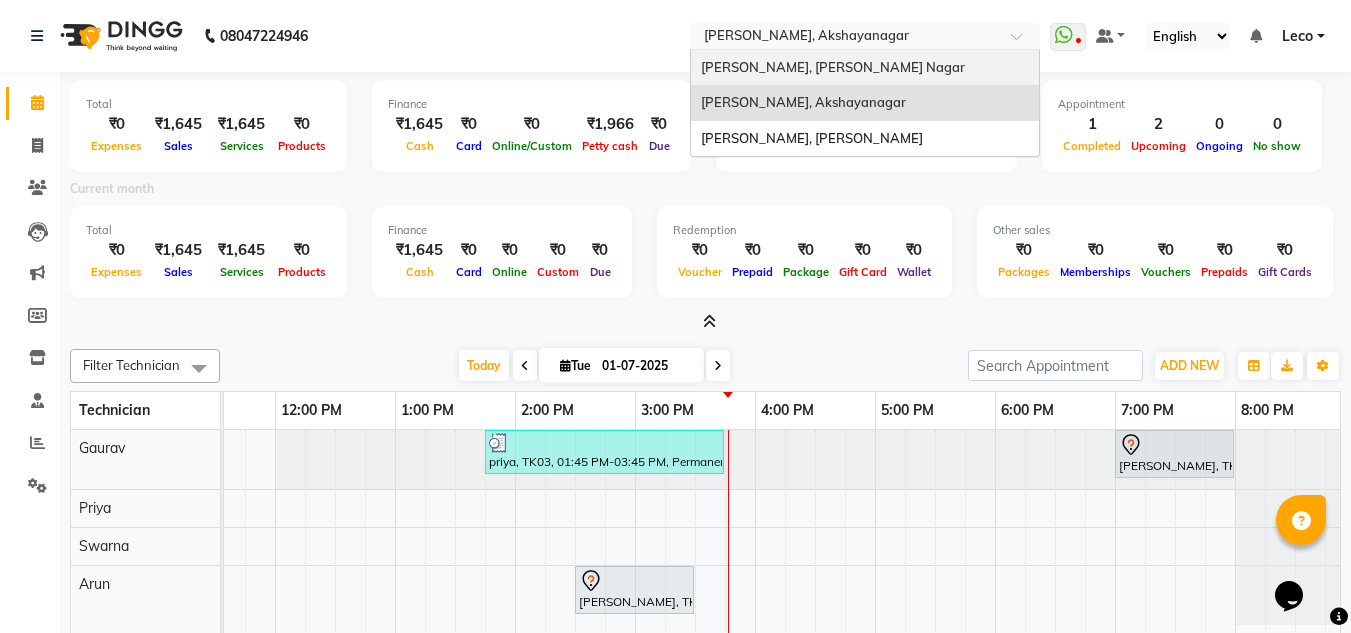 click on "[PERSON_NAME], [PERSON_NAME] Nagar" at bounding box center [833, 67] 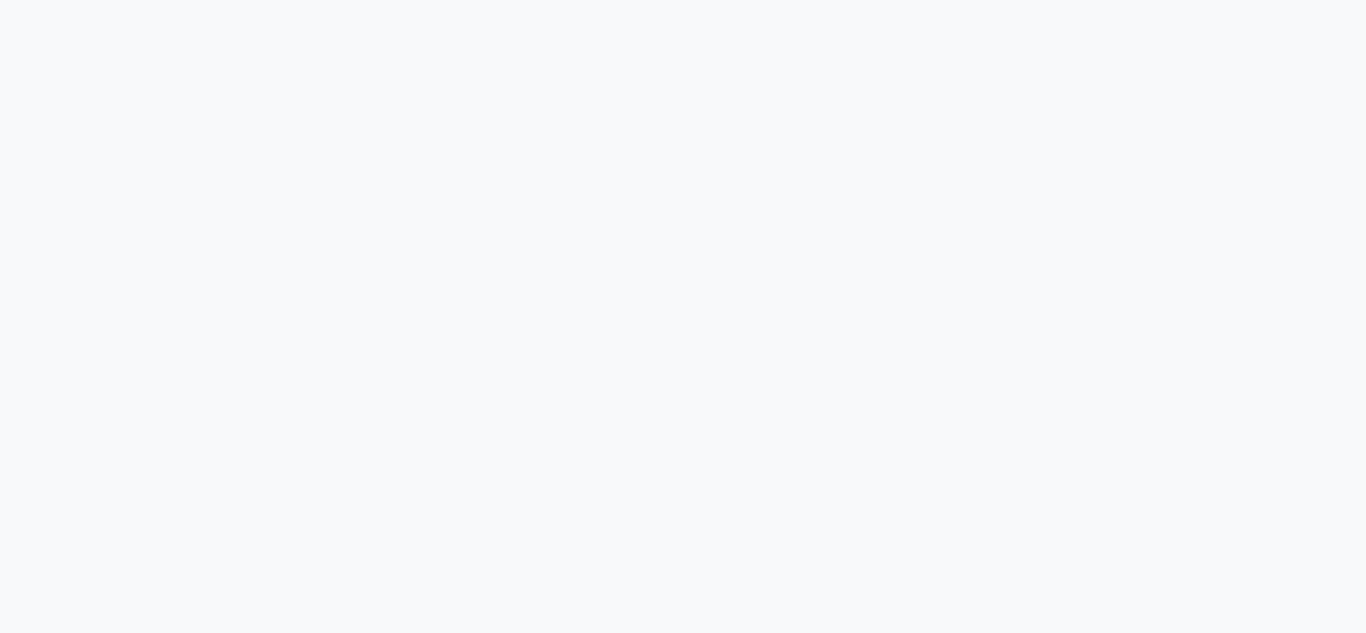 scroll, scrollTop: 0, scrollLeft: 0, axis: both 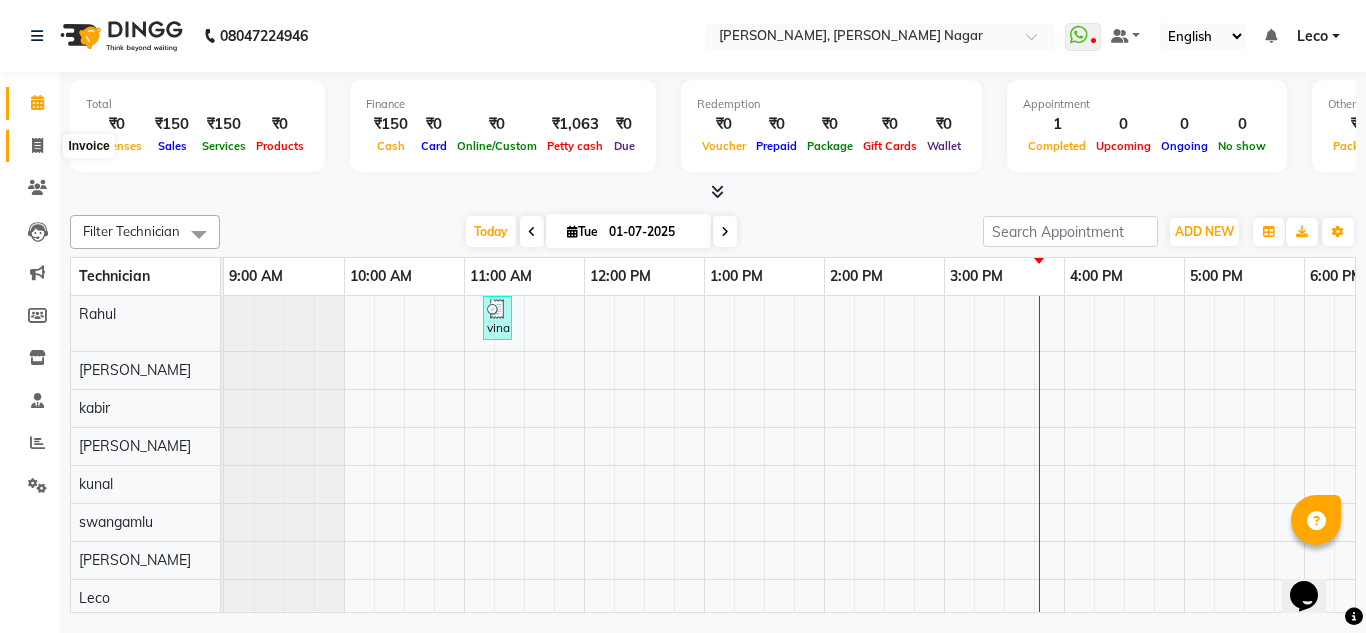 click 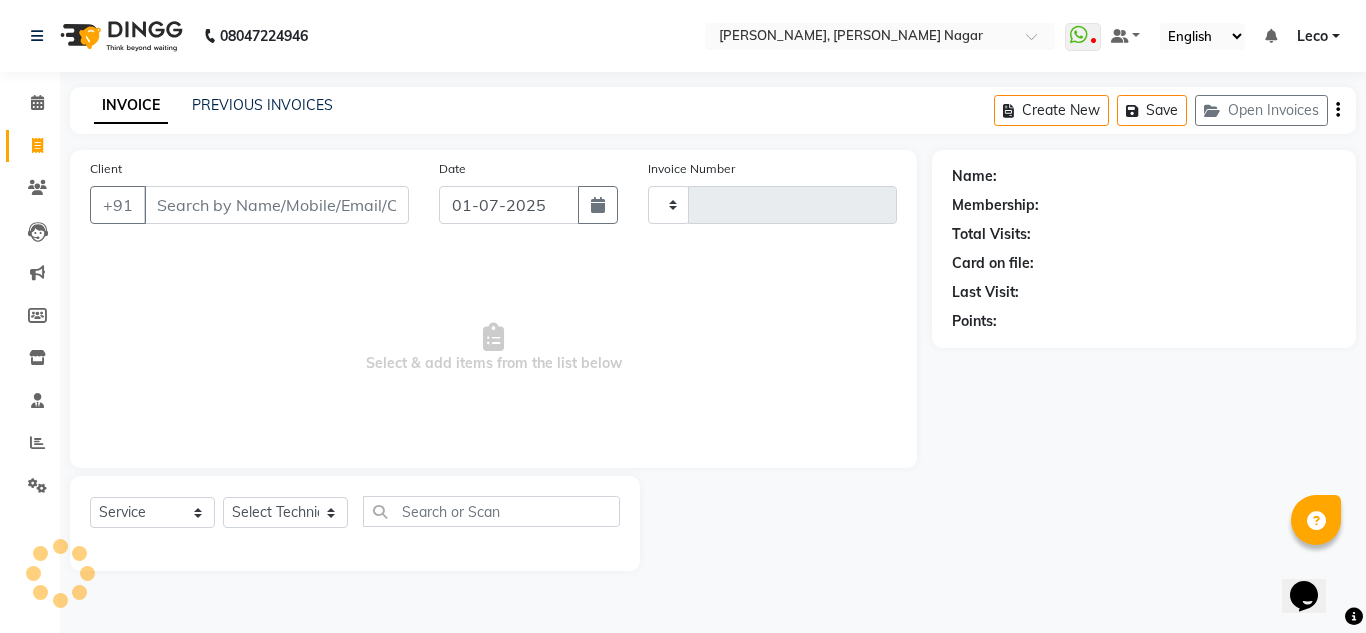 type on "0852" 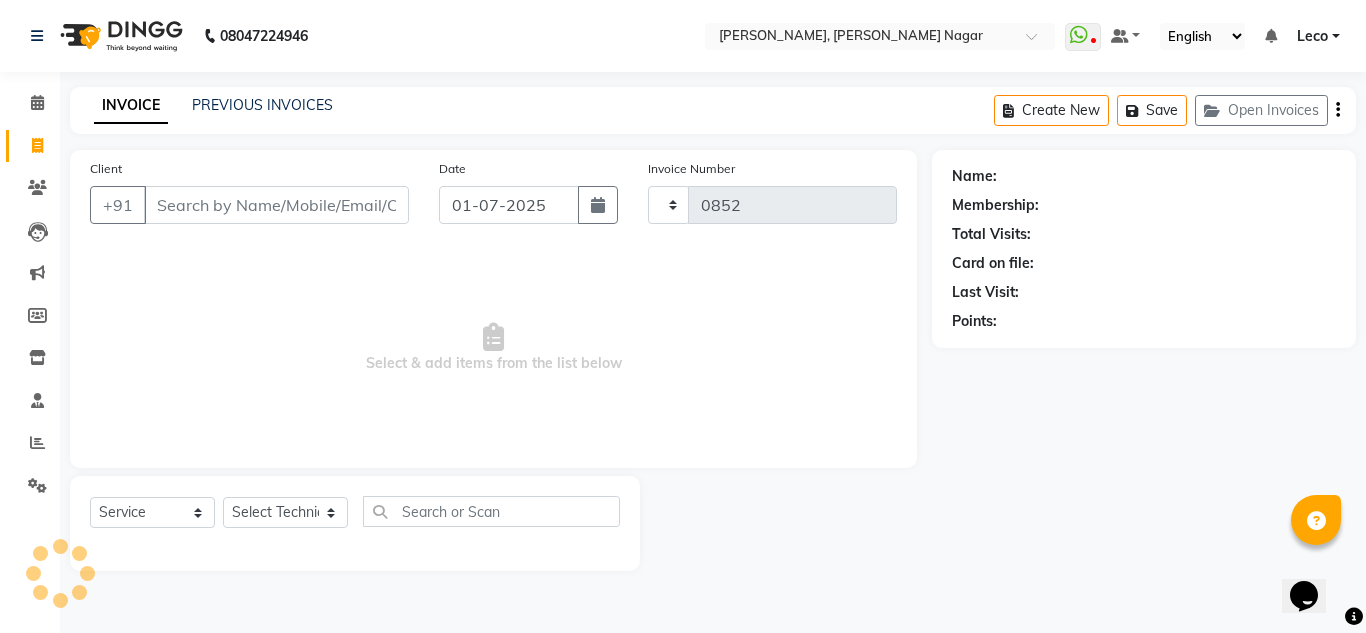 select on "7686" 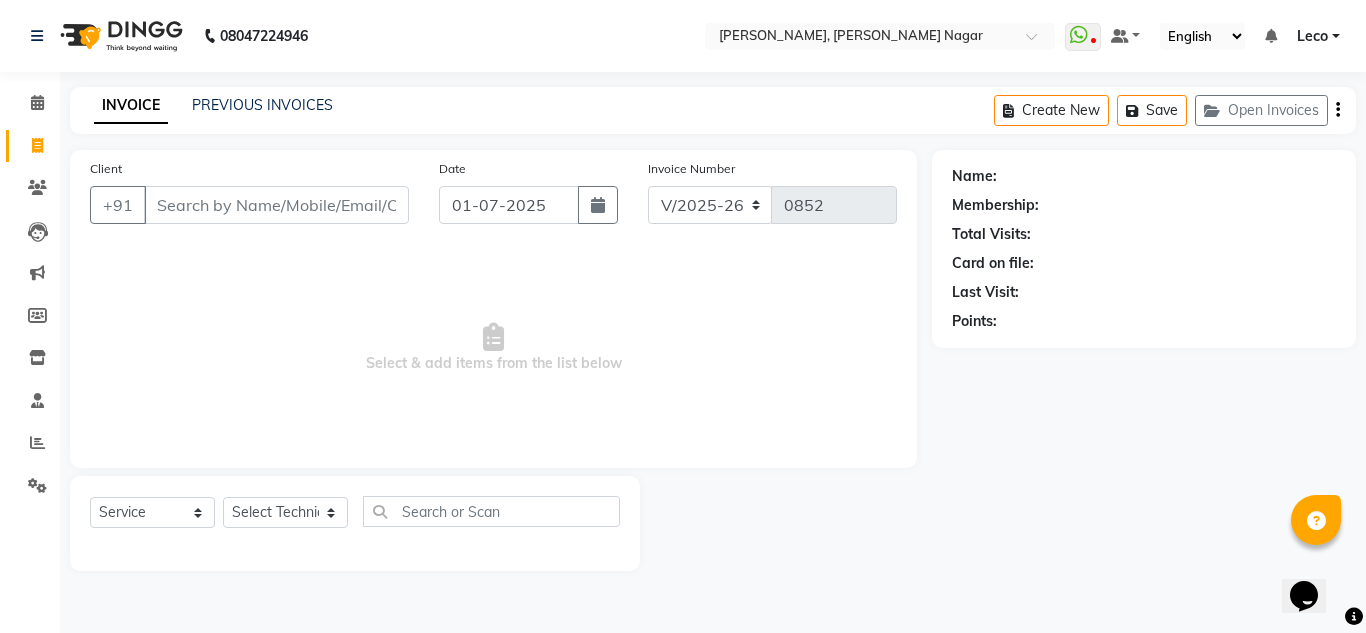 click on "Select  Service  Product  Membership  Package Voucher Prepaid Gift Card  Select Technician akki rahul Basiya Sultha Bilal jin kabir Kavya Kiruba  kunal Leco Manager Rahul Salim swangamlu" 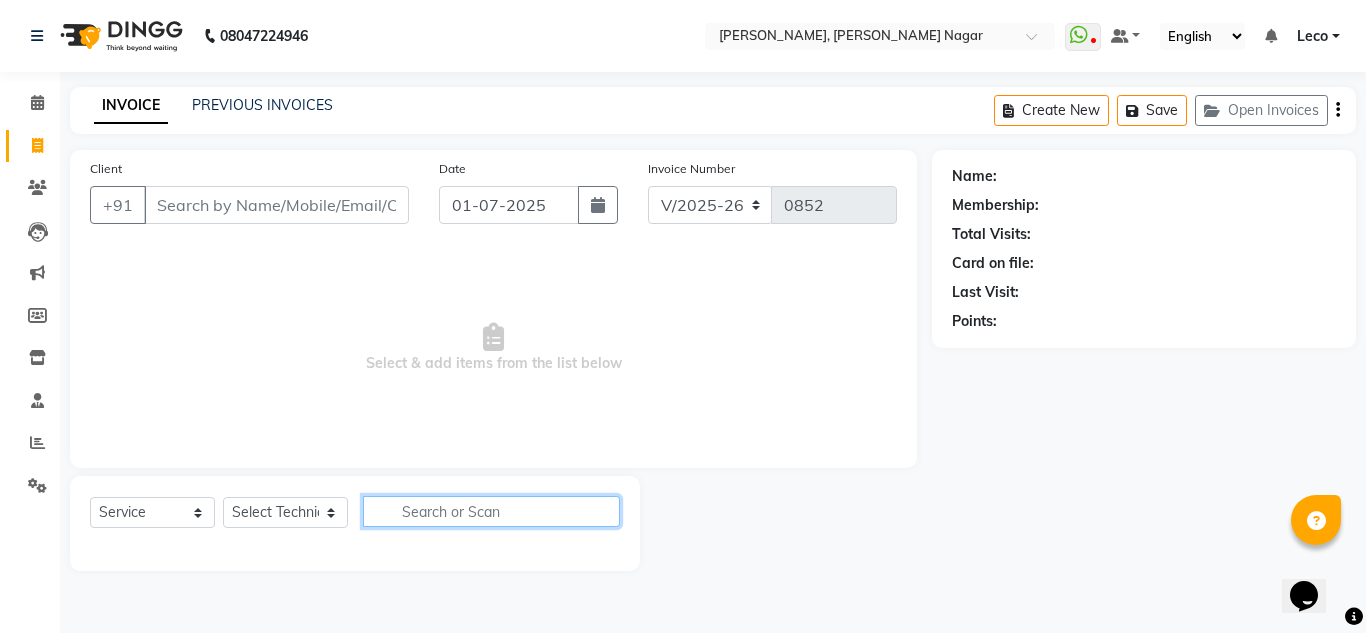 click 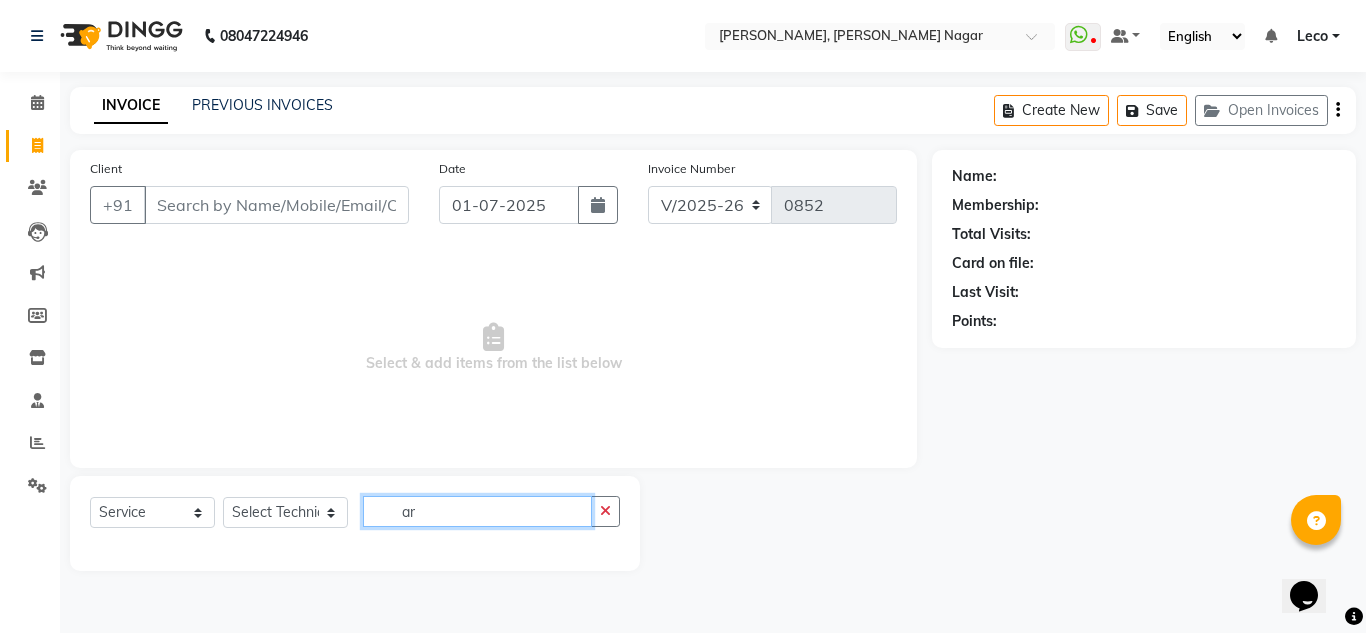 type on "ar" 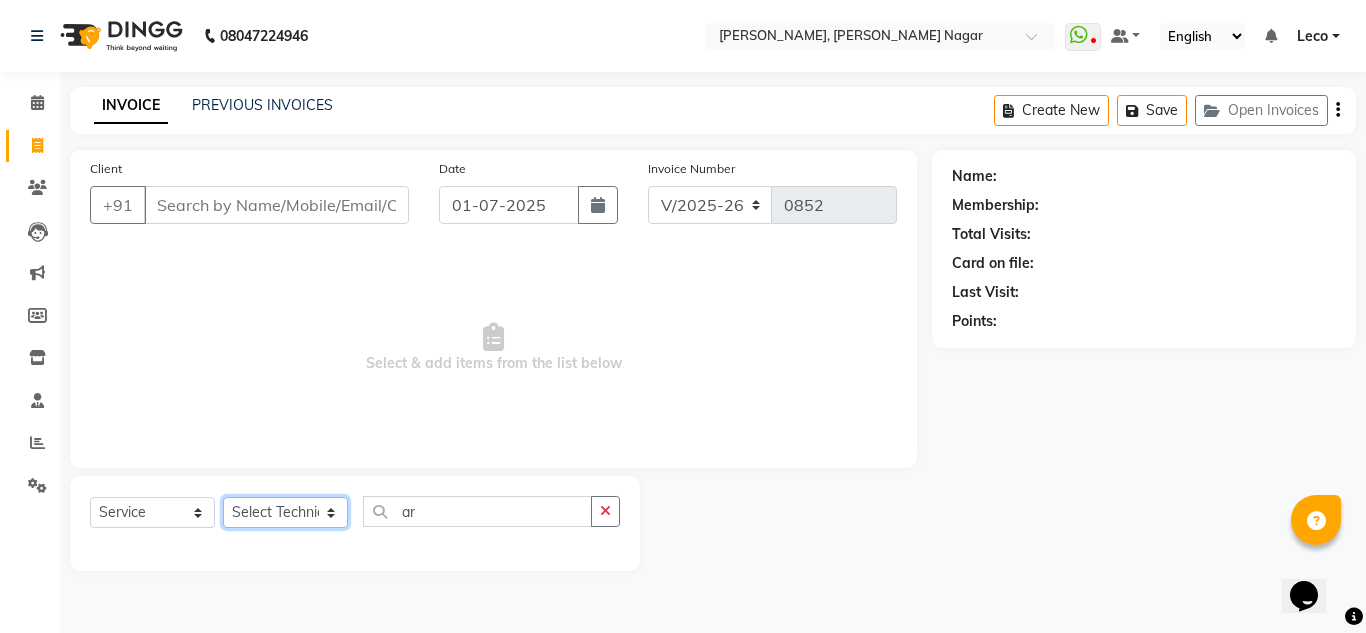click on "Select Technician akki rahul Basiya Sultha Bilal jin kabir Kavya Kiruba  kunal Leco Manager Rahul Salim swangamlu" 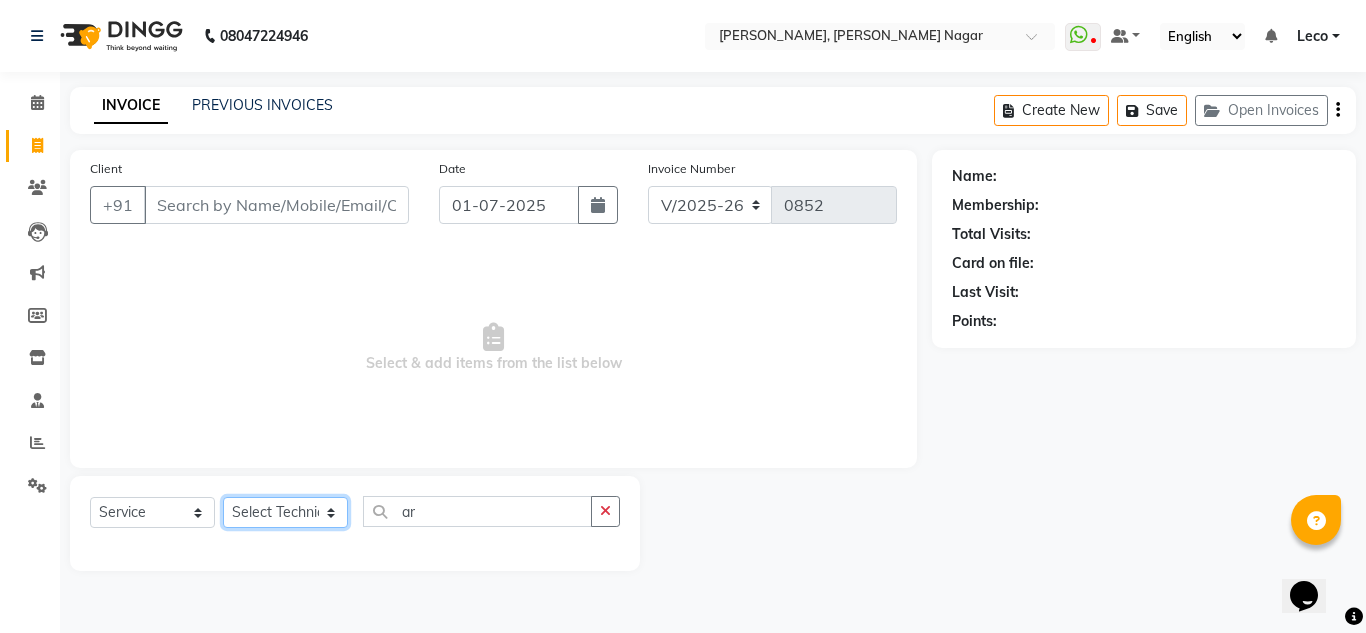select on "81673" 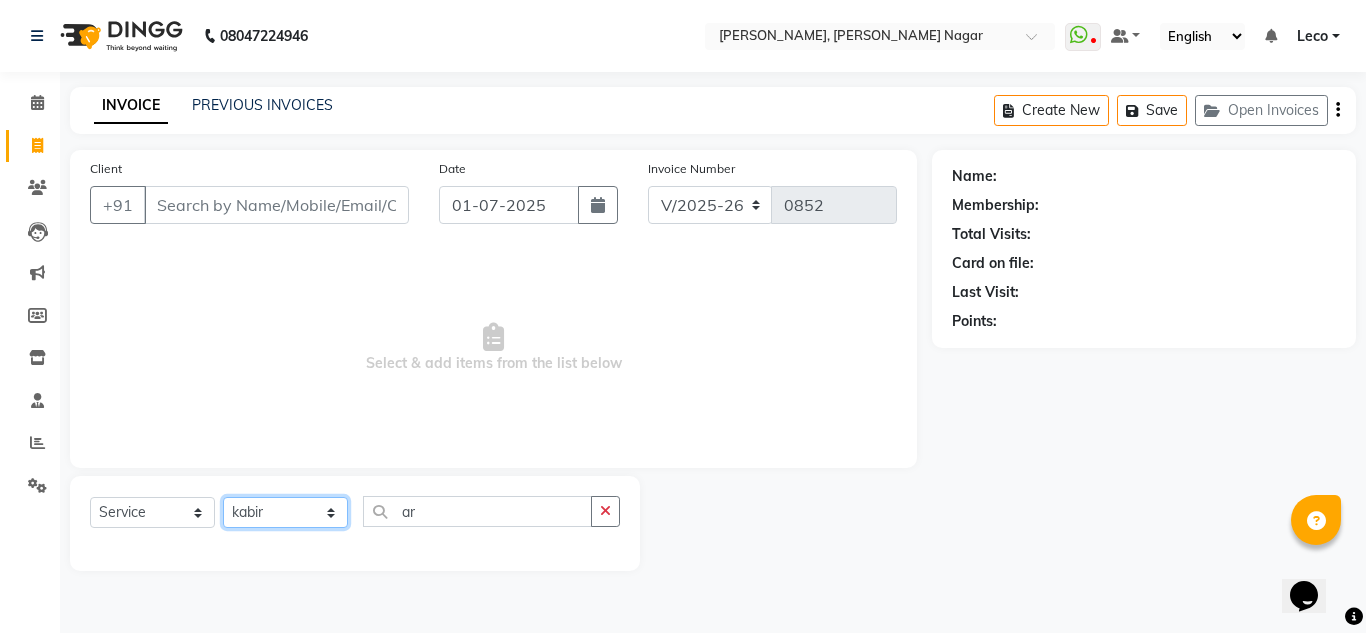 click on "Select Technician akki rahul Basiya Sultha Bilal jin kabir Kavya Kiruba  kunal Leco Manager Rahul Salim swangamlu" 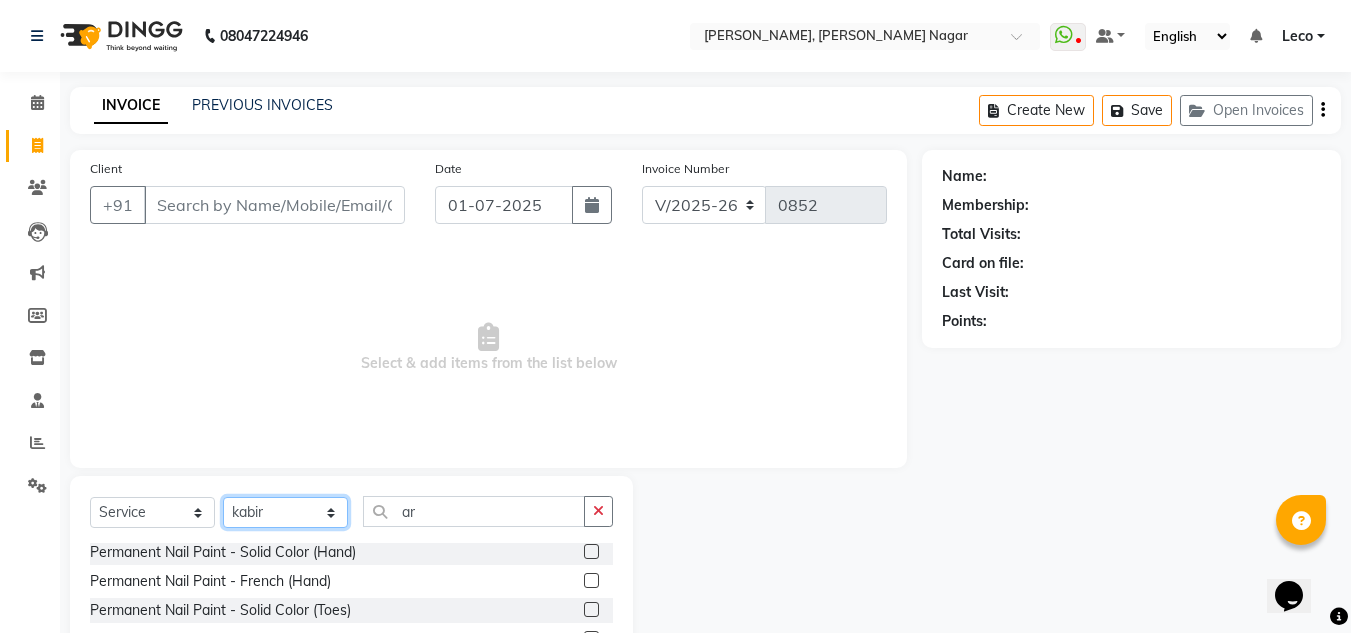 scroll, scrollTop: 0, scrollLeft: 0, axis: both 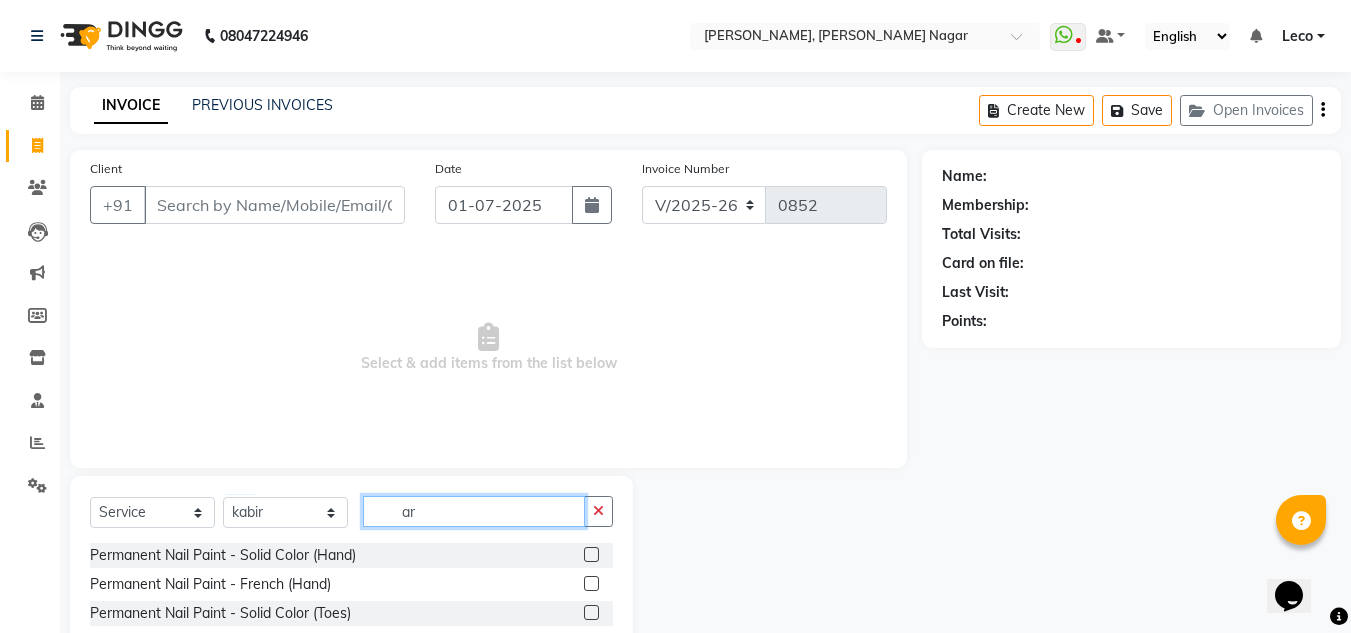 click on "ar" 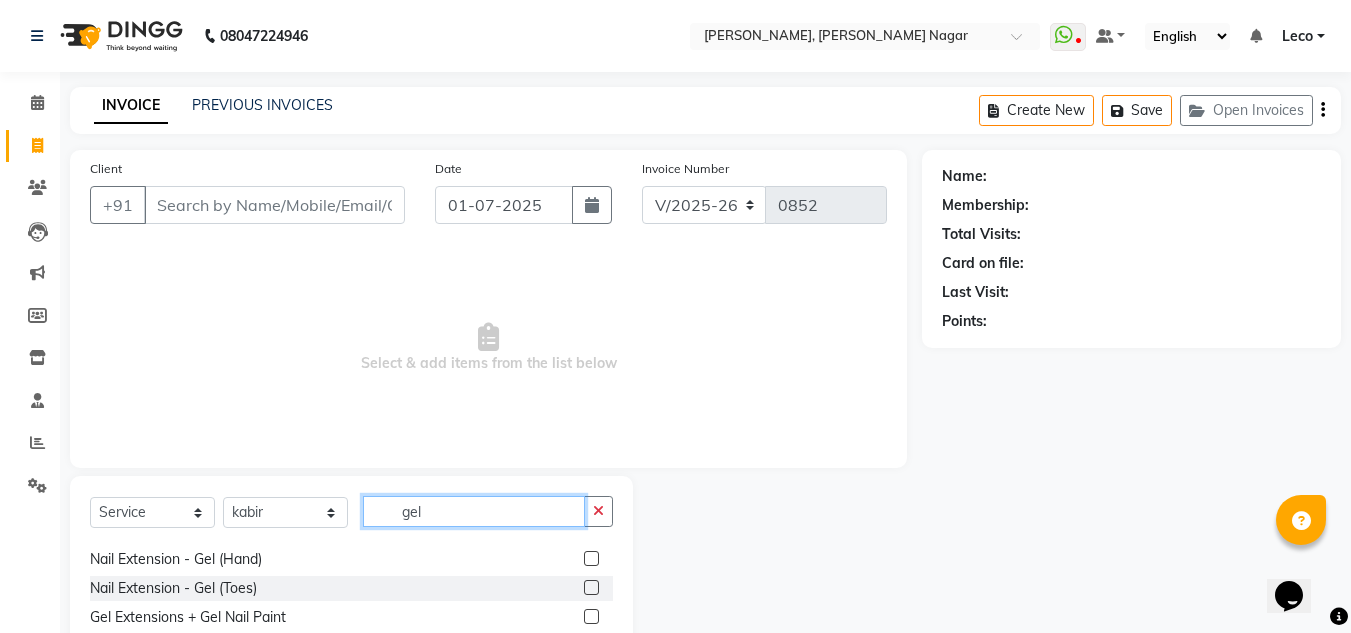 scroll, scrollTop: 140, scrollLeft: 0, axis: vertical 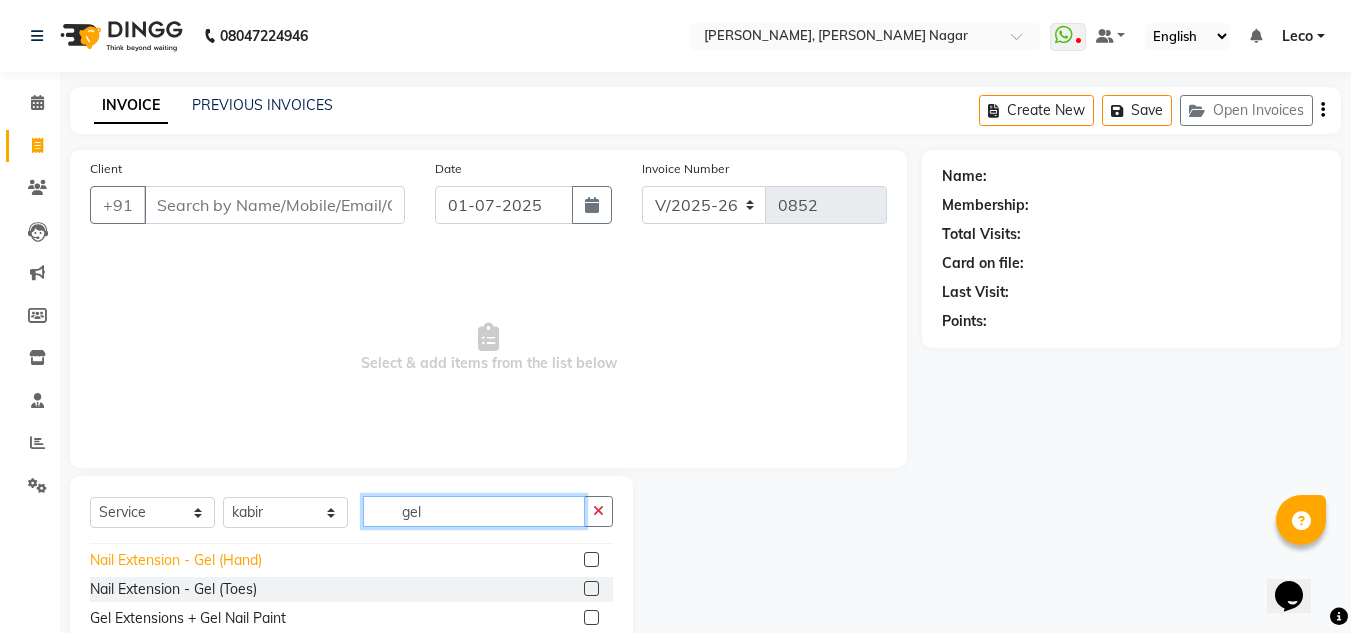 type on "gel" 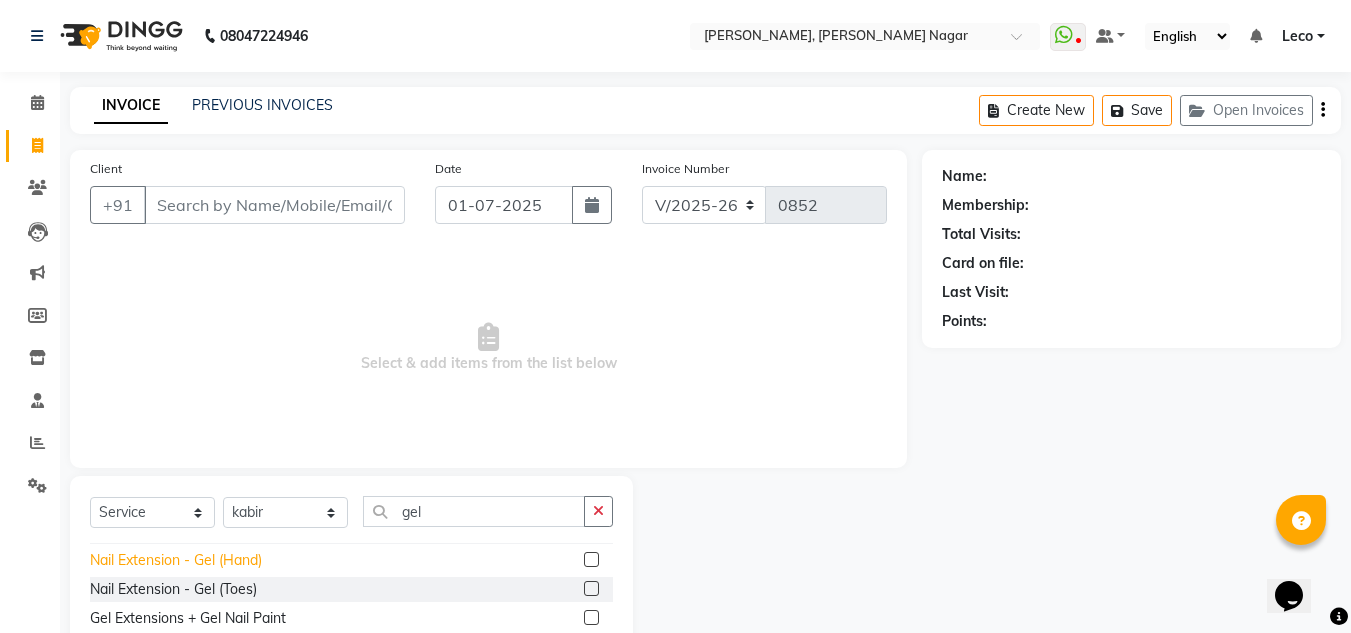 click on "Nail Extension - Gel (Hand)" 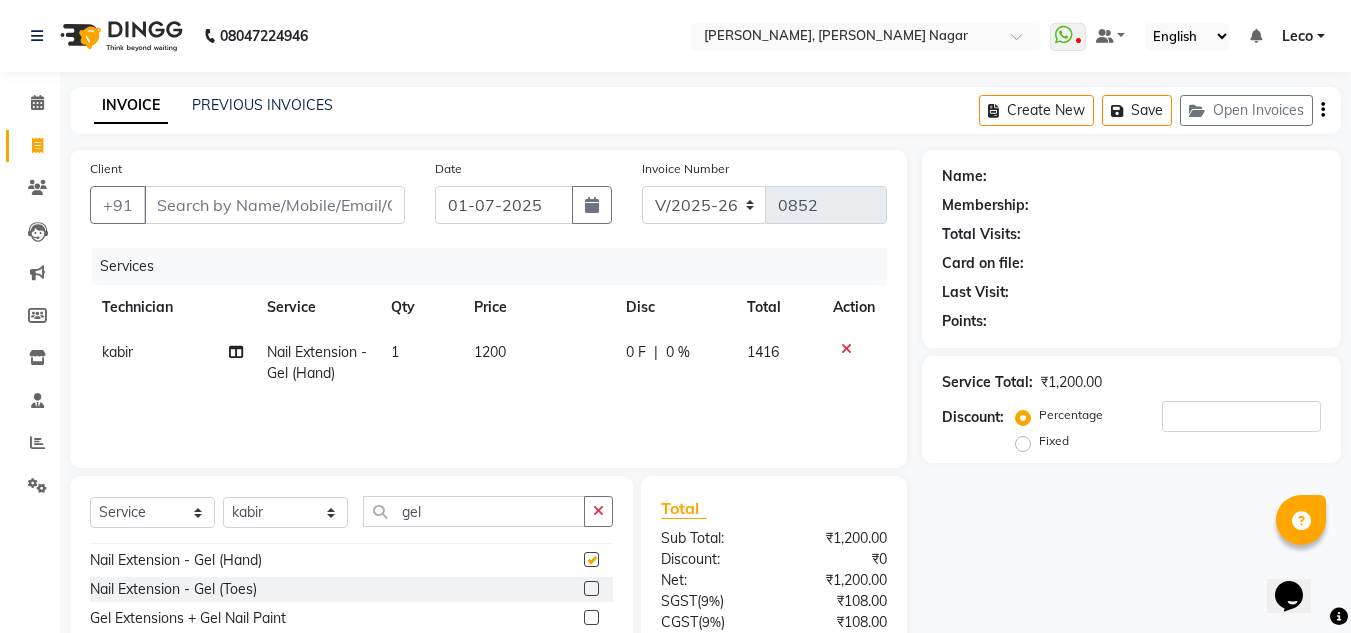 checkbox on "false" 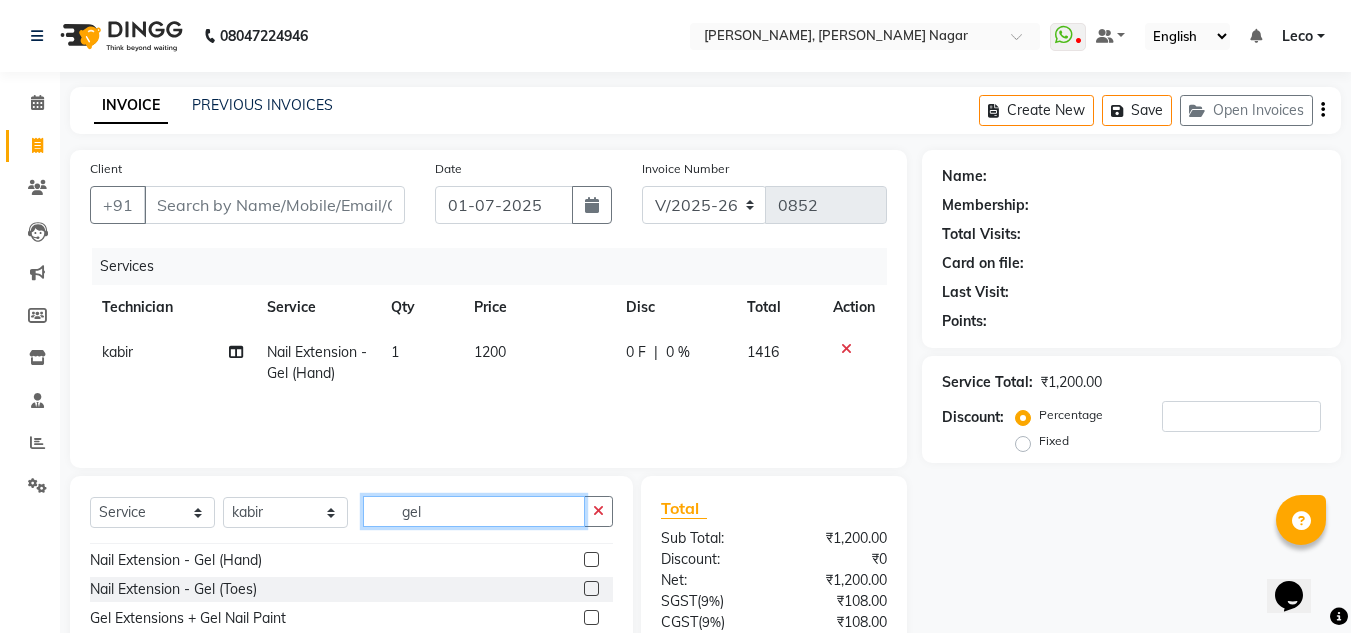 drag, startPoint x: 436, startPoint y: 519, endPoint x: 259, endPoint y: 509, distance: 177.28226 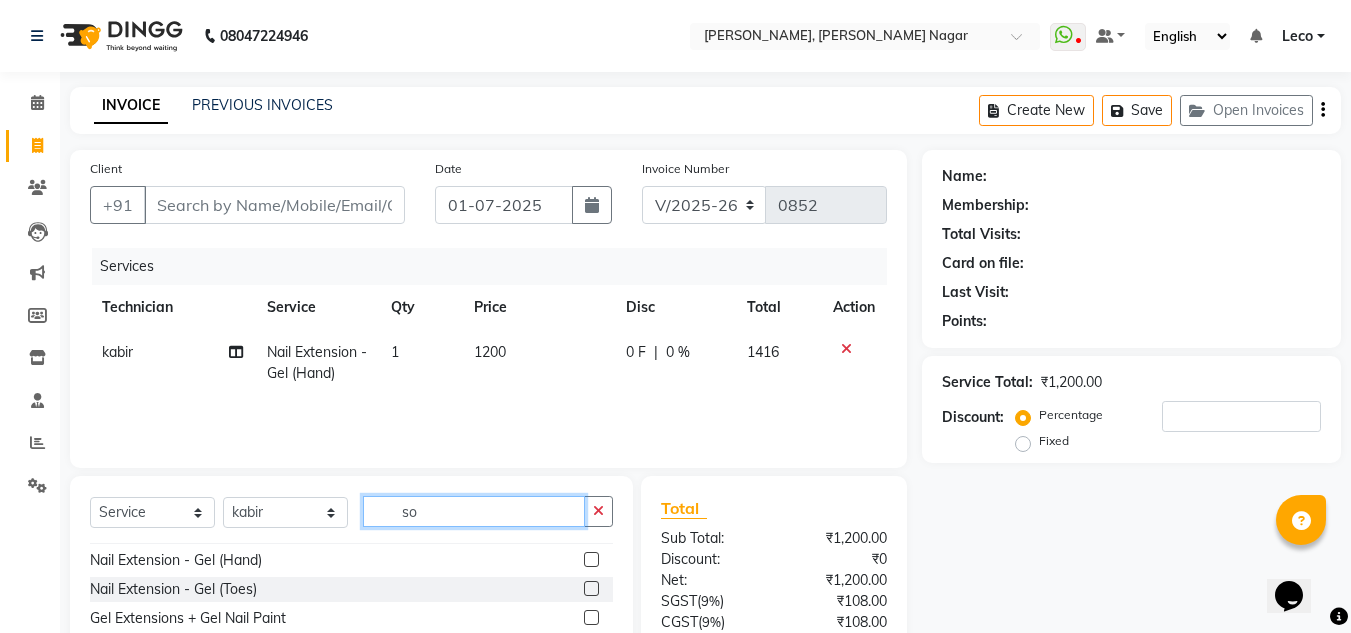 scroll, scrollTop: 0, scrollLeft: 0, axis: both 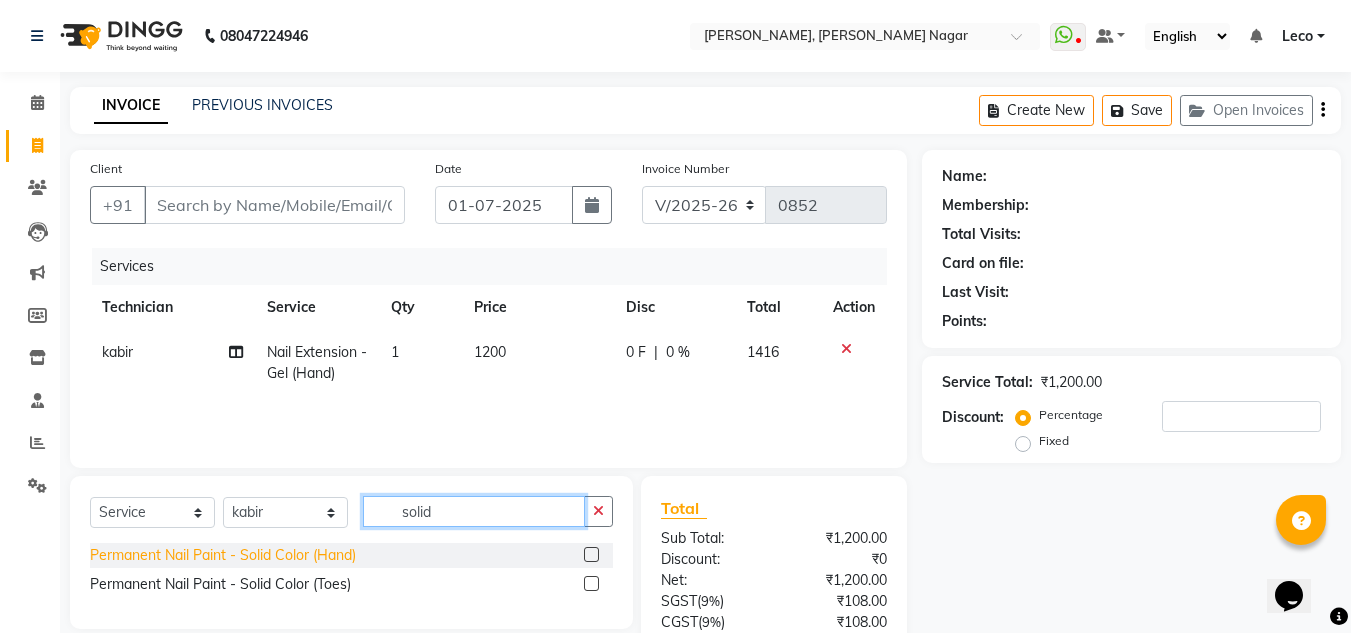 type on "solid" 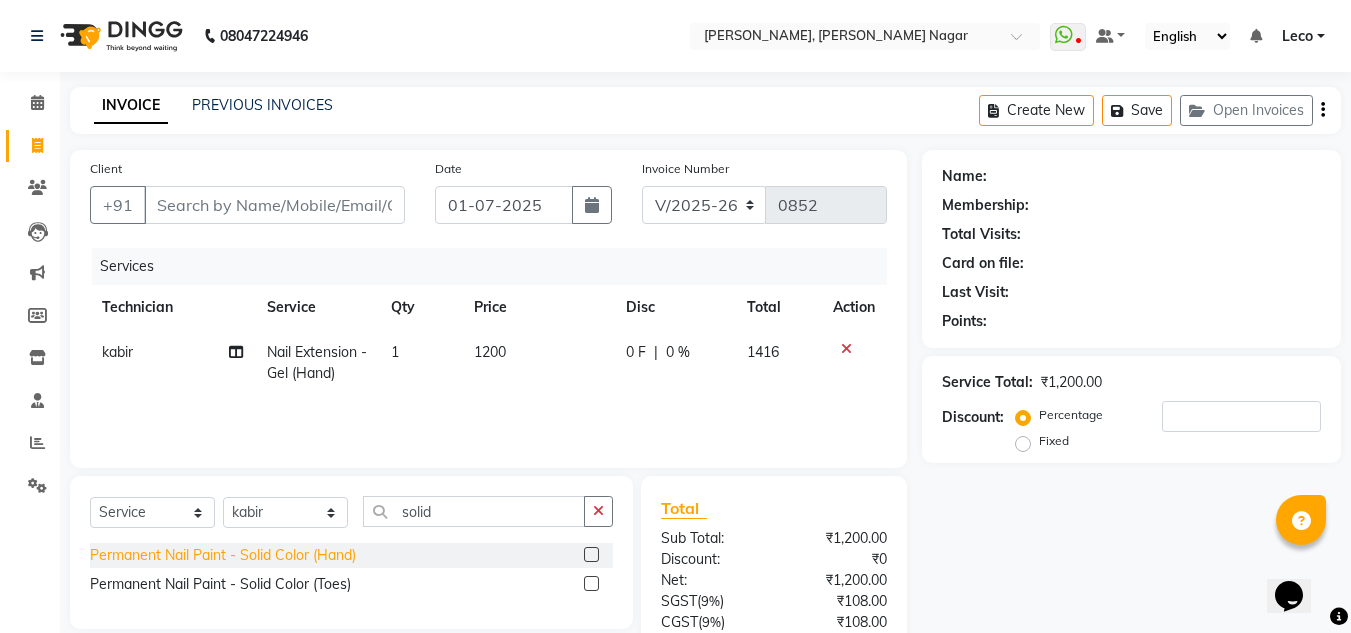 click on "Permanent Nail Paint - Solid Color (Hand)" 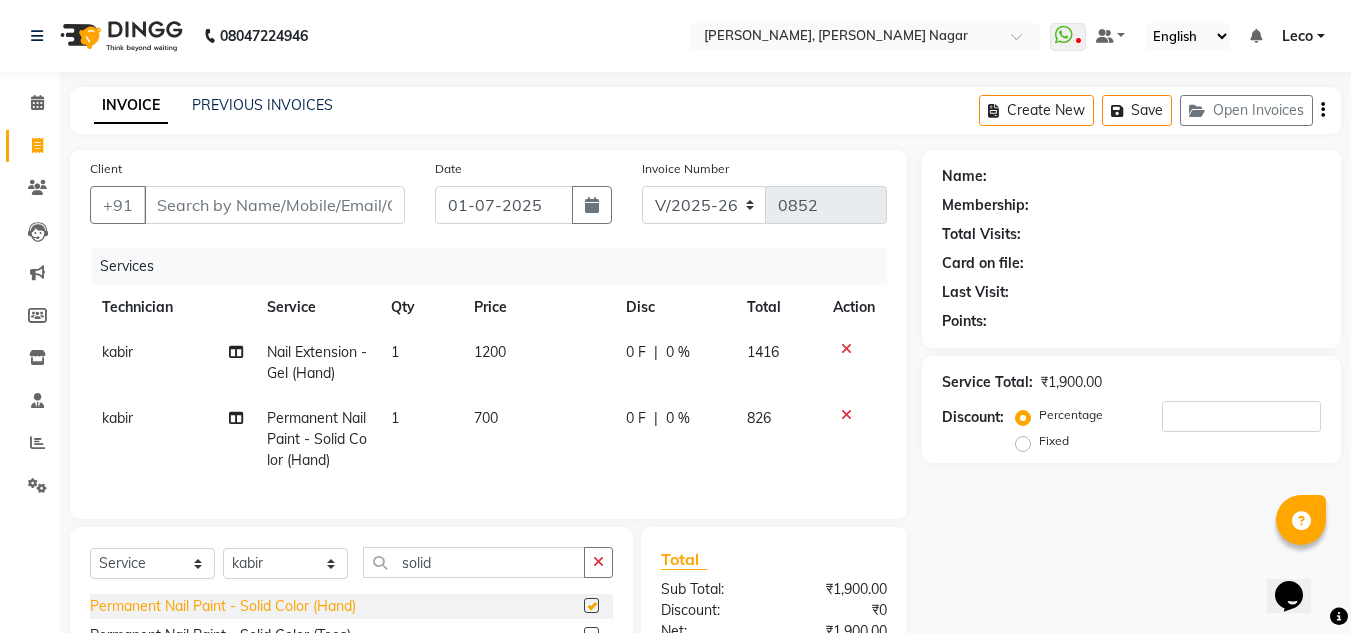 checkbox on "false" 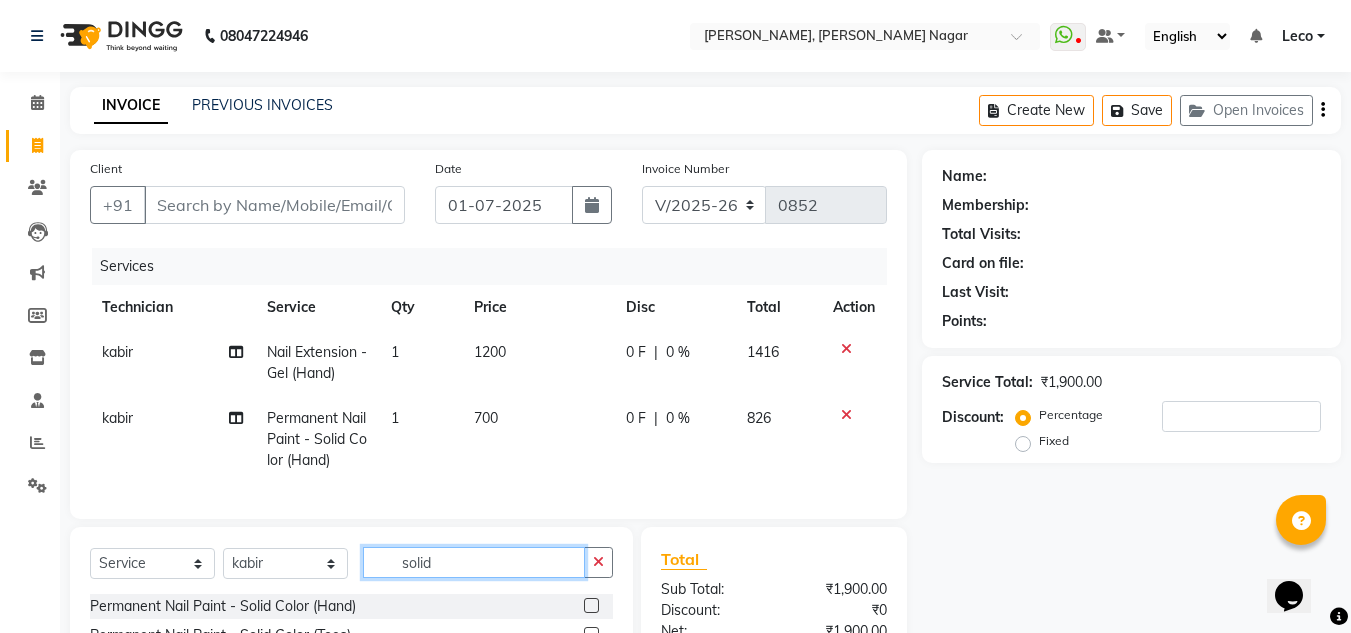 drag, startPoint x: 446, startPoint y: 565, endPoint x: 280, endPoint y: 551, distance: 166.58931 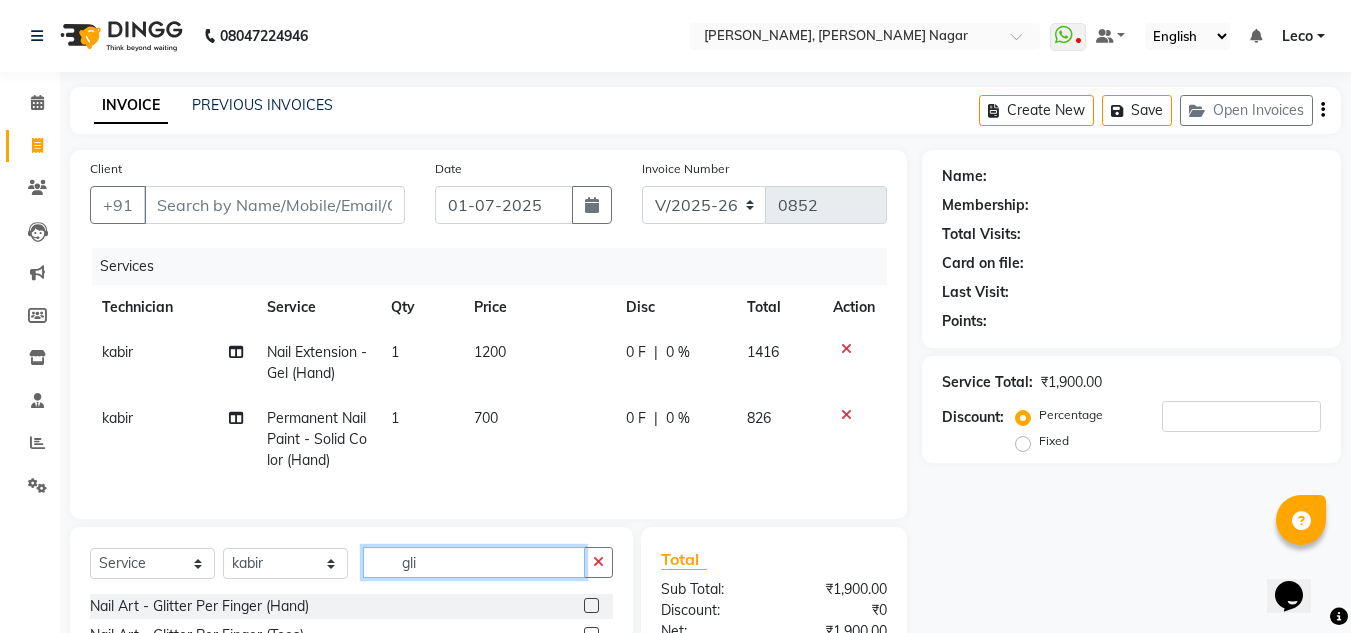 type on "gli" 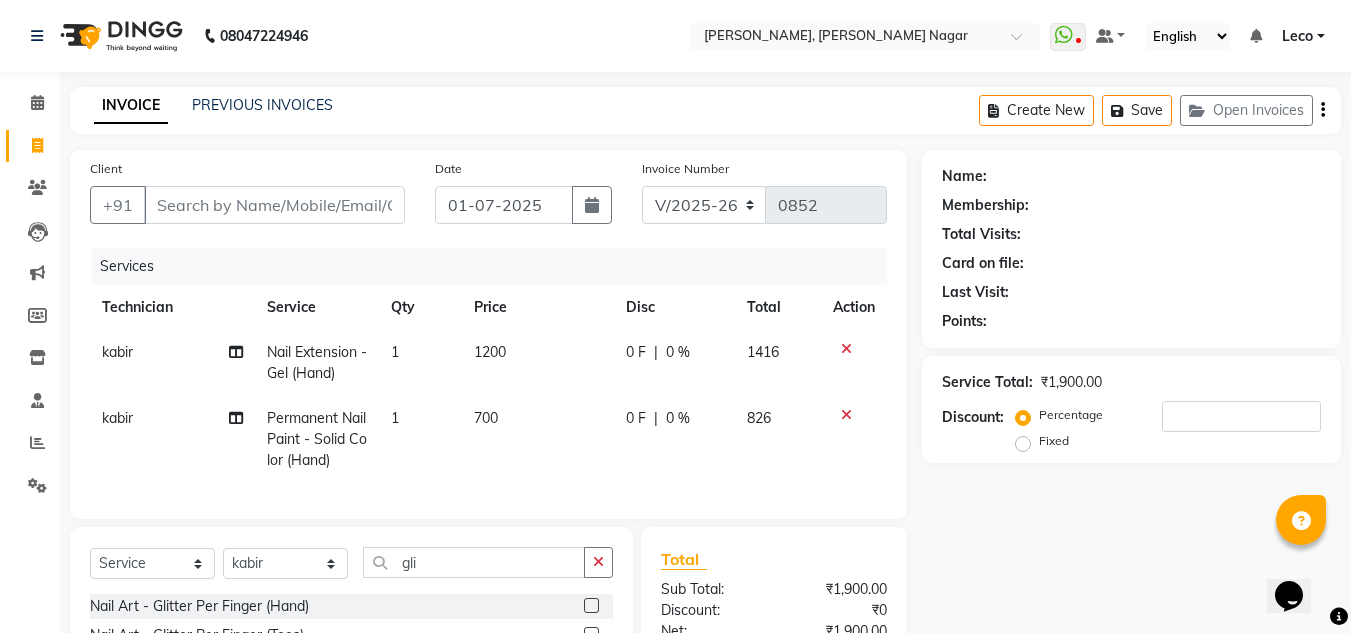 click on "Select  Service  Product  Membership  Package Voucher Prepaid Gift Card  Select Technician akki rahul Basiya Sultha Bilal jin kabir Kavya Kiruba  kunal Leco Manager Rahul Salim swangamlu gli Nail Art - Glitter Per Finger (Hand)  Nail Art - Glitter Per Finger  (Toes)" 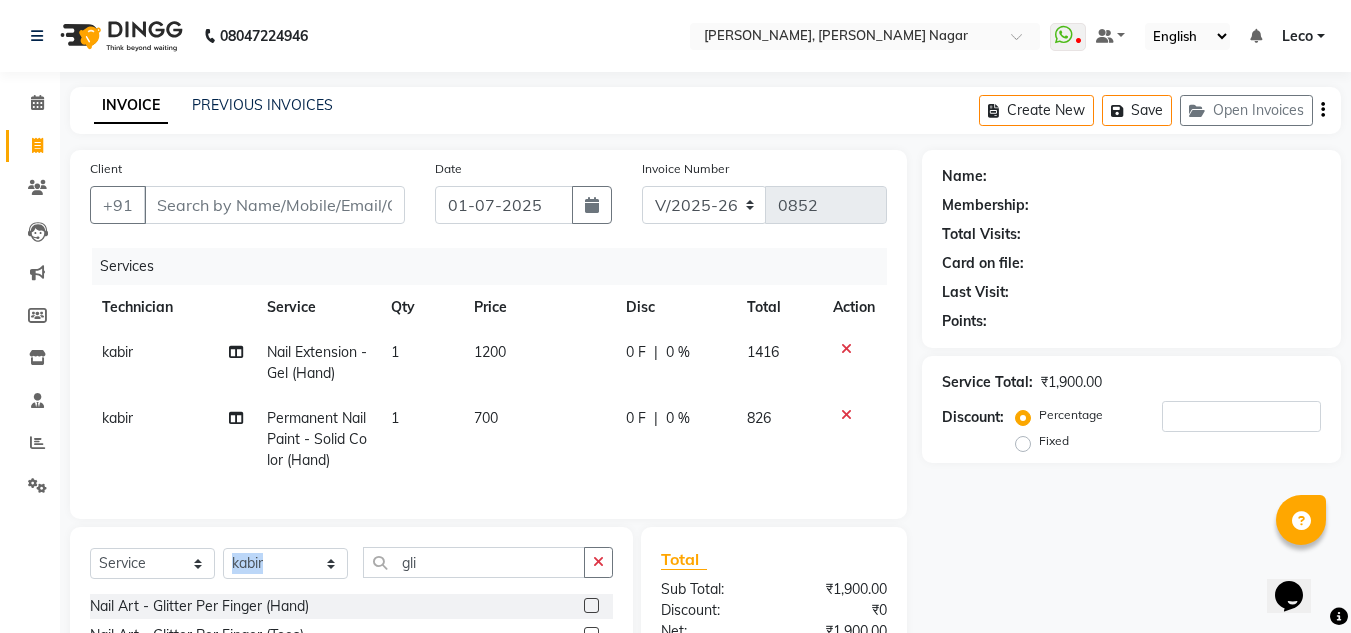 click on "Select  Service  Product  Membership  Package Voucher Prepaid Gift Card  Select Technician akki rahul Basiya Sultha Bilal jin kabir Kavya Kiruba  kunal Leco Manager Rahul Salim swangamlu gli Nail Art - Glitter Per Finger (Hand)  Nail Art - Glitter Per Finger  (Toes)" 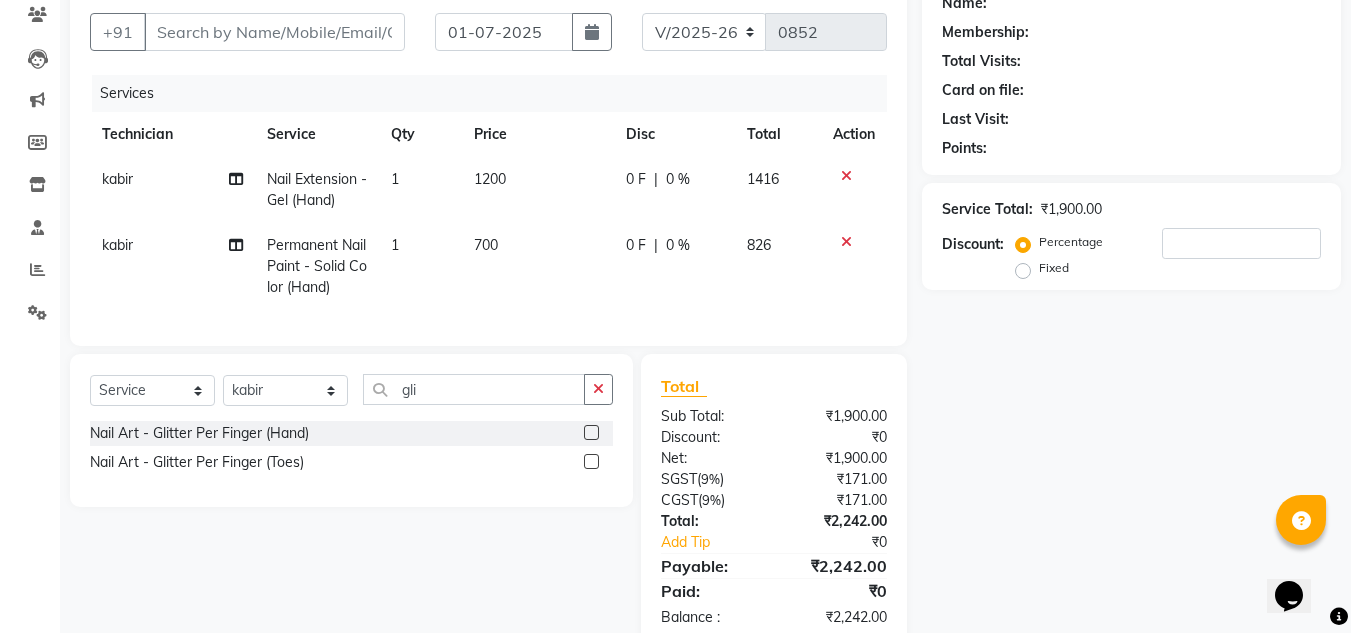 scroll, scrollTop: 230, scrollLeft: 0, axis: vertical 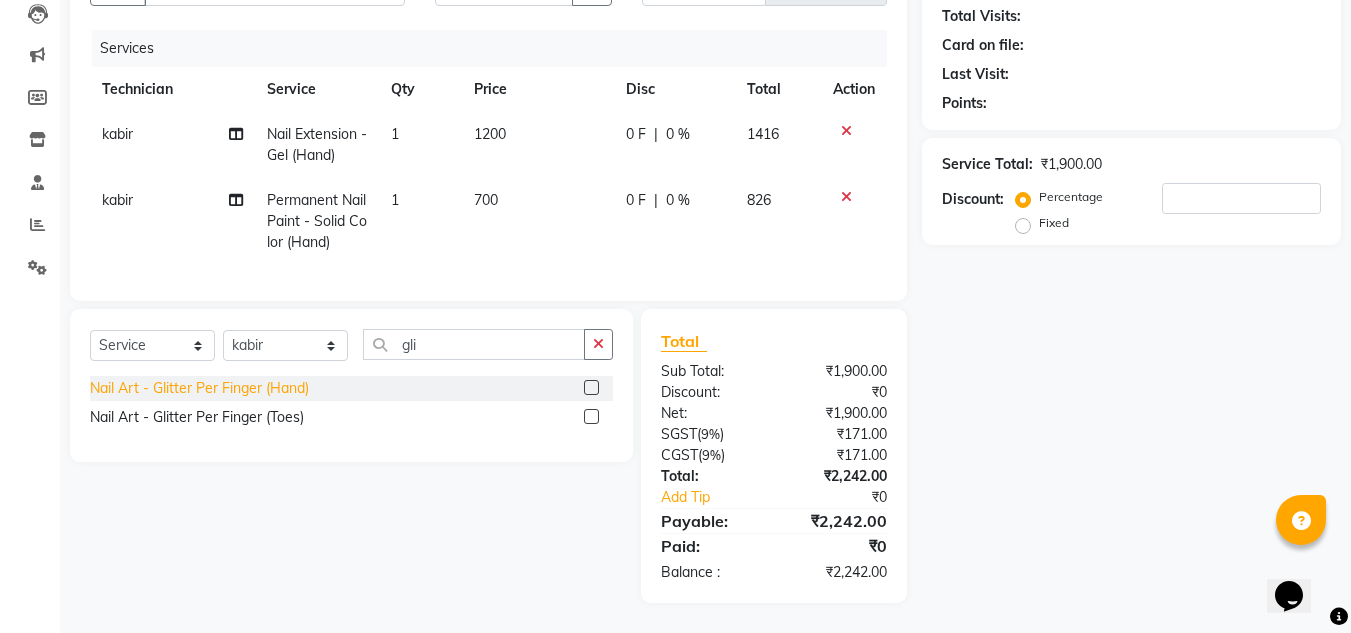 drag, startPoint x: 280, startPoint y: 551, endPoint x: 266, endPoint y: 389, distance: 162.6038 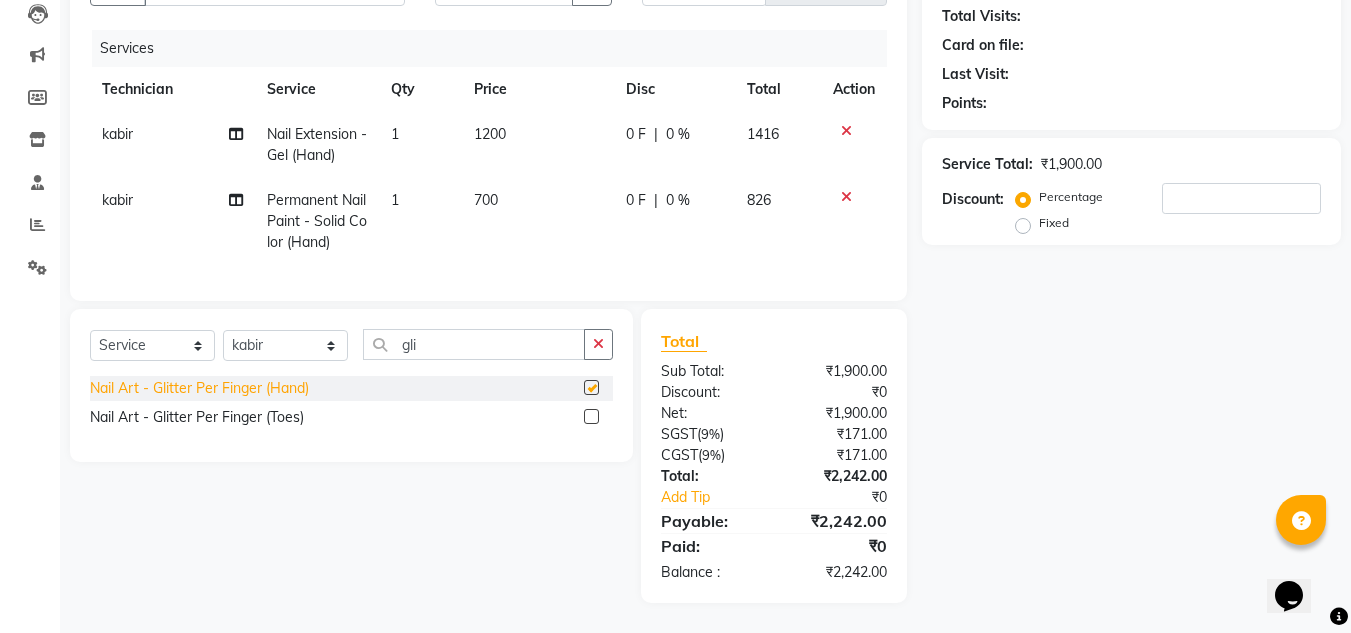 checkbox on "false" 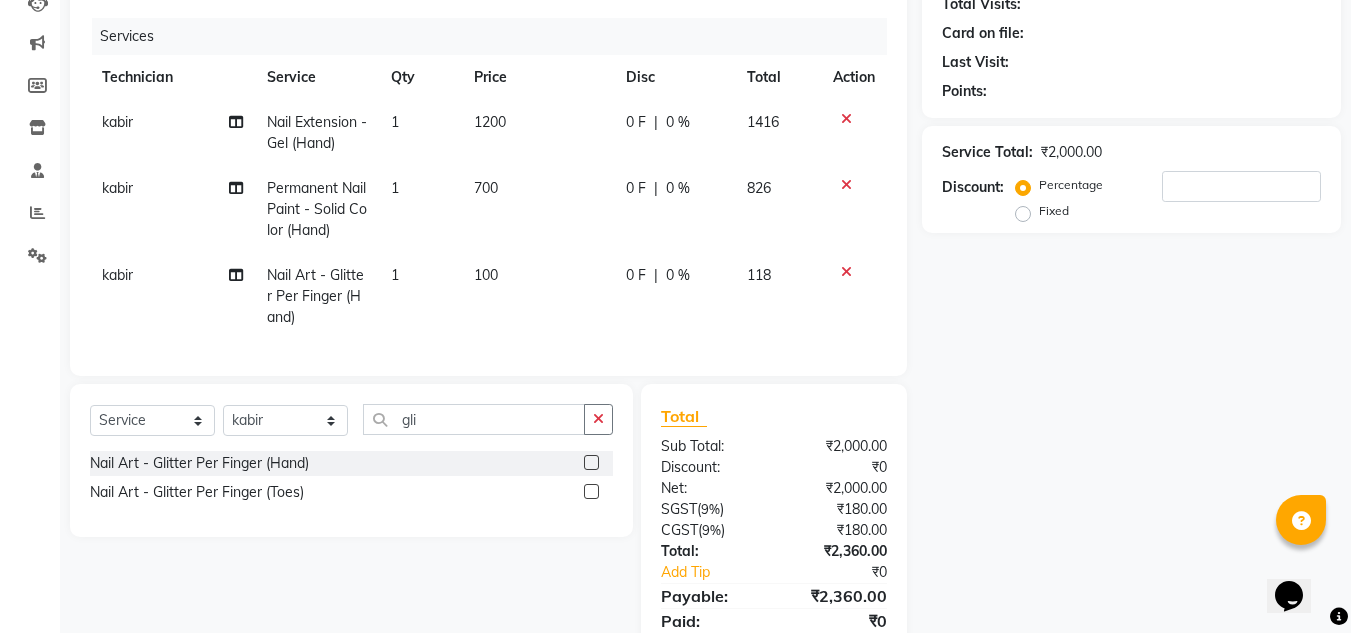 click on "100" 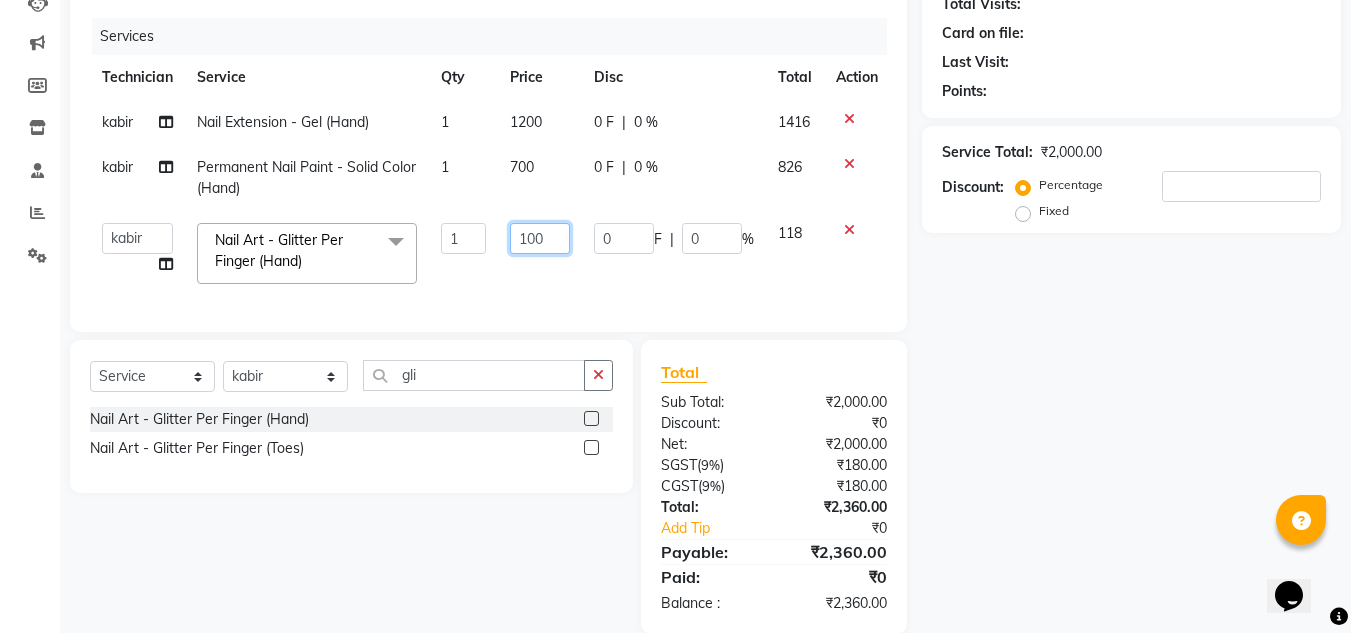 drag, startPoint x: 558, startPoint y: 230, endPoint x: 337, endPoint y: 202, distance: 222.7667 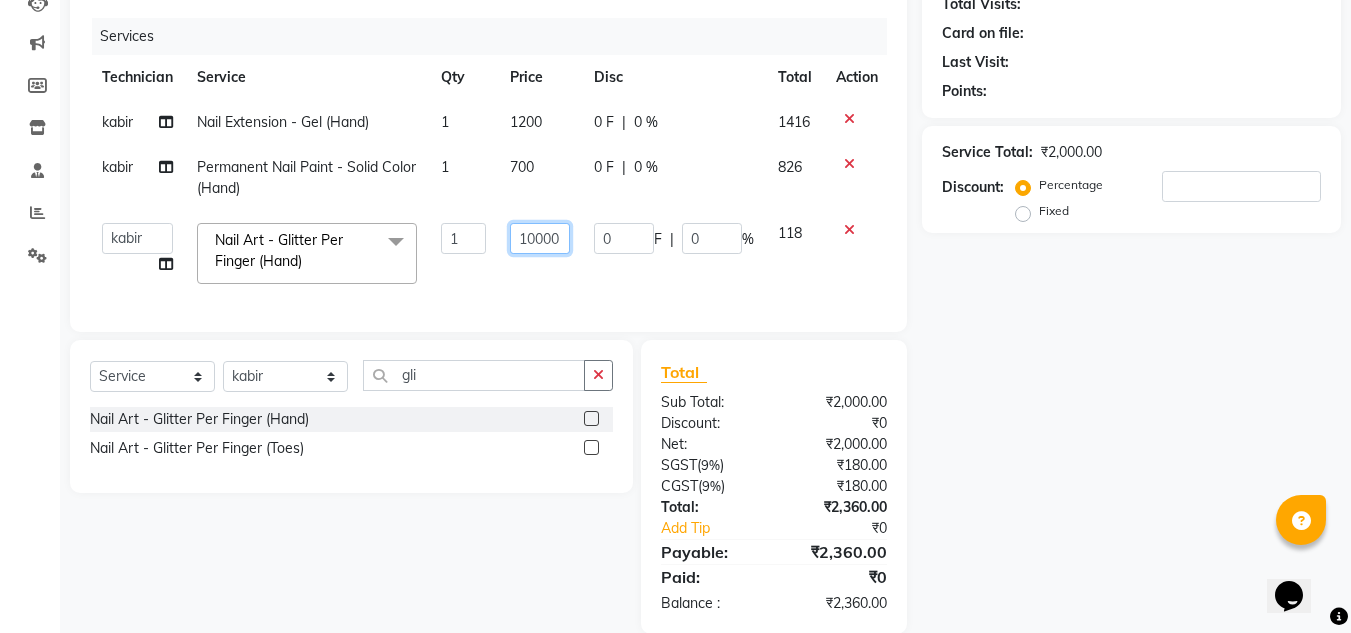 scroll, scrollTop: 0, scrollLeft: 0, axis: both 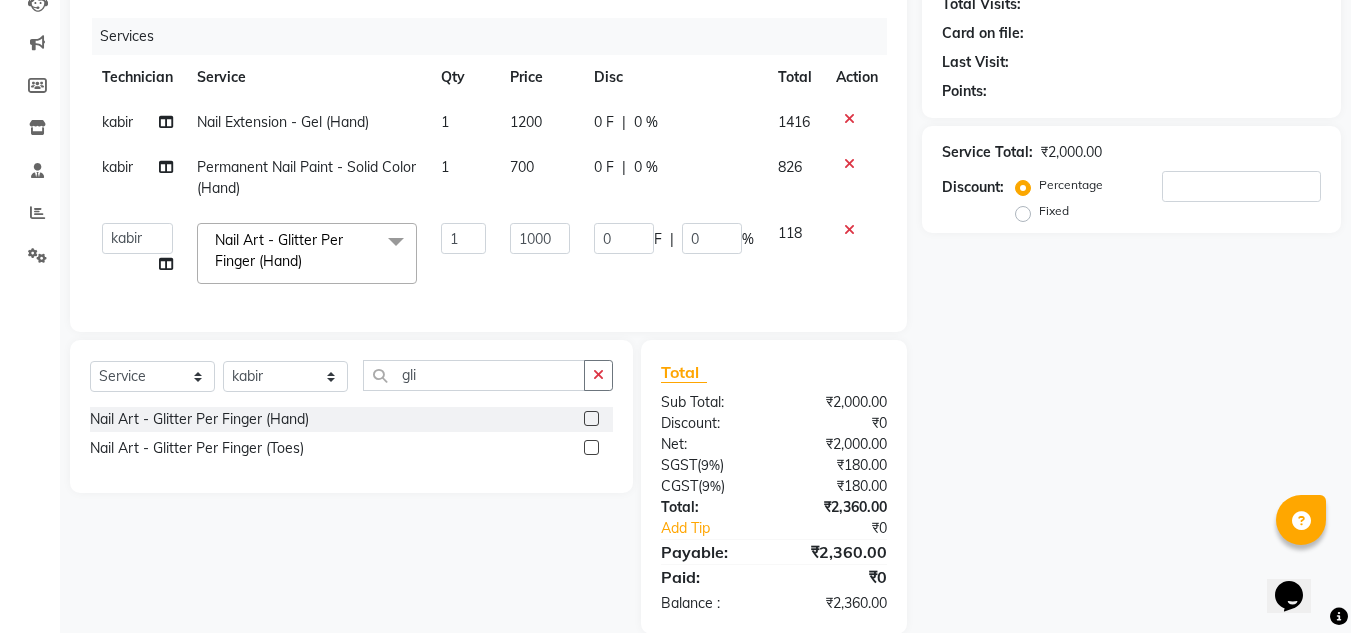 click on "1000" 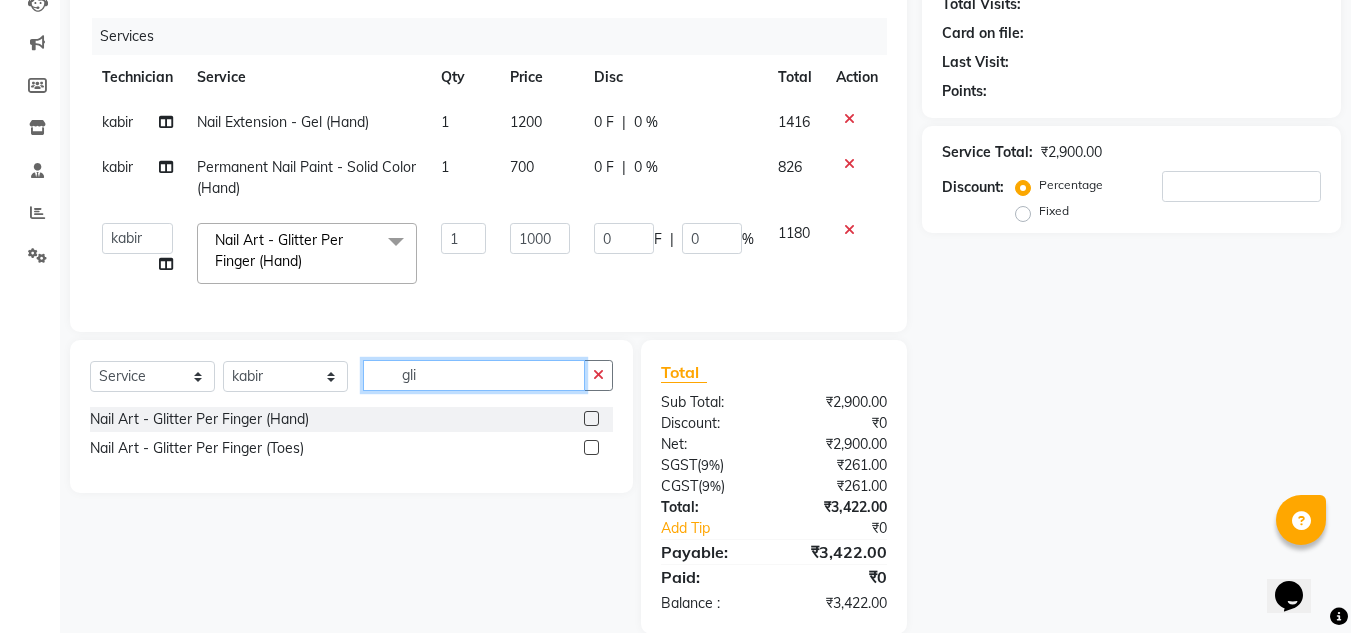 drag, startPoint x: 475, startPoint y: 382, endPoint x: 235, endPoint y: 395, distance: 240.35182 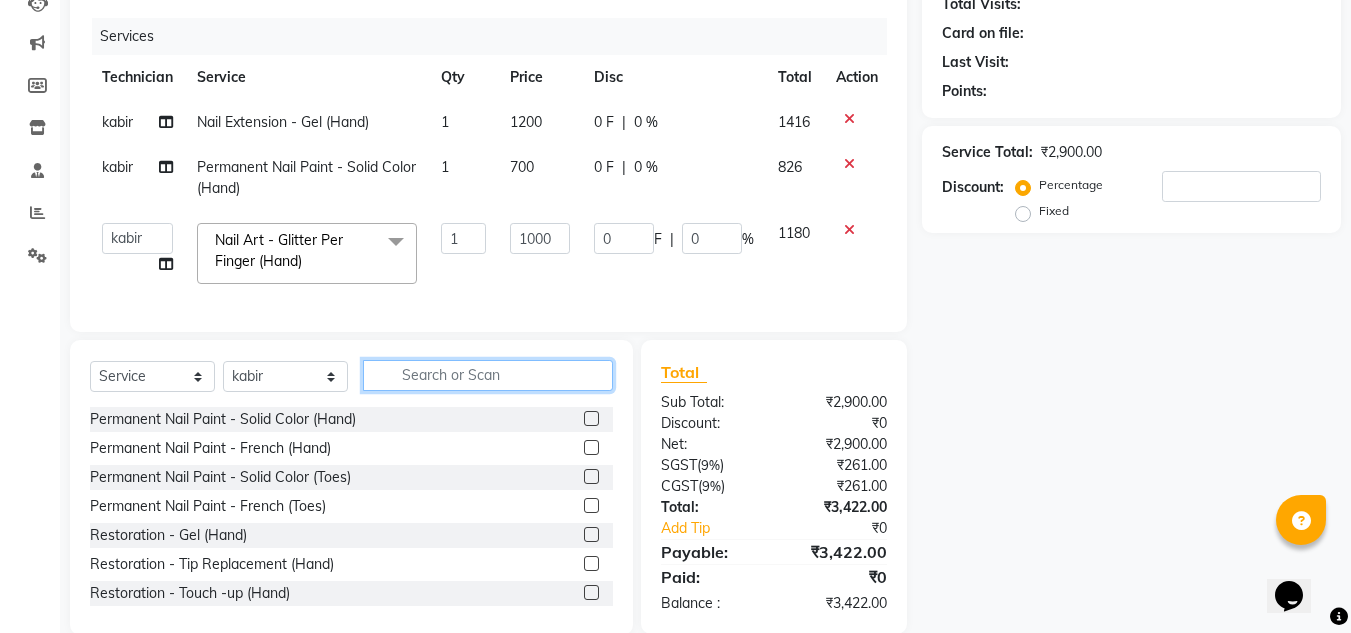 type 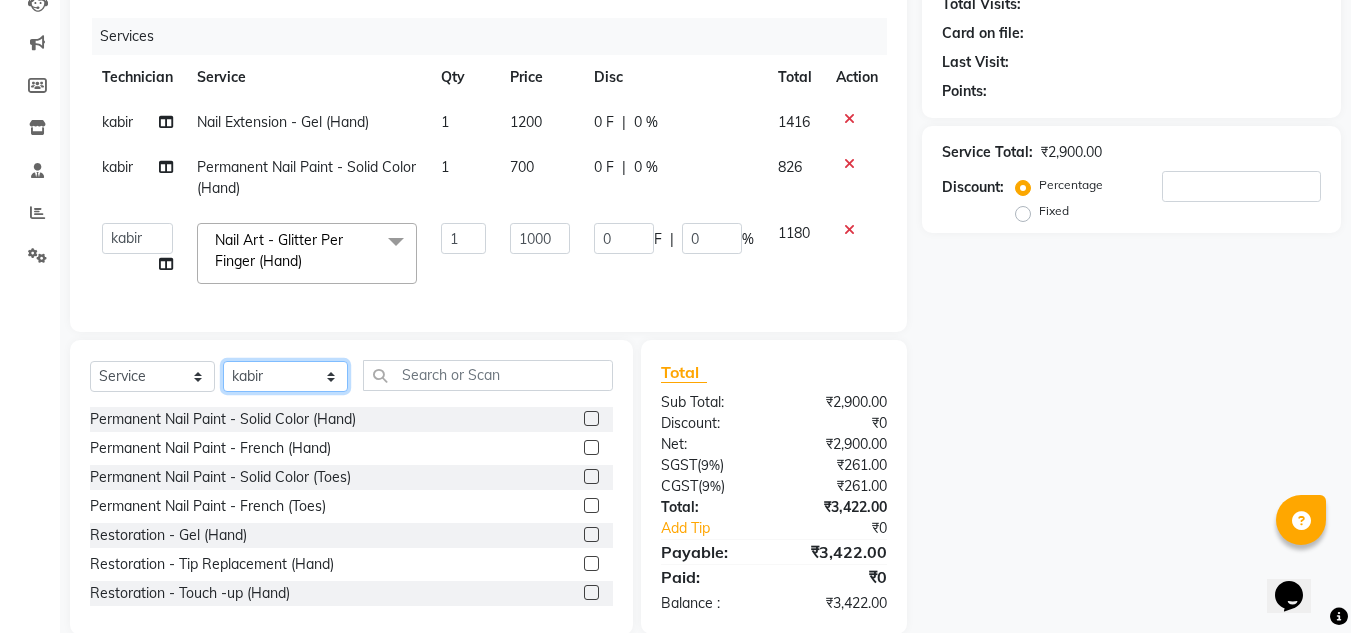 click on "Select Technician akki rahul Basiya Sultha Bilal jin kabir Kavya Kiruba  kunal Leco Manager Rahul Salim swangamlu" 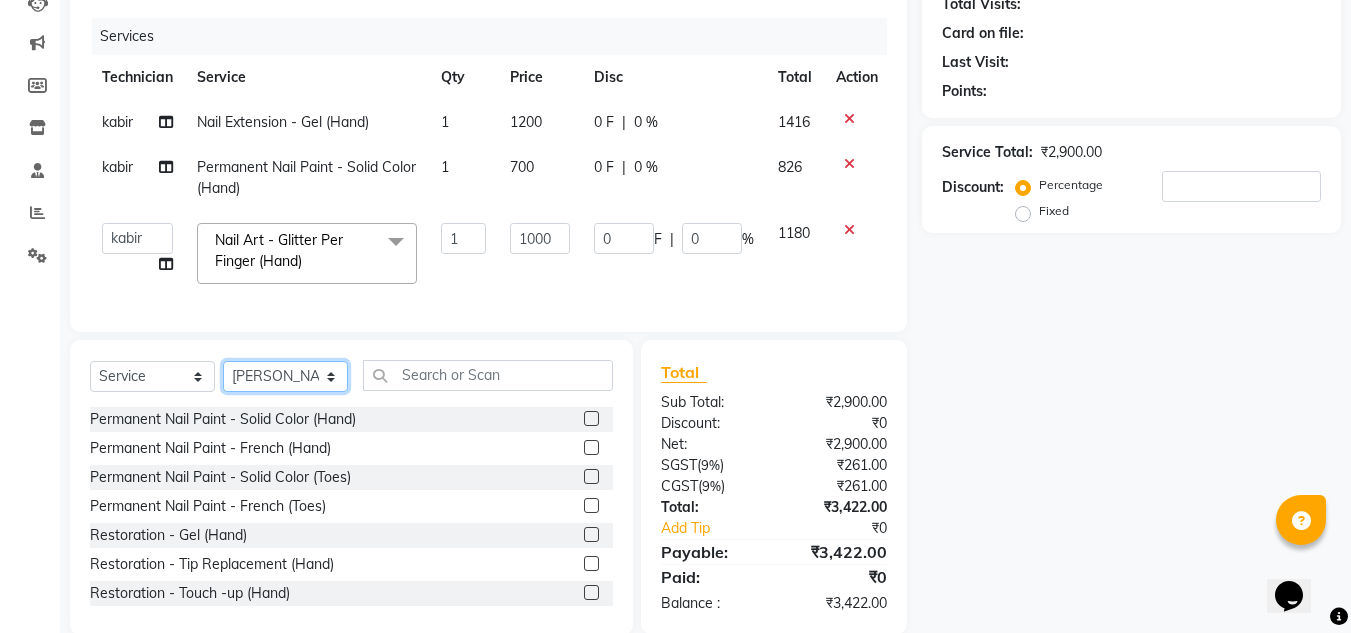 click on "Select Technician akki rahul Basiya Sultha Bilal jin kabir Kavya Kiruba  kunal Leco Manager Rahul Salim swangamlu" 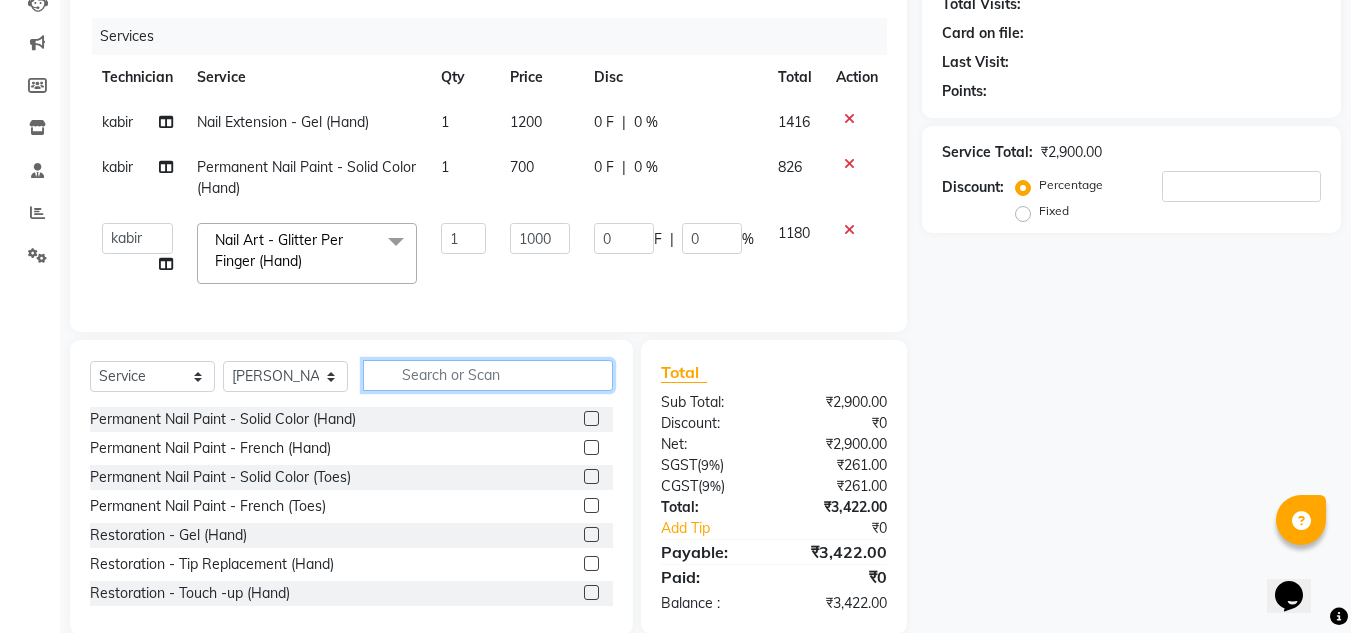 click 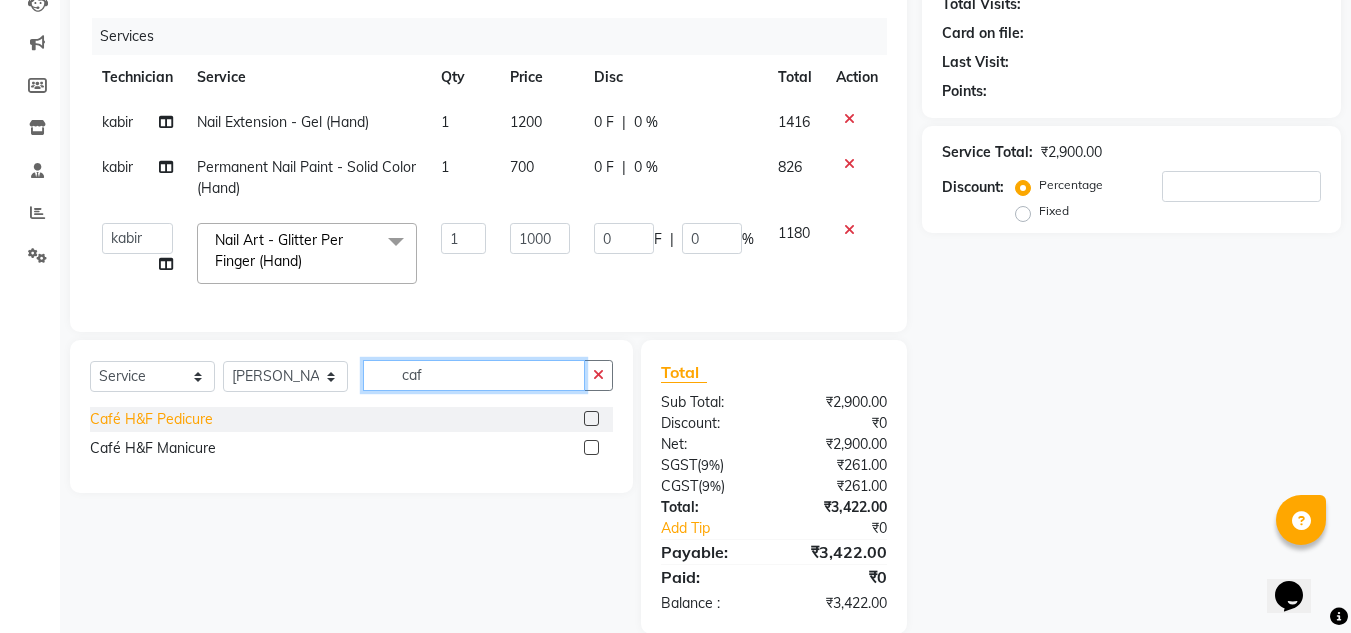 type on "caf" 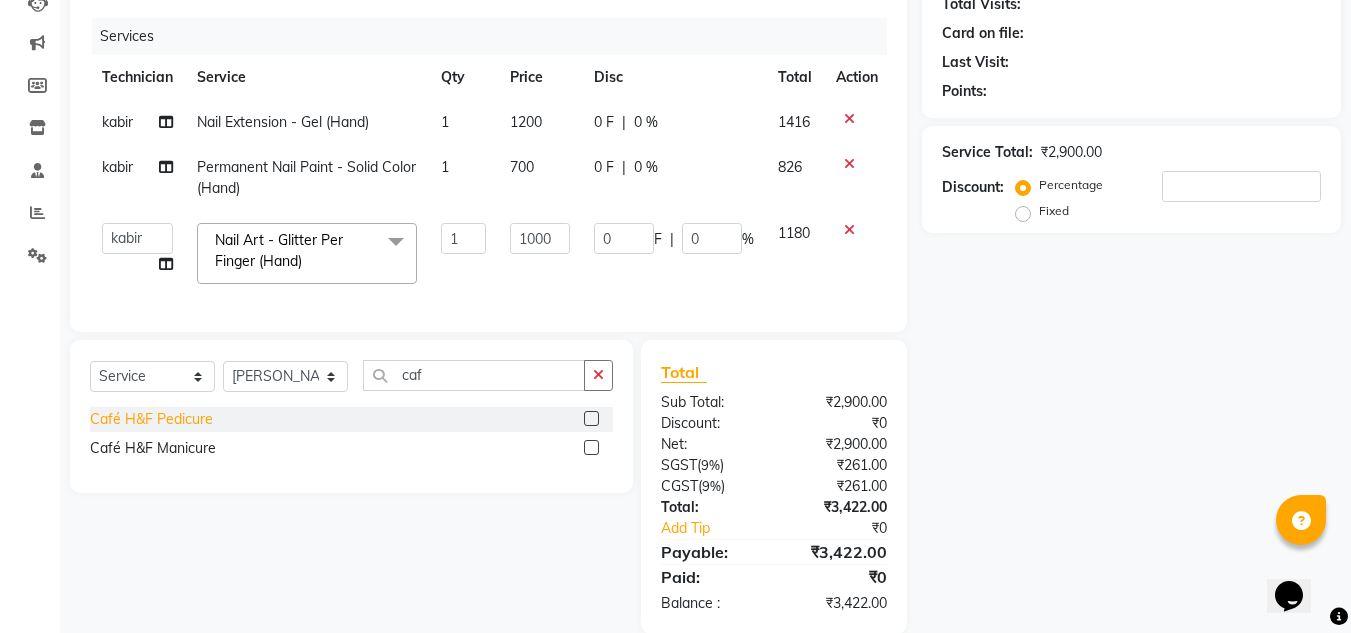 click on "Café H&F Pedicure" 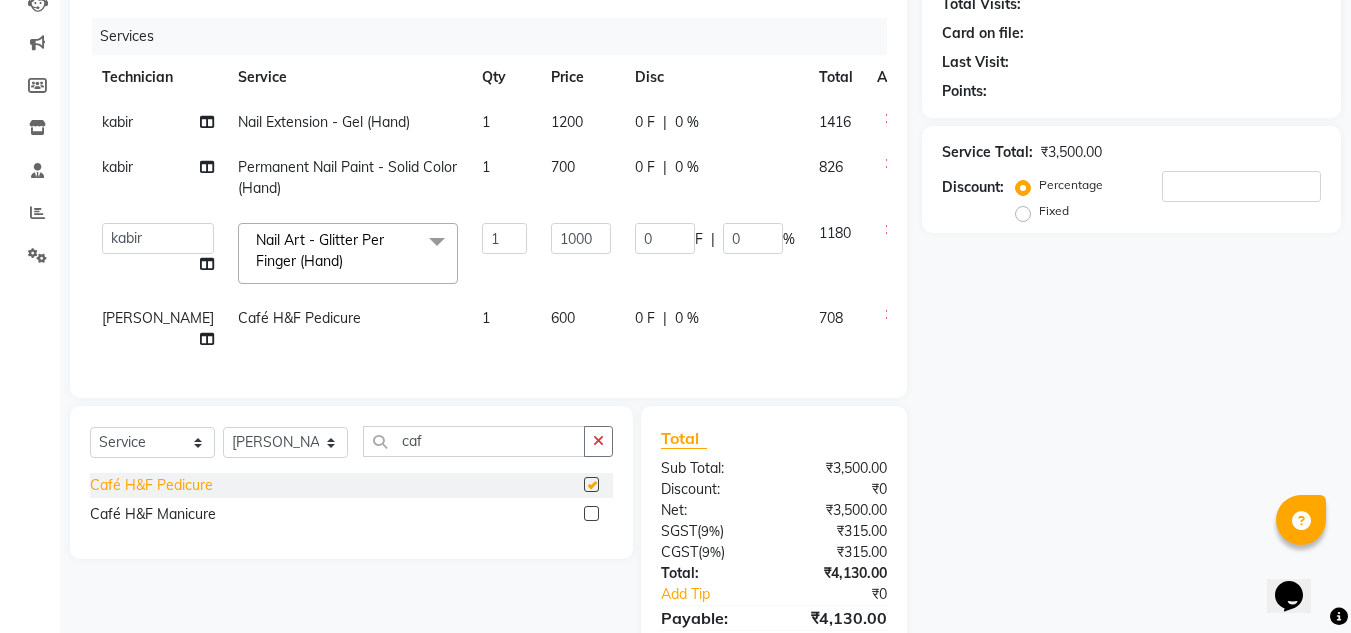 checkbox on "false" 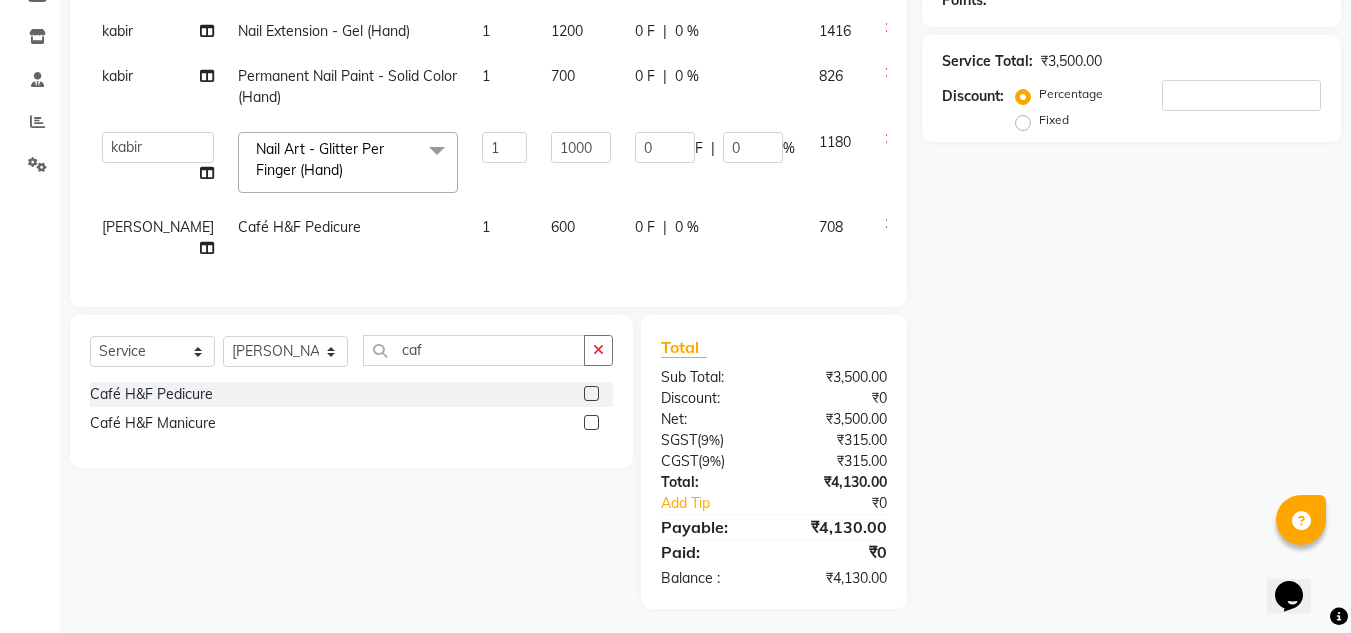 scroll, scrollTop: 0, scrollLeft: 0, axis: both 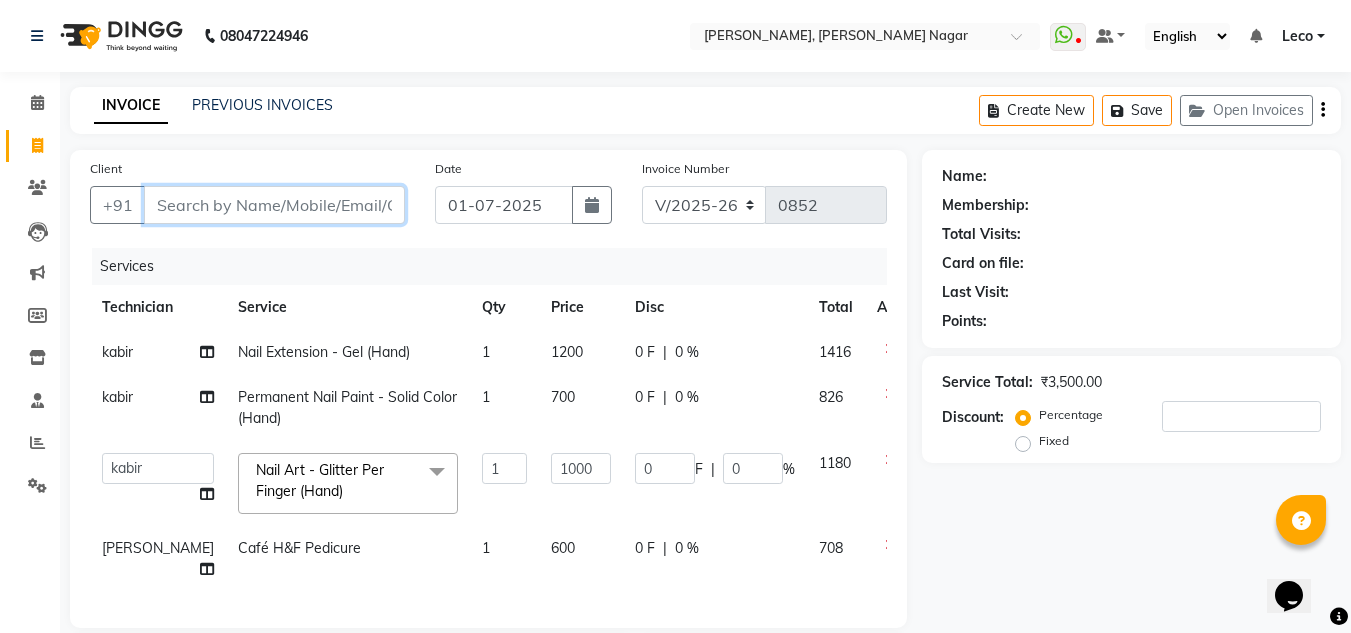 click on "Client" at bounding box center [274, 205] 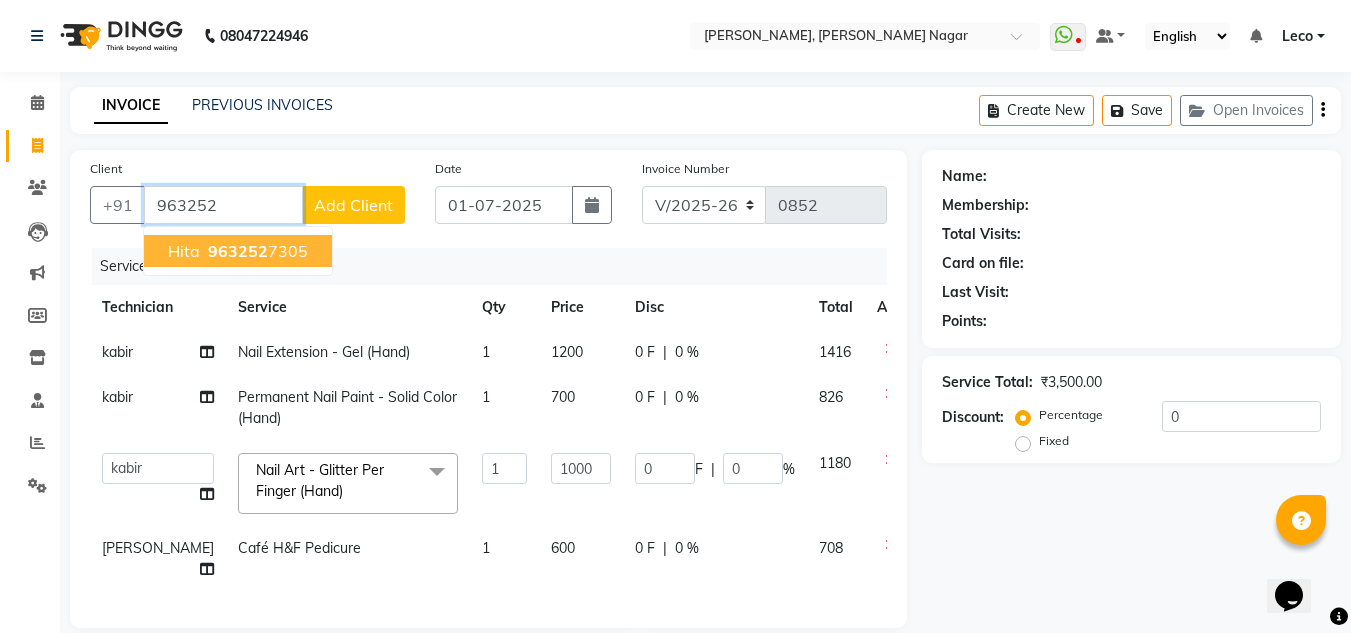 click on "963252" at bounding box center (238, 251) 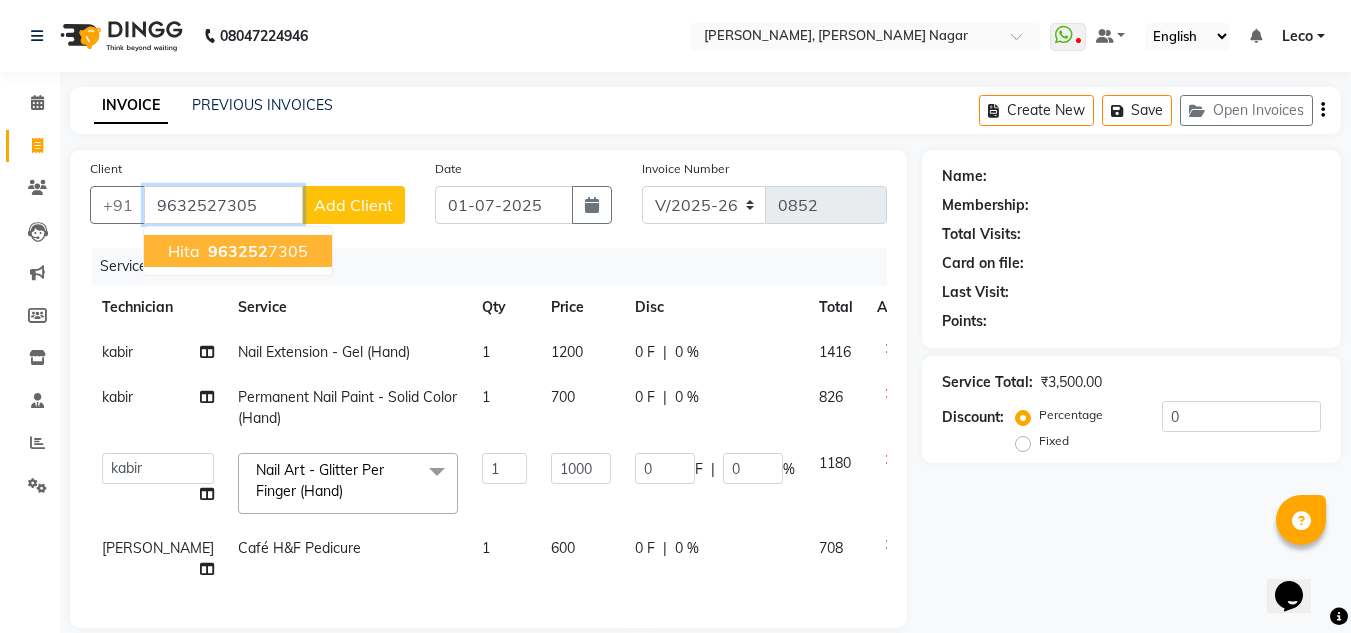 type on "9632527305" 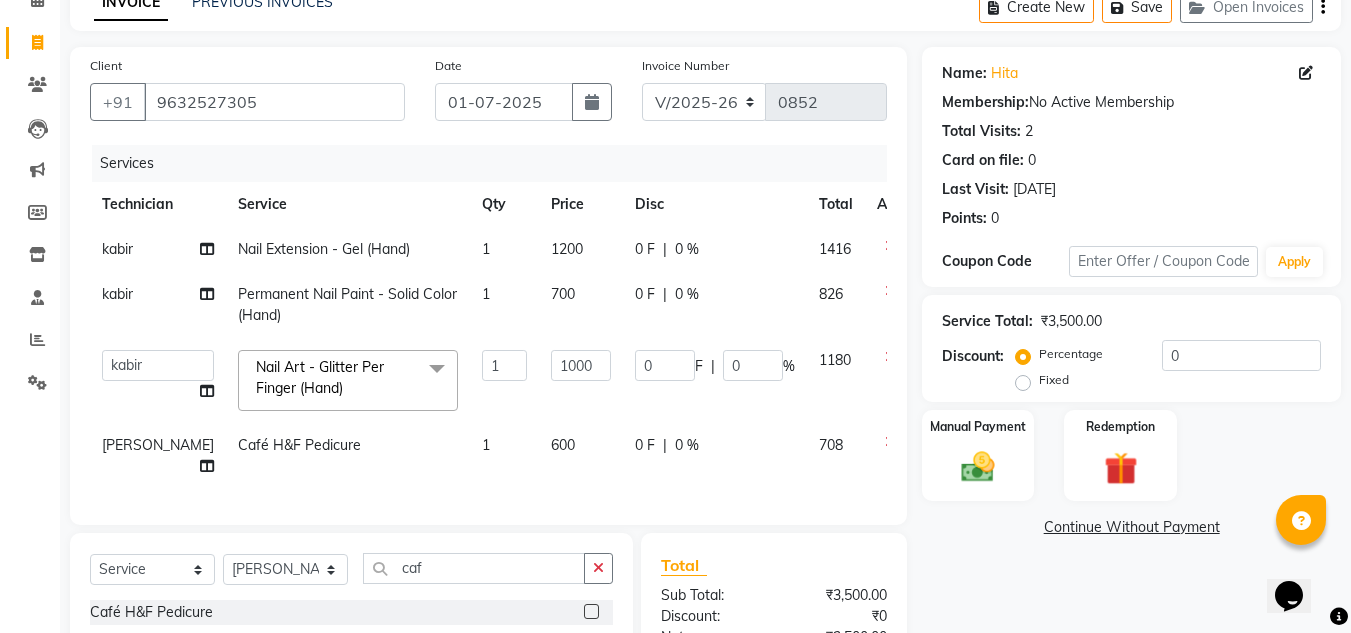 scroll, scrollTop: 102, scrollLeft: 0, axis: vertical 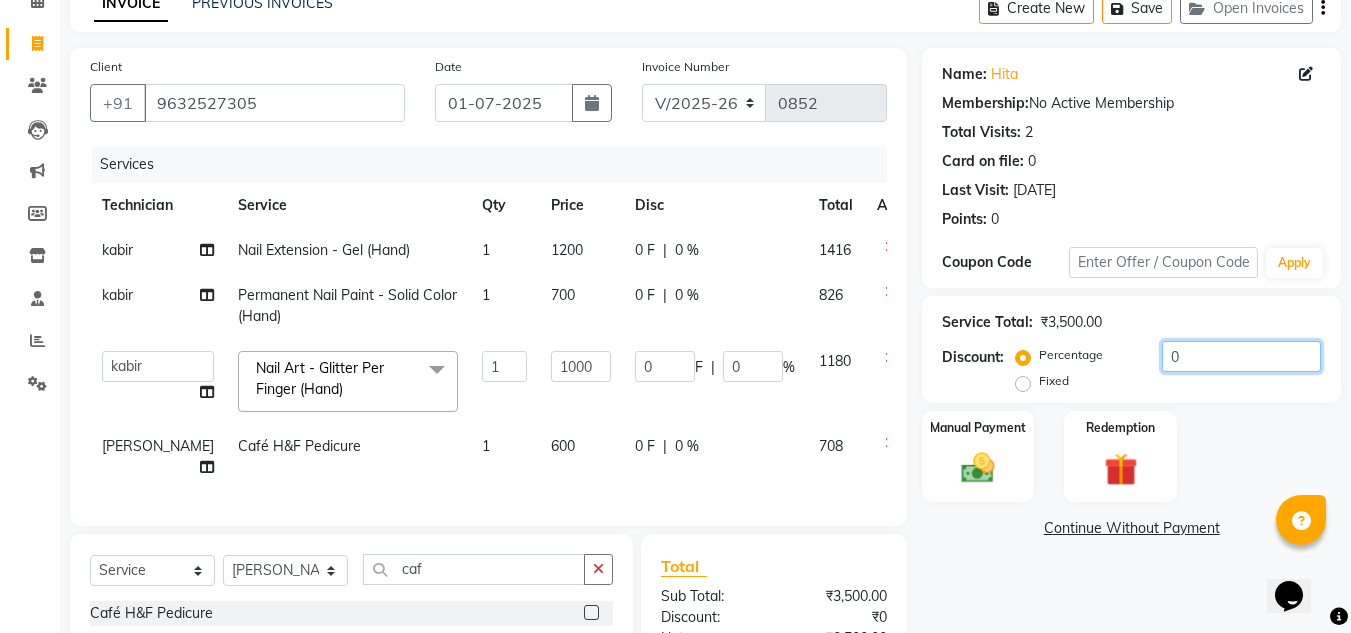 click on "0" 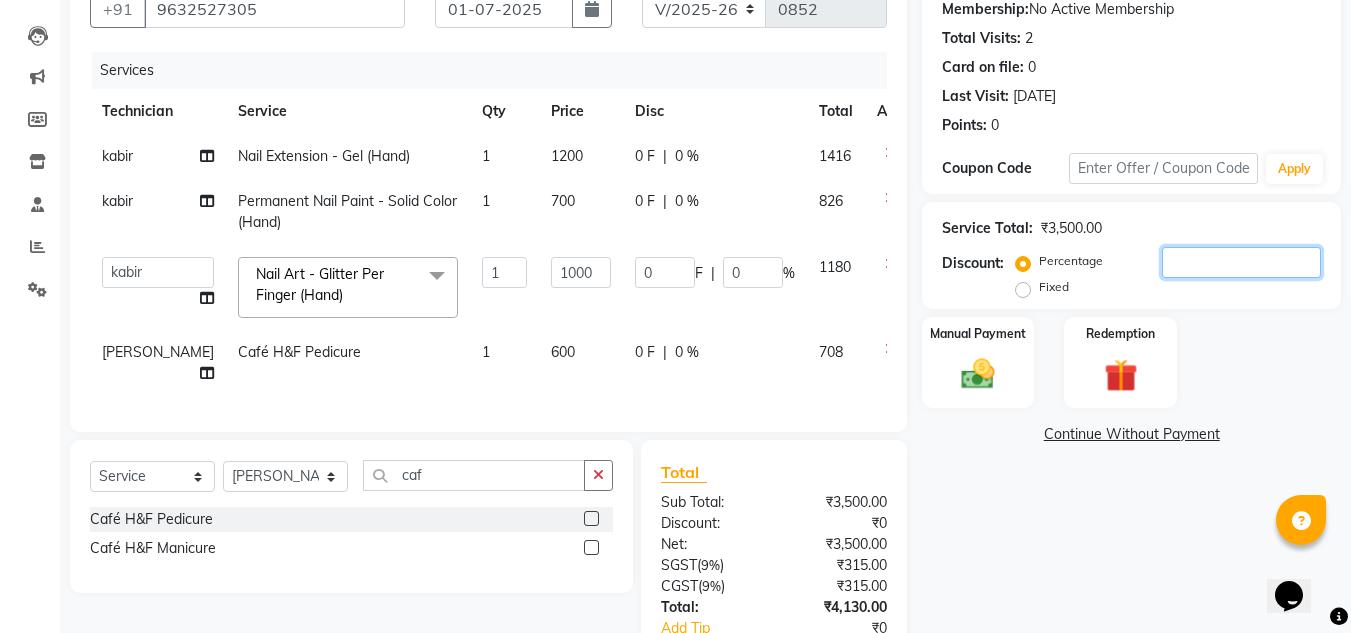 scroll, scrollTop: 226, scrollLeft: 0, axis: vertical 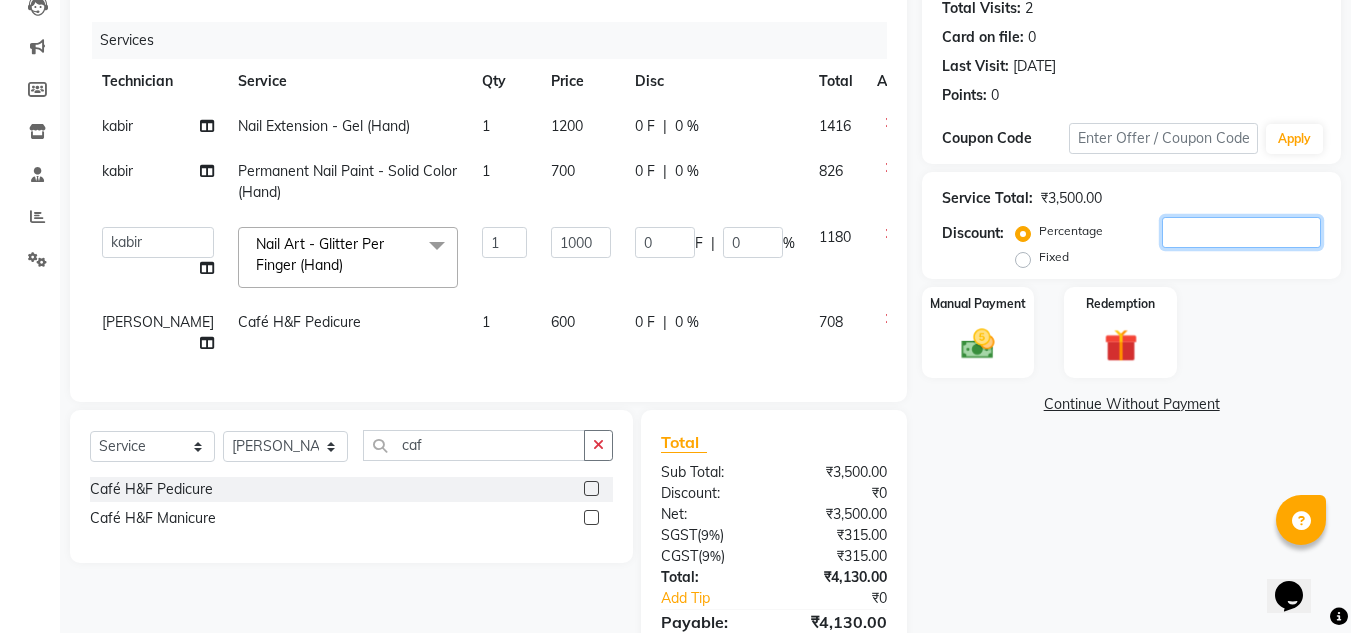 type on "1" 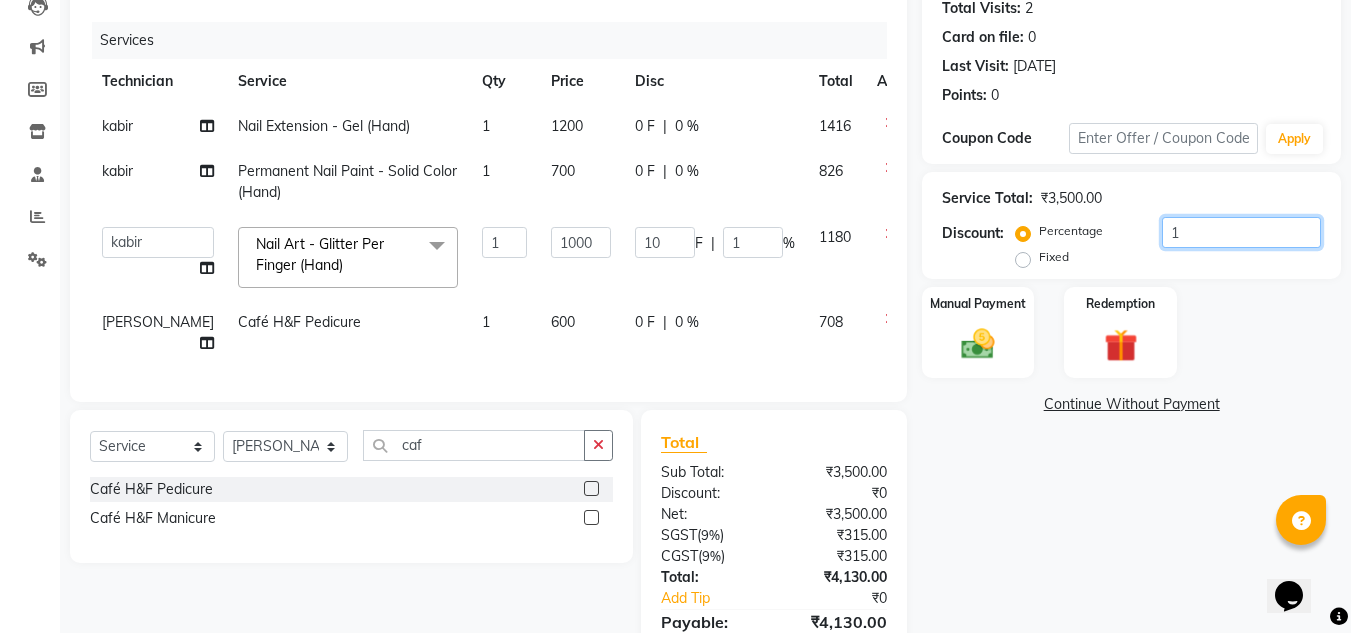 type on "10" 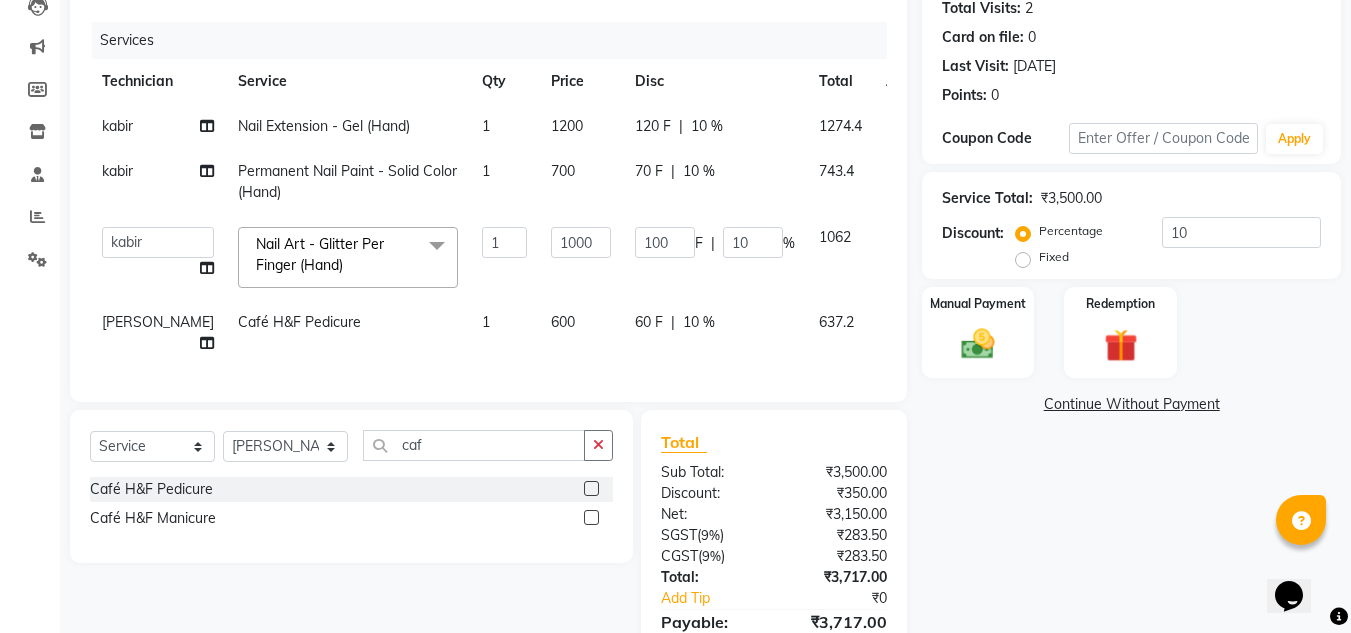 click on "Manual Payment Redemption" 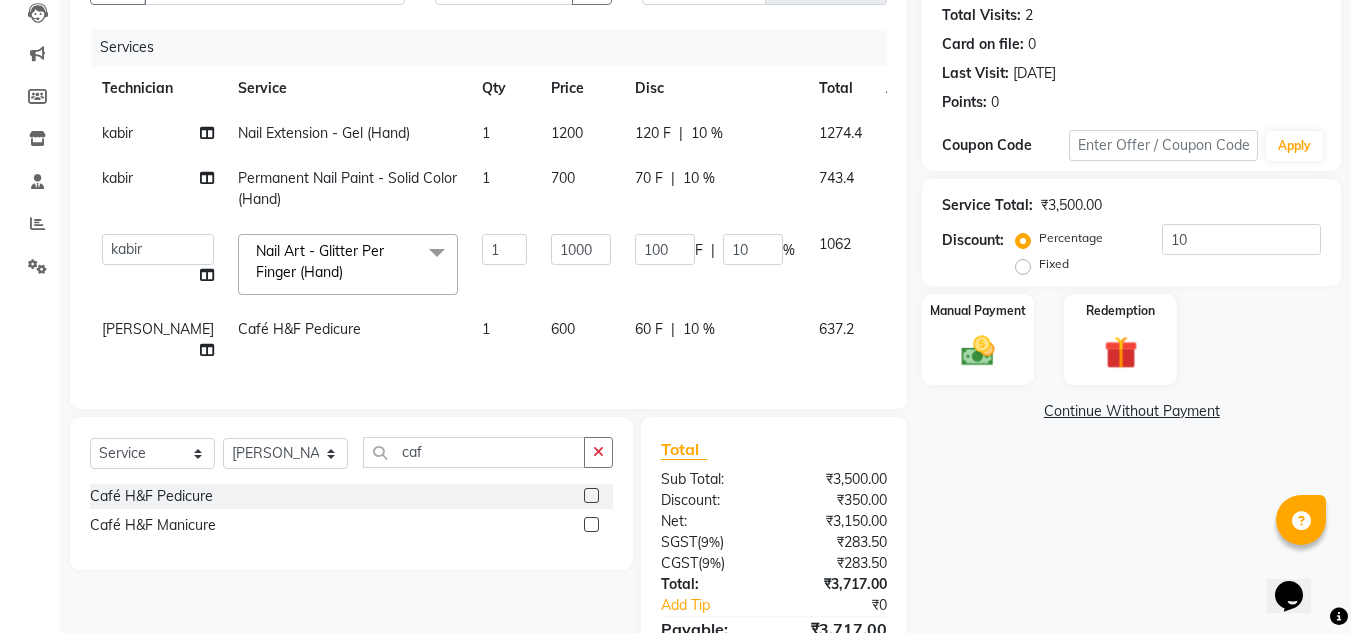 scroll, scrollTop: 220, scrollLeft: 0, axis: vertical 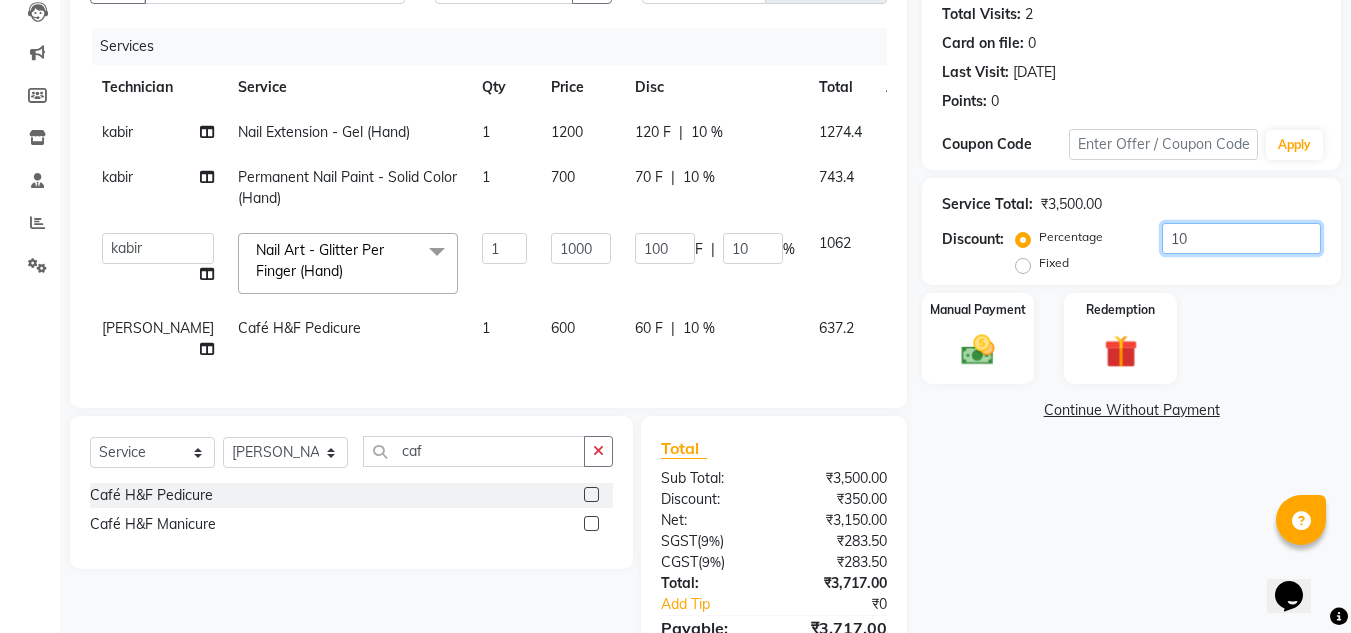 click on "10" 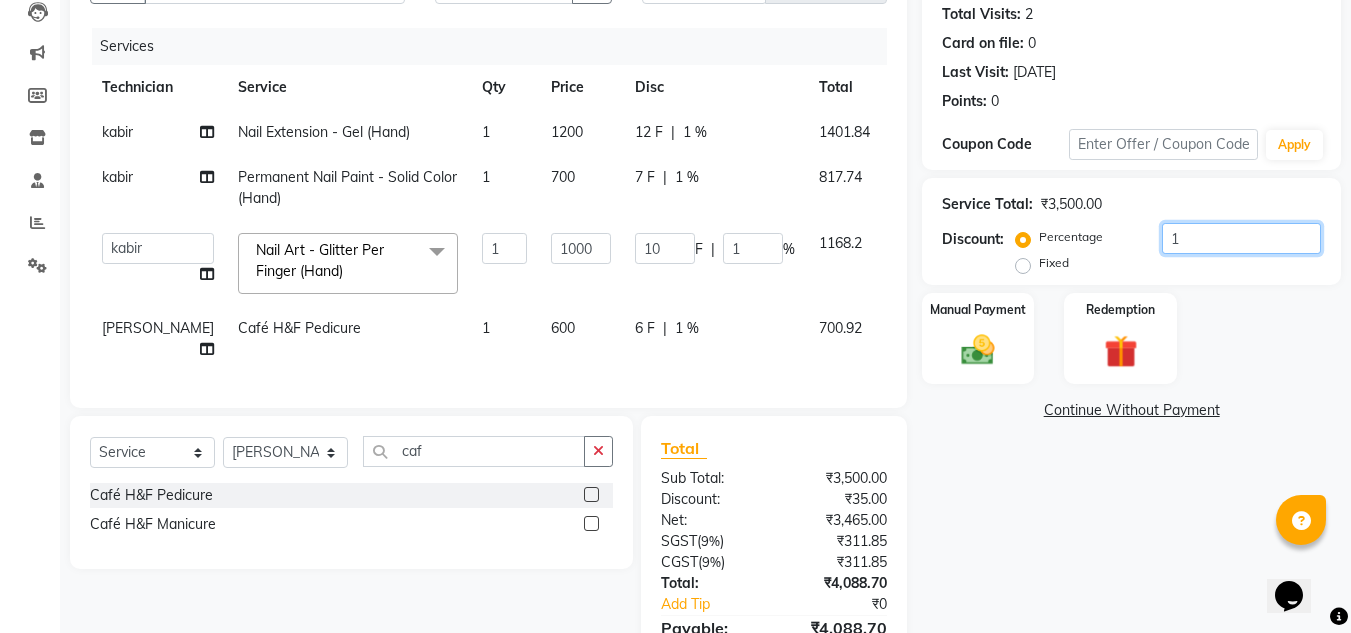 type 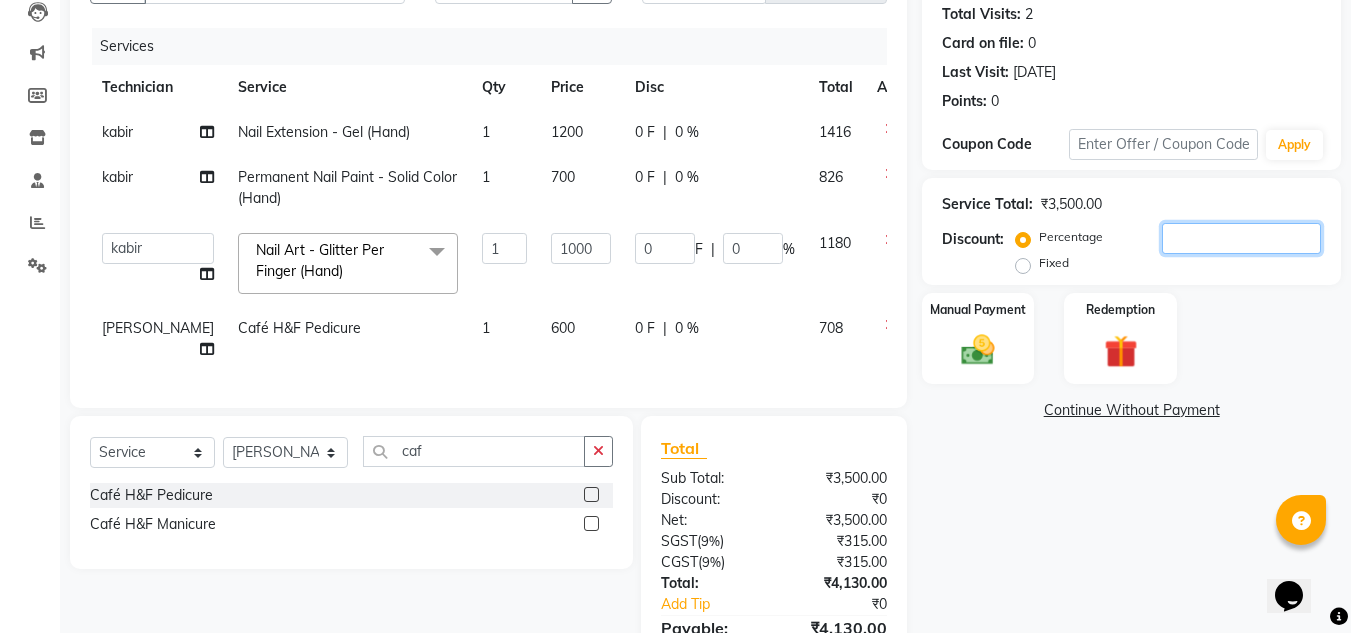 type on "2" 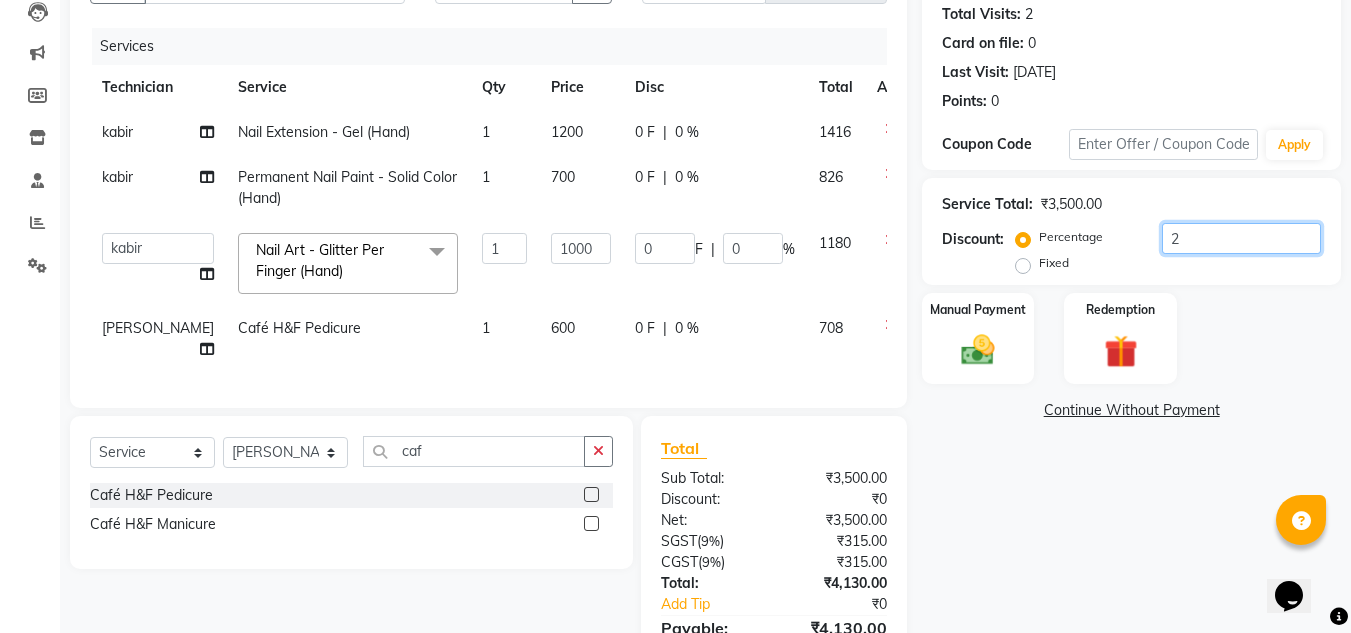 type on "20" 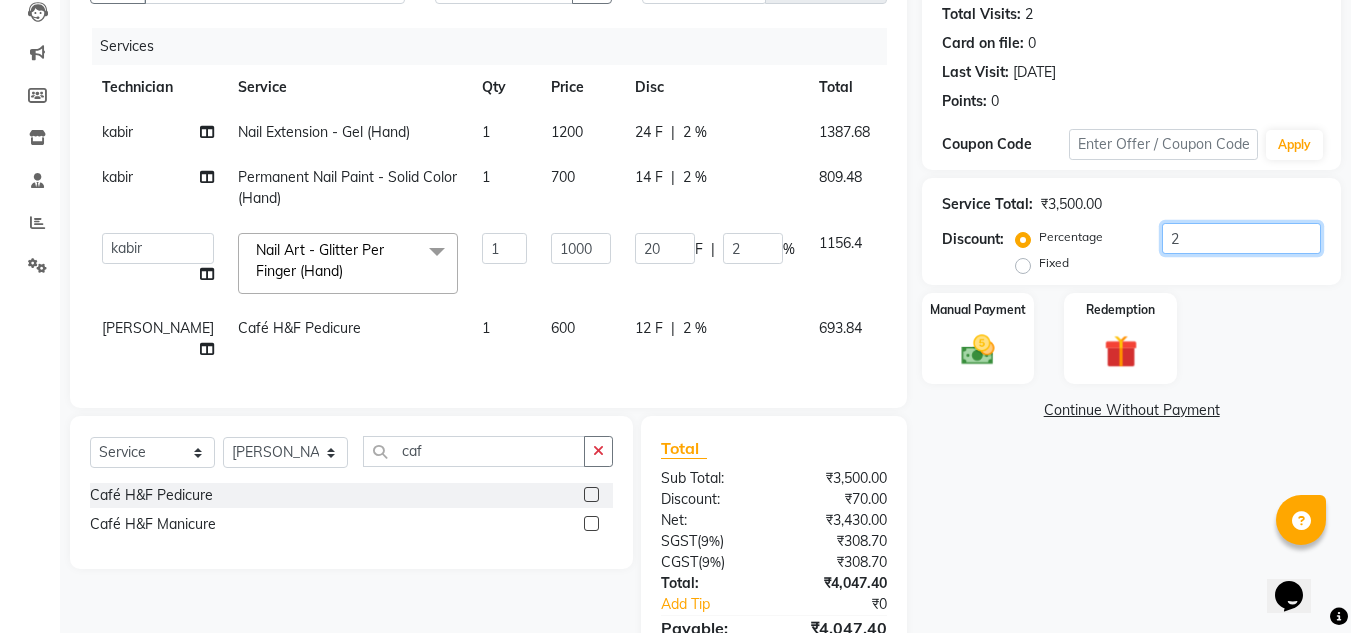 type on "25" 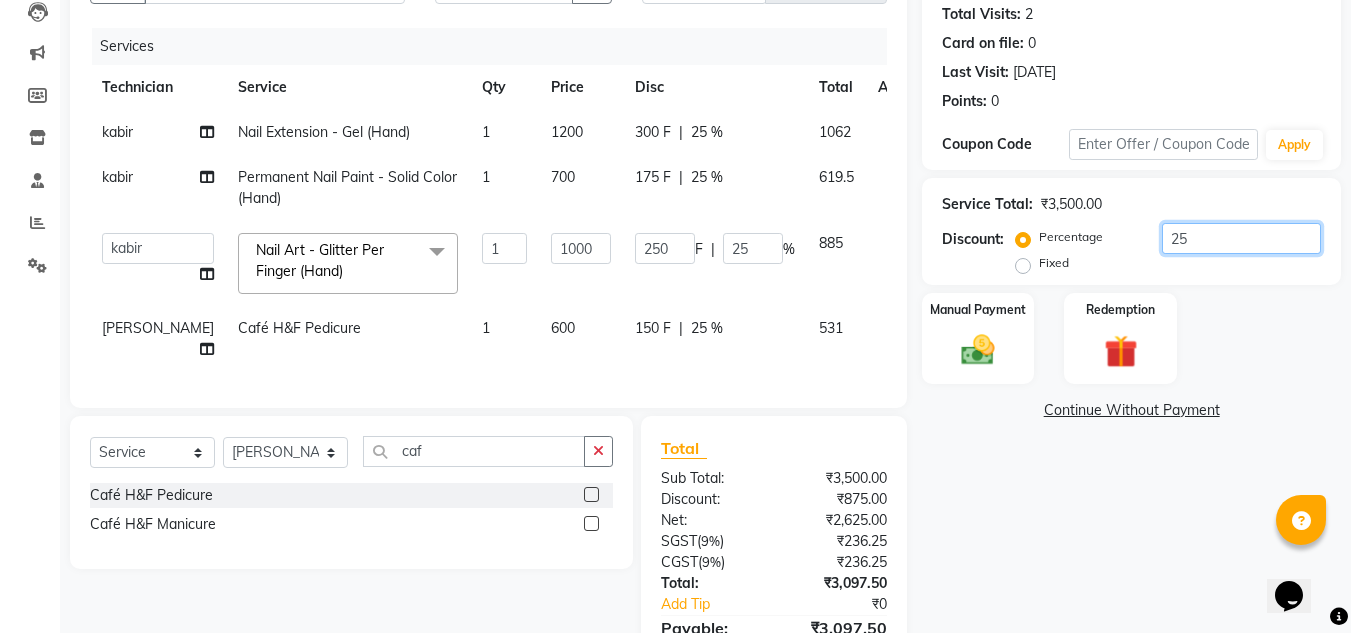 type on "25" 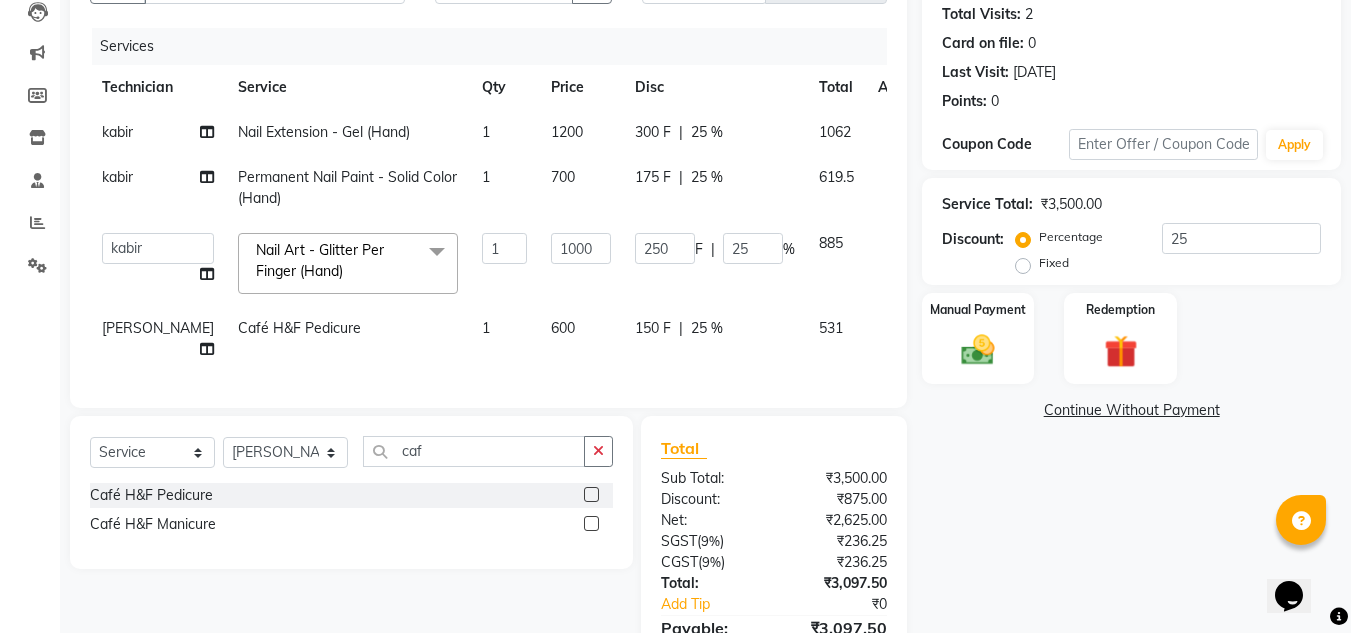 click on "Name: Hita  Membership:  No Active Membership  Total Visits:  2 Card on file:  0 Last Visit:   13-06-2025 Points:   0  Coupon Code Apply Service Total:  ₹3,500.00  Discount:  Percentage   Fixed  25 Manual Payment Redemption  Continue Without Payment" 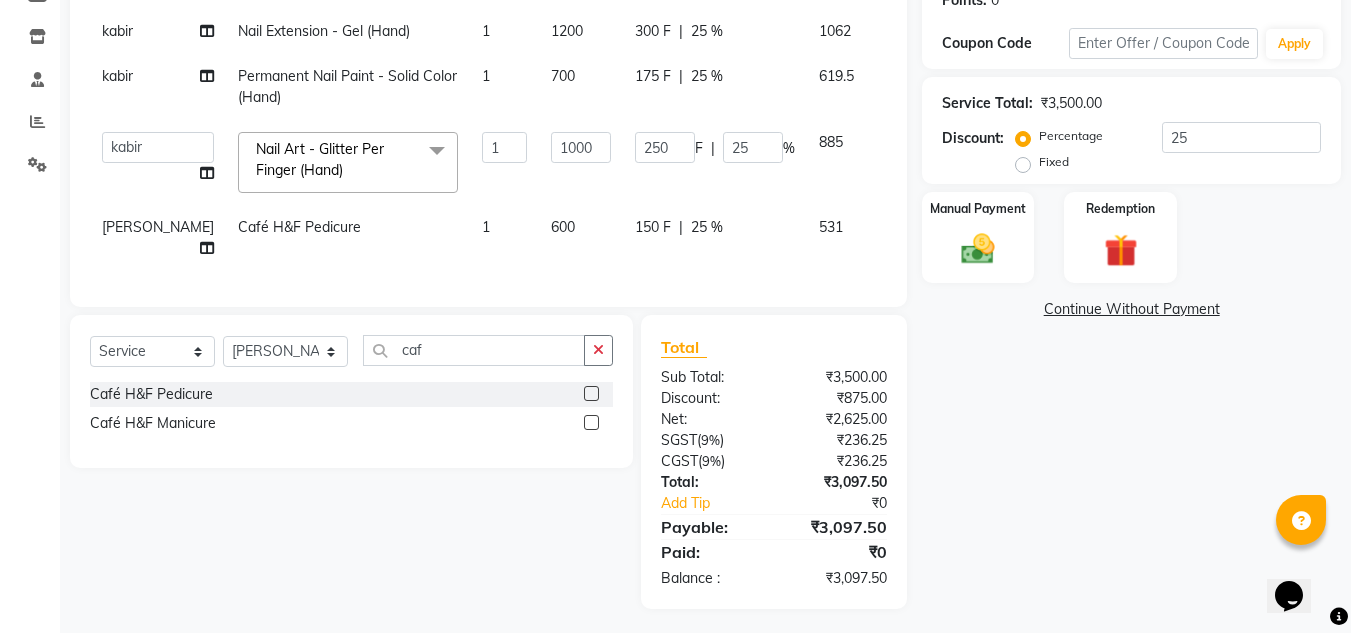 click on "Name: Hita  Membership:  No Active Membership  Total Visits:  2 Card on file:  0 Last Visit:   13-06-2025 Points:   0  Coupon Code Apply Service Total:  ₹3,500.00  Discount:  Percentage   Fixed  25 Manual Payment Redemption  Continue Without Payment" 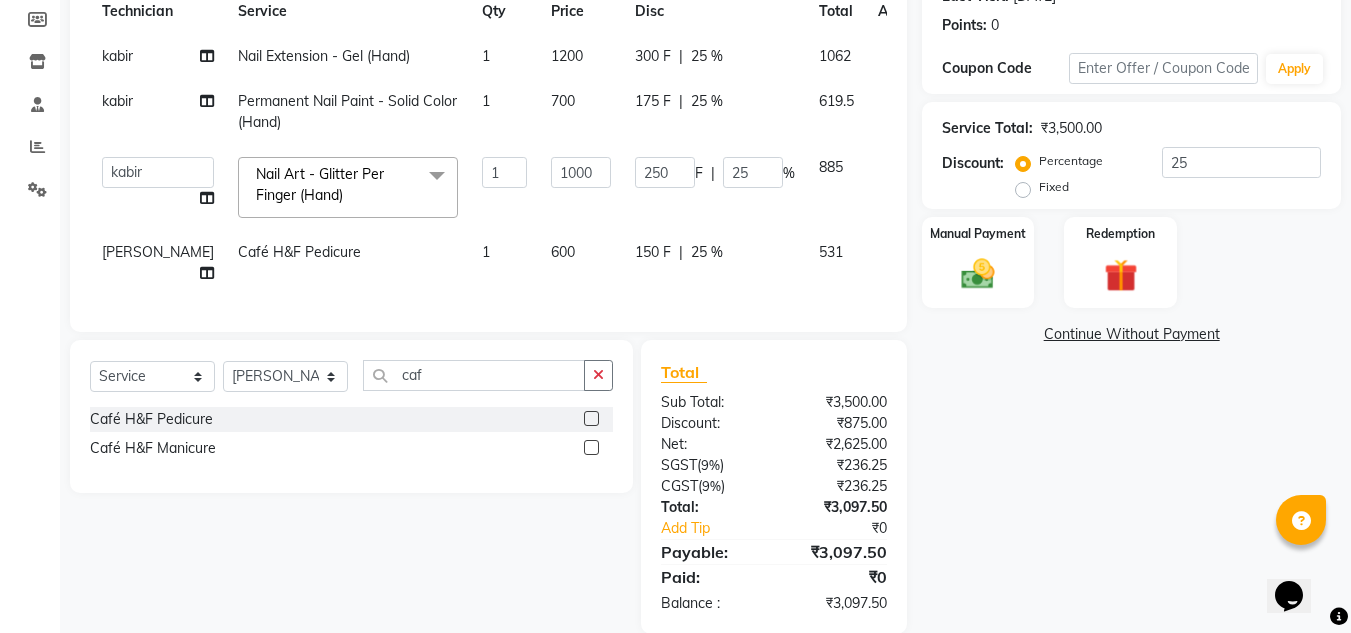 scroll, scrollTop: 321, scrollLeft: 0, axis: vertical 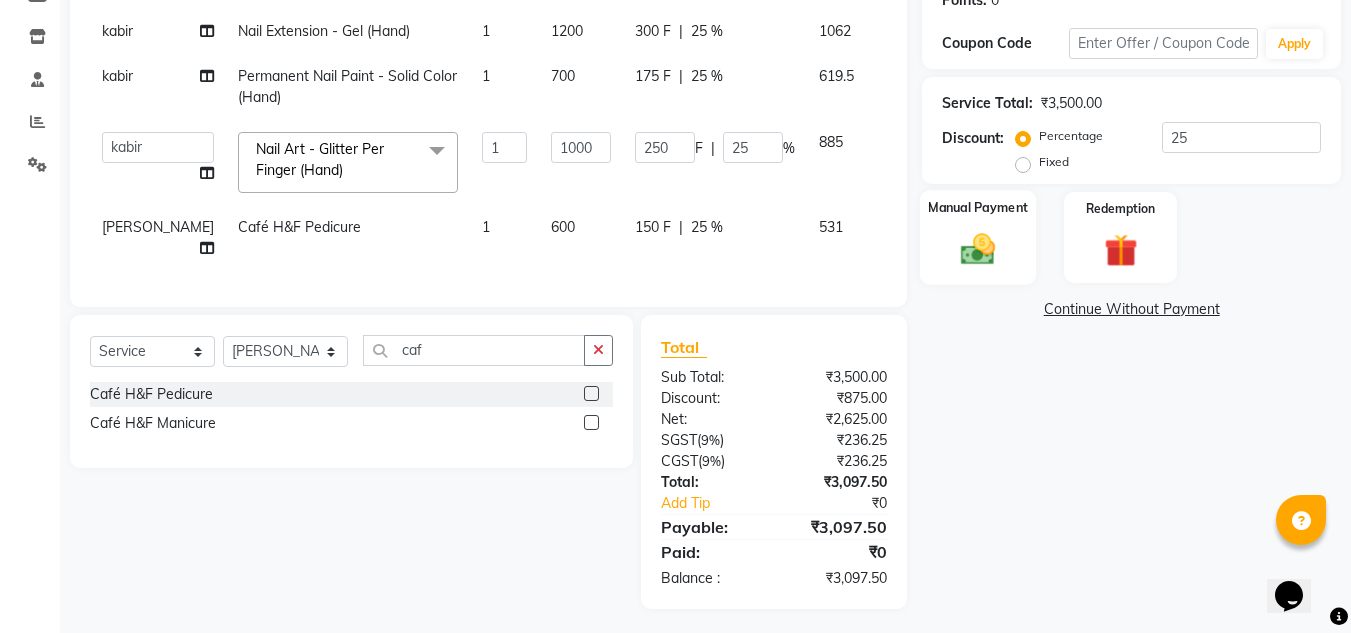 click on "Manual Payment" 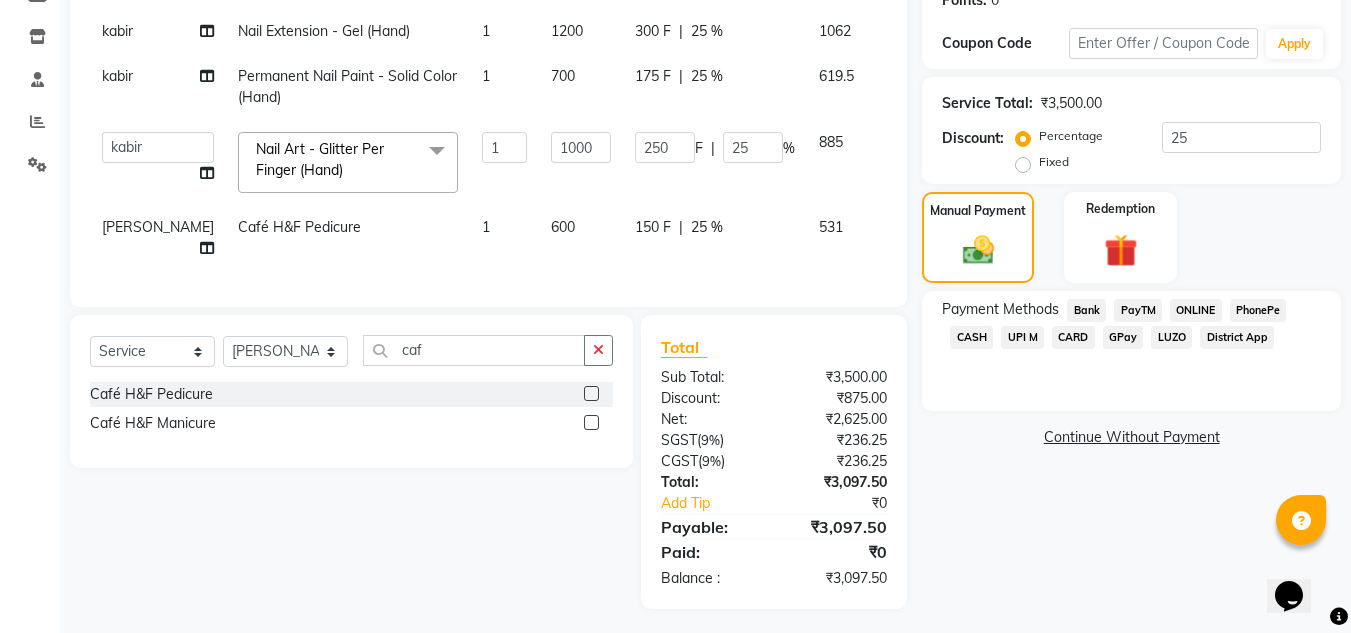 click on "ONLINE" 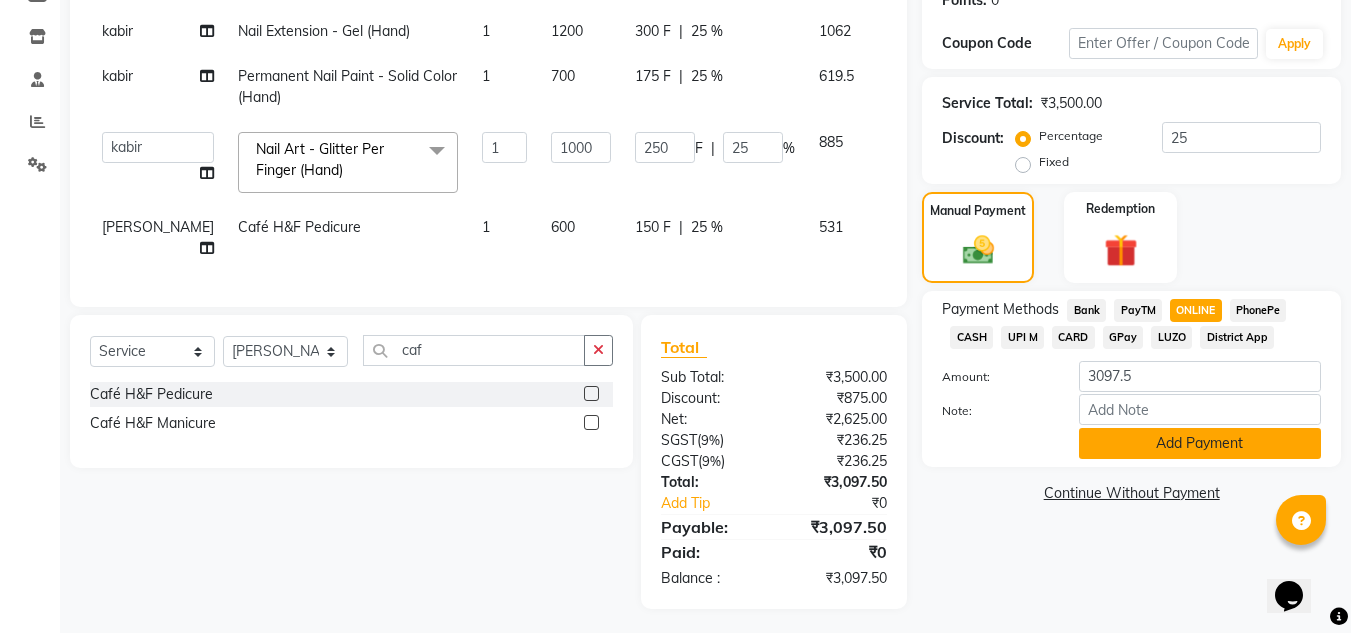 click on "Add Payment" 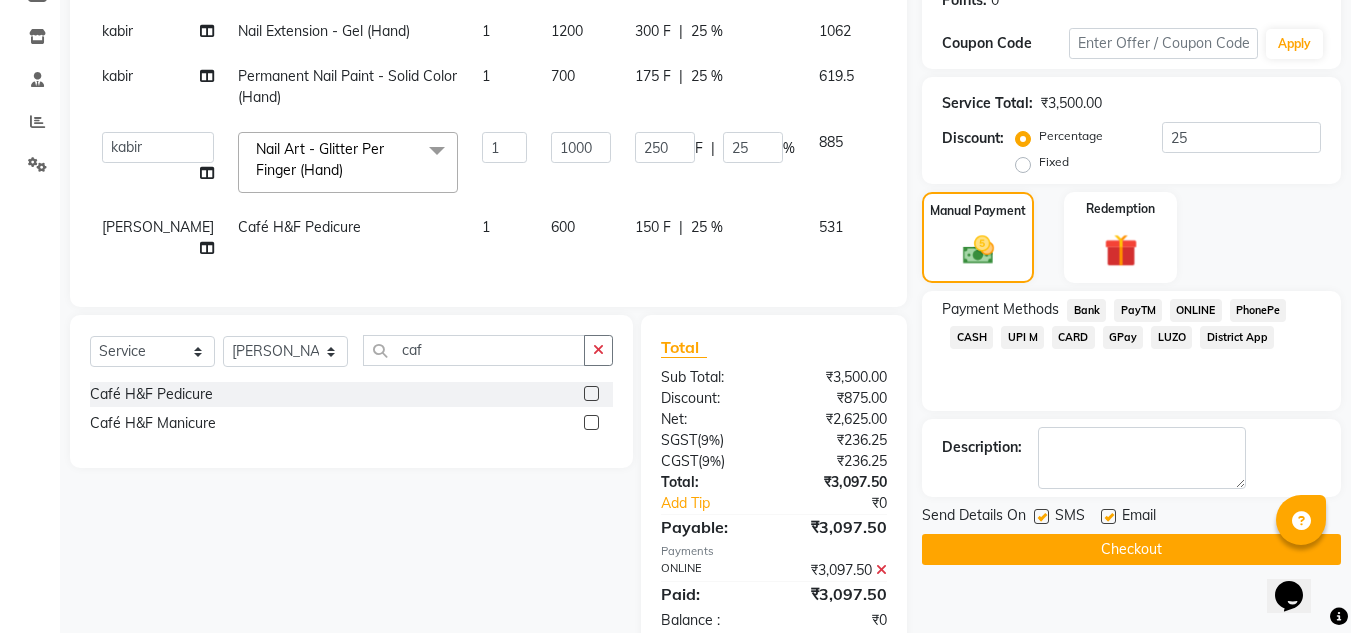 scroll, scrollTop: 363, scrollLeft: 0, axis: vertical 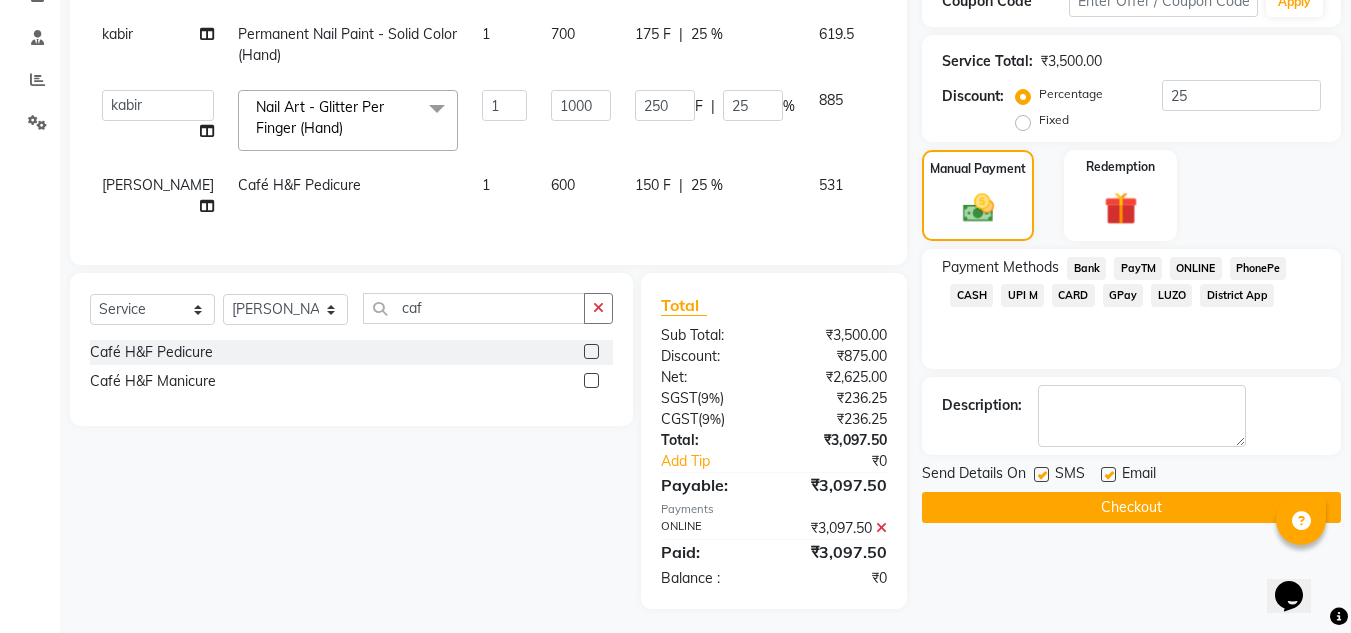 click on "Checkout" 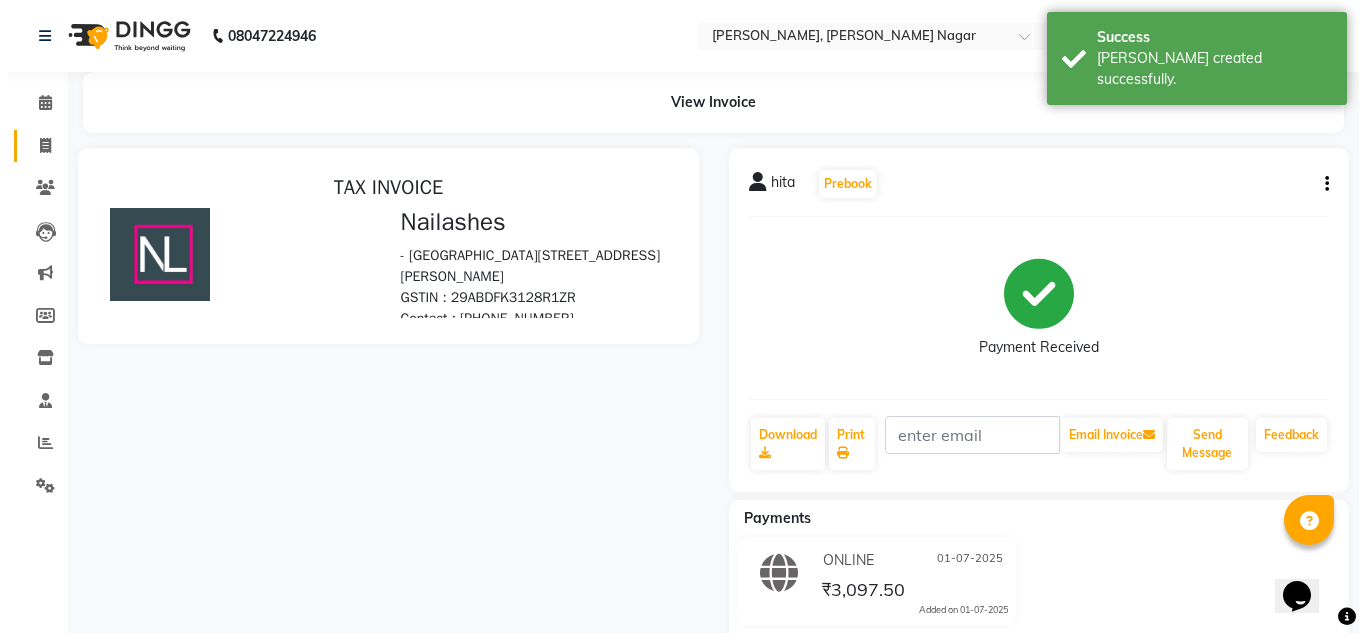 scroll, scrollTop: 0, scrollLeft: 0, axis: both 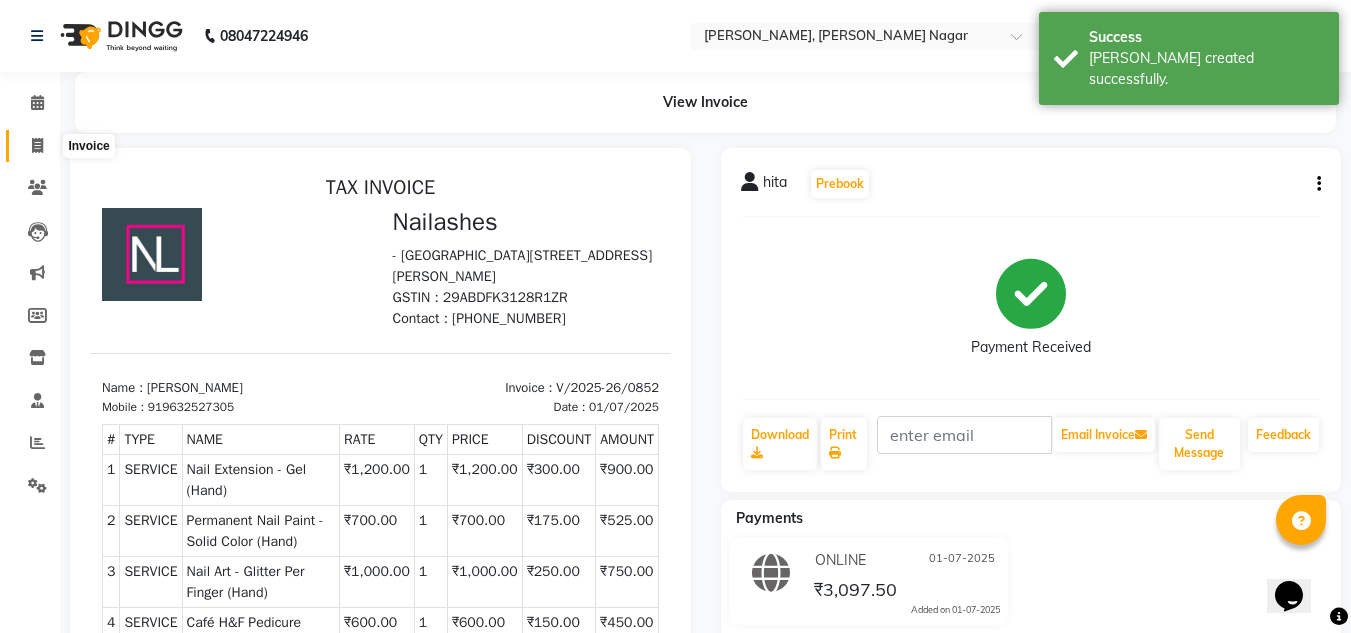 click 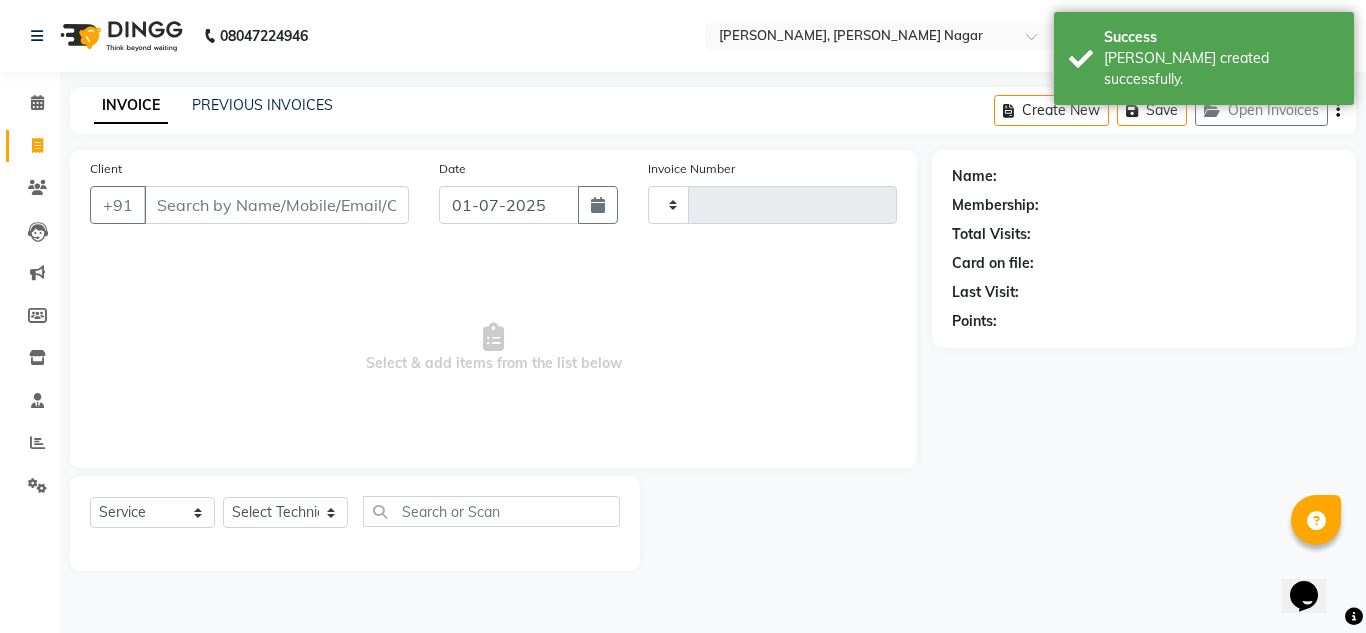 type on "0853" 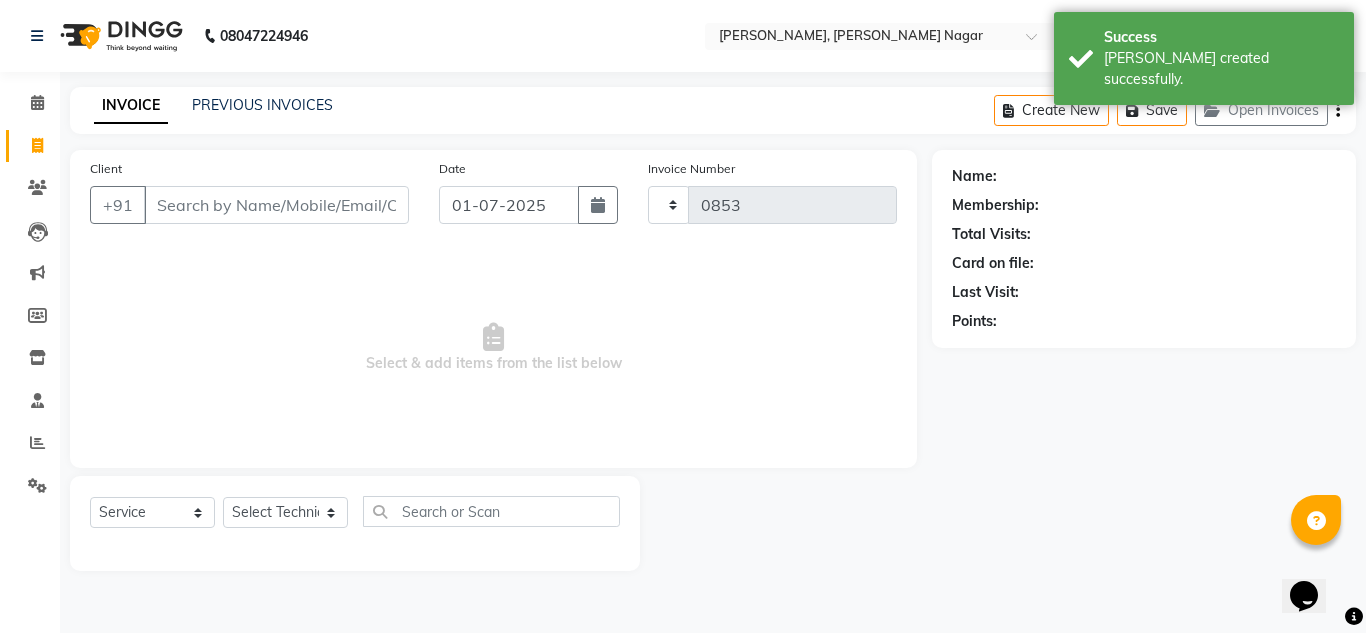 select on "7686" 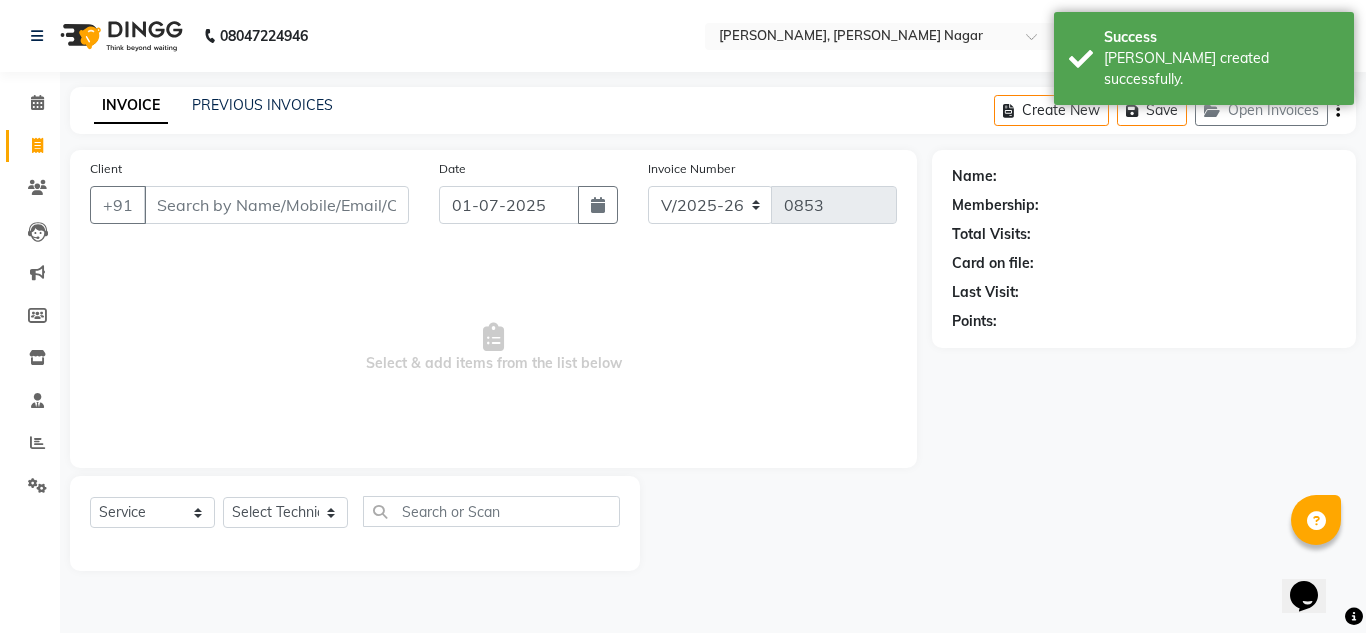 click on "Client" at bounding box center [276, 205] 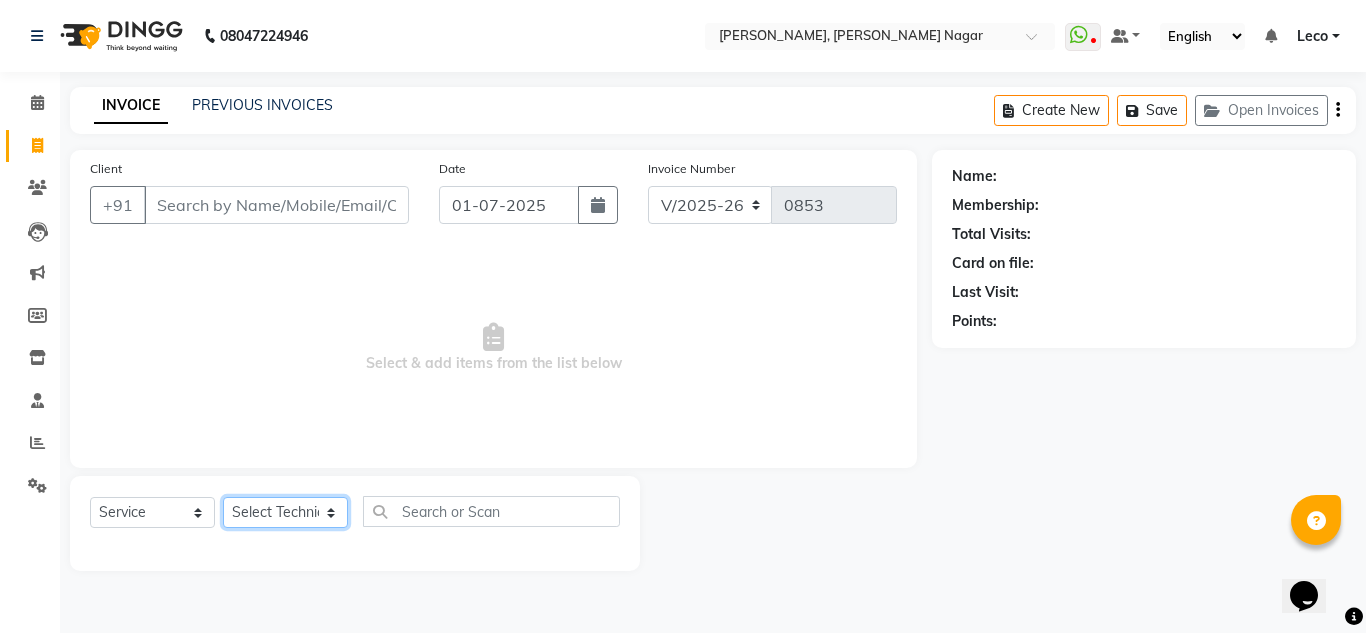 click on "Select Technician akki rahul Basiya Sultha Bilal jin kabir Kavya Kiruba  kunal Leco Manager Rahul Salim swangamlu" 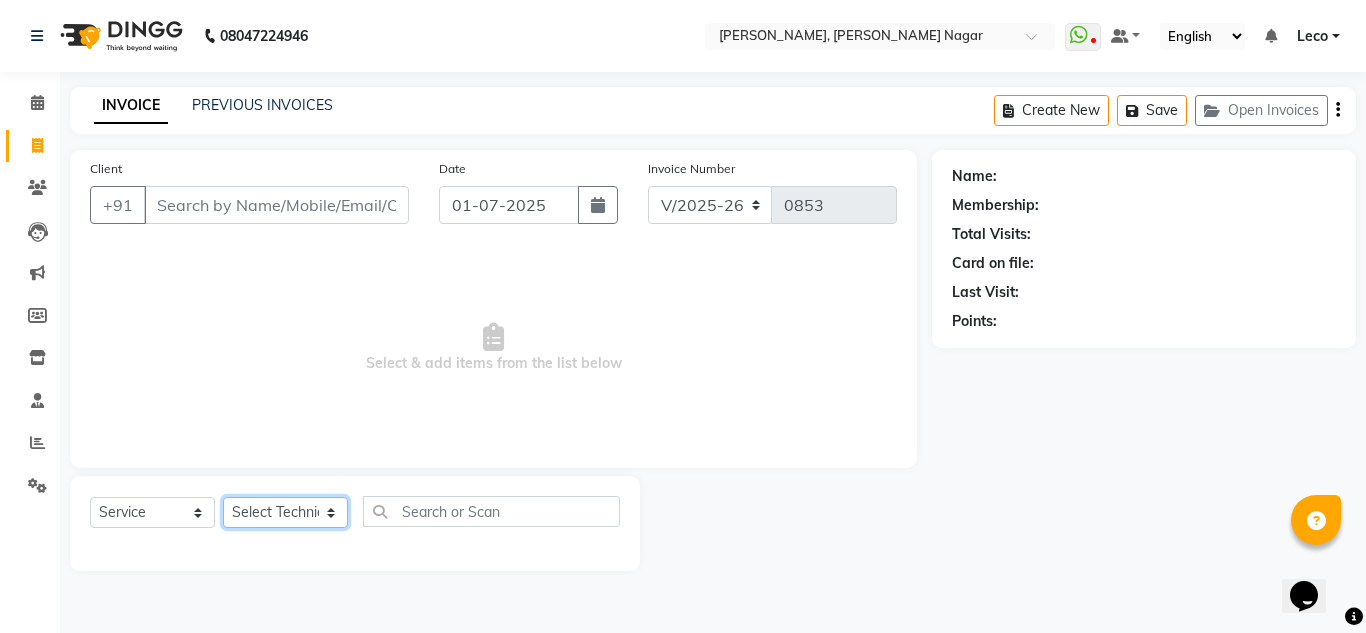 select on "68294" 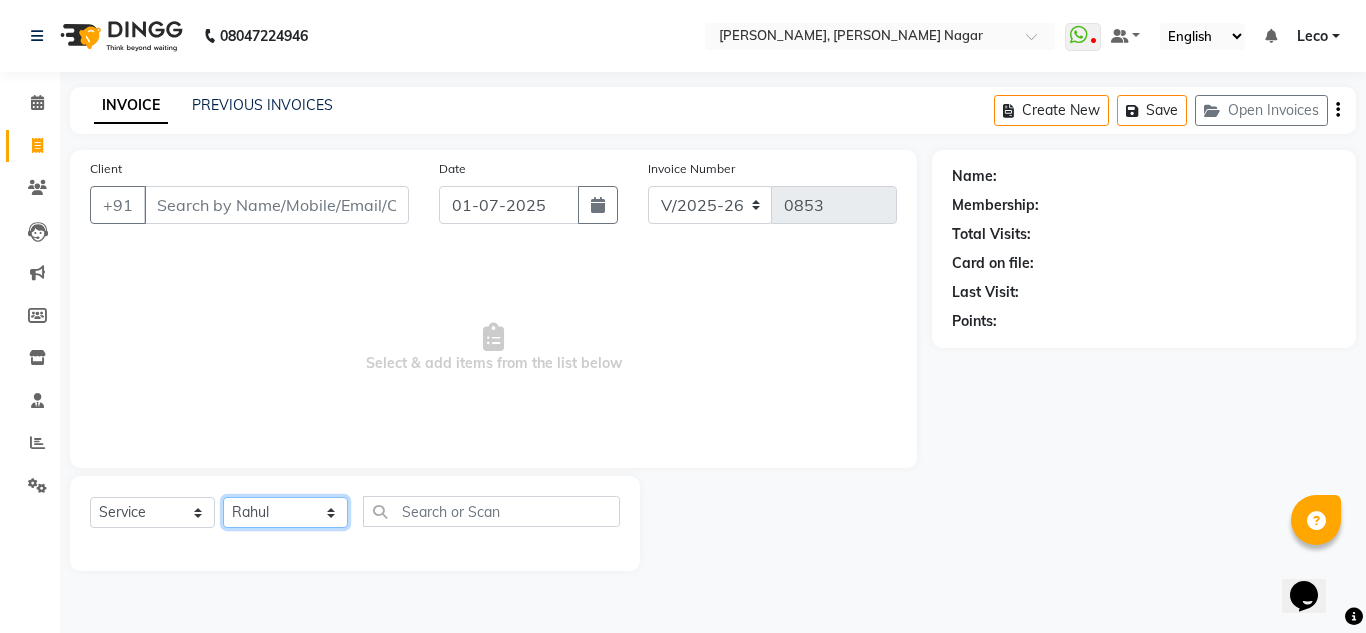 click on "Select Technician akki rahul Basiya Sultha Bilal jin kabir Kavya Kiruba  kunal Leco Manager Rahul Salim swangamlu" 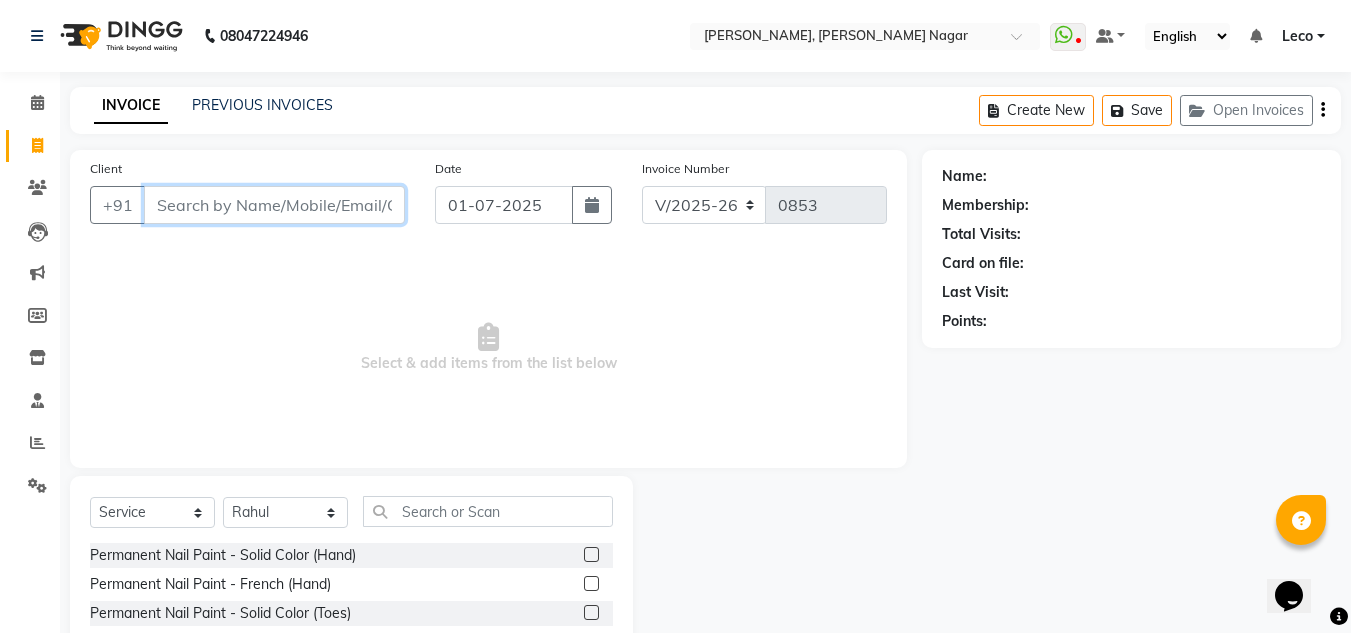 click on "Client" at bounding box center [274, 205] 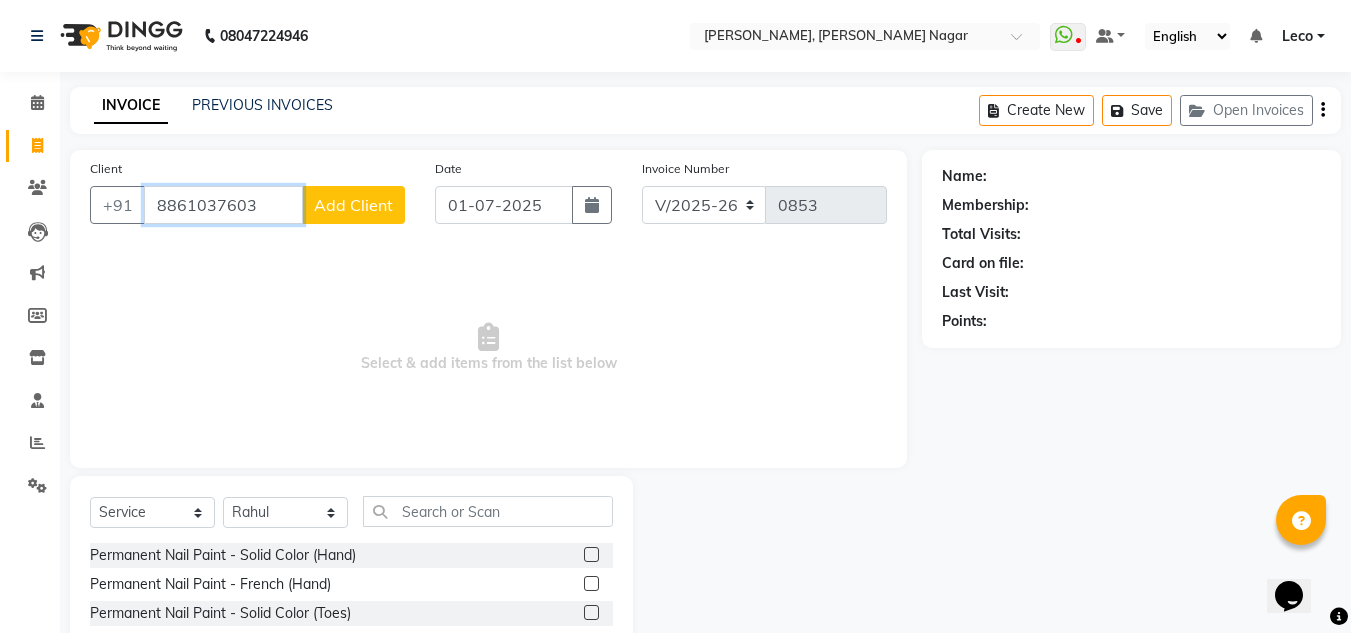 type on "8861037603" 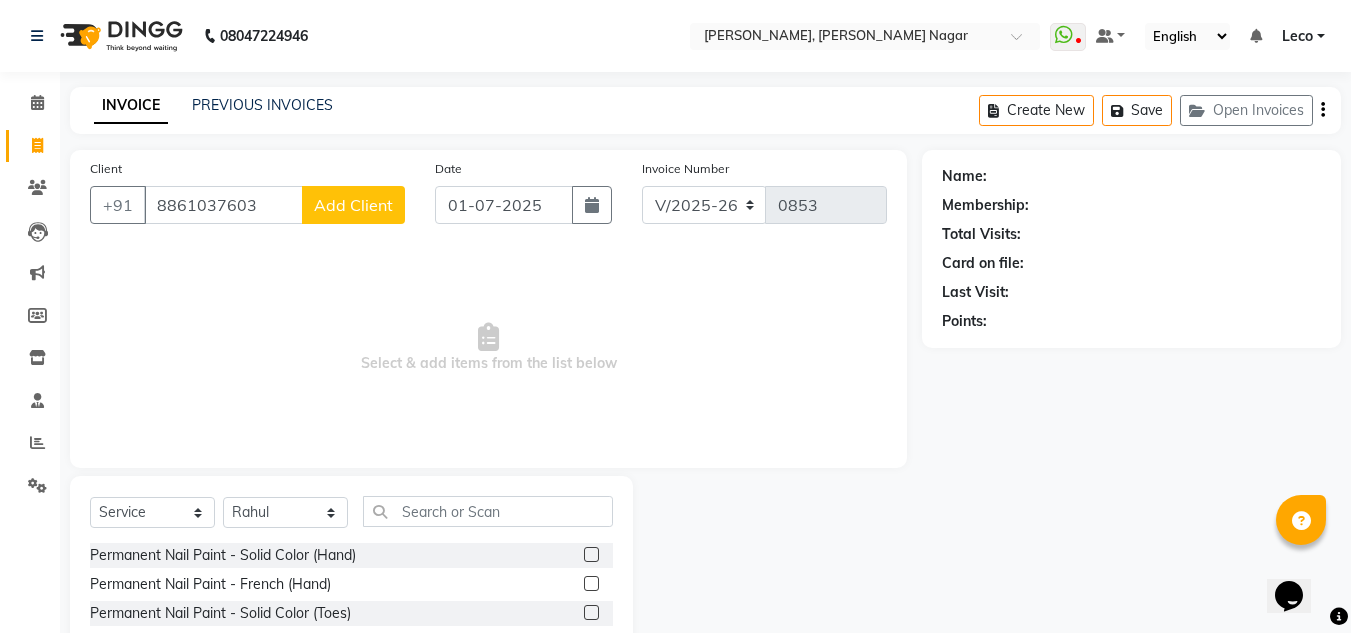 click on "Add Client" 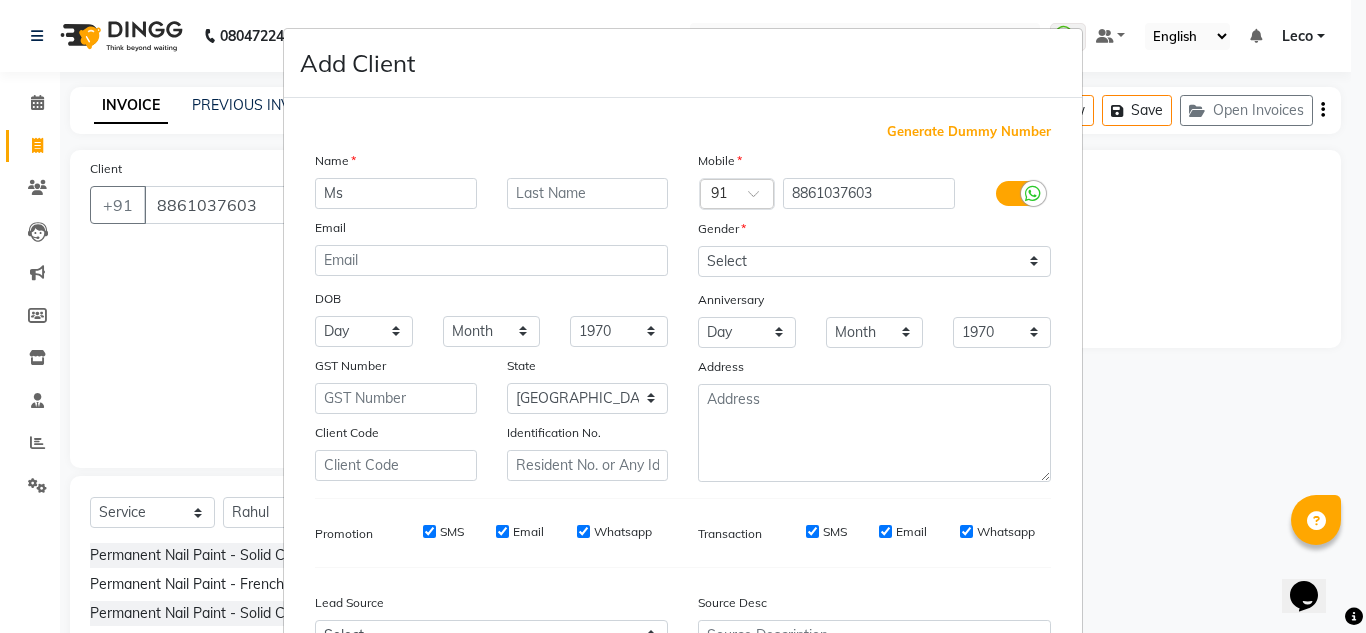 type on "Ms" 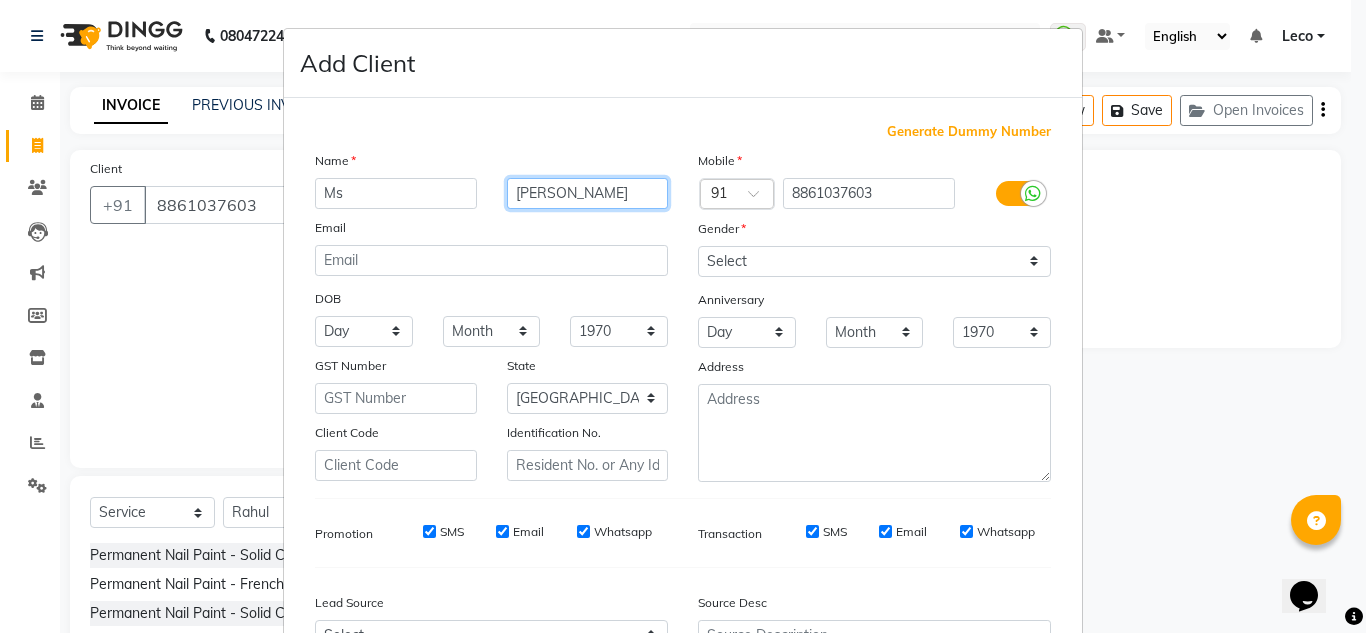 type on "Harshini" 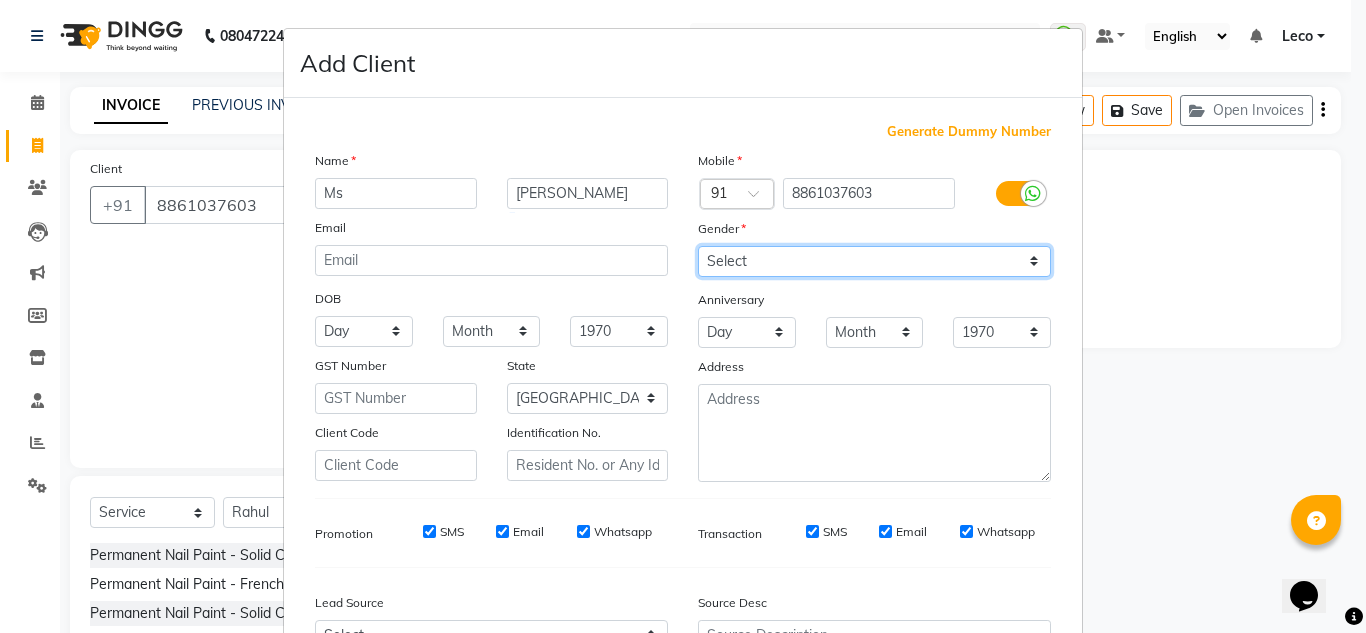 click on "Select Male Female Other Prefer Not To Say" at bounding box center [874, 261] 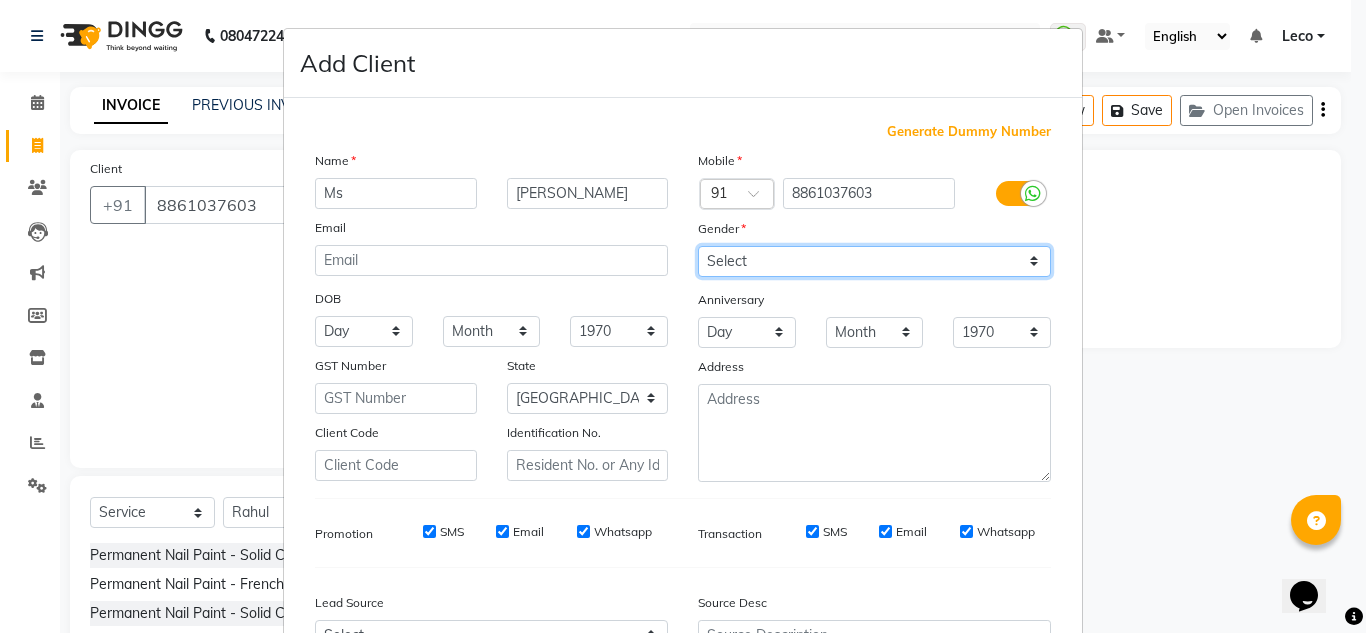select on "female" 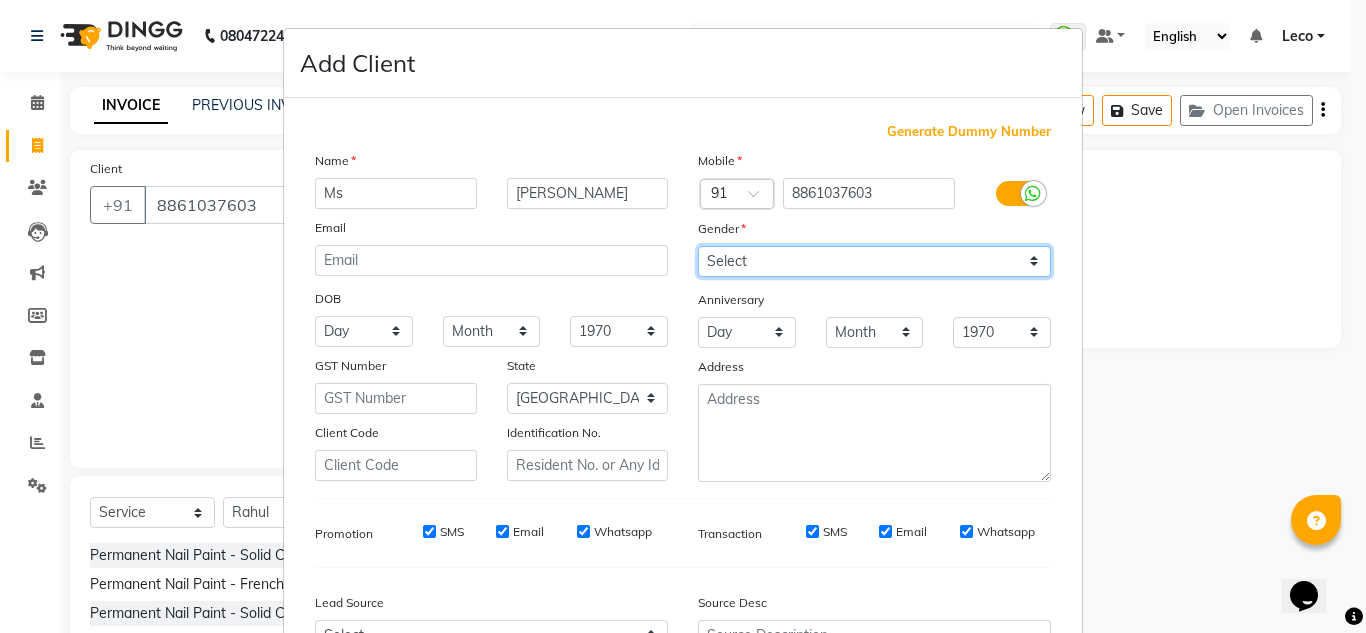 click on "Select Male Female Other Prefer Not To Say" at bounding box center [874, 261] 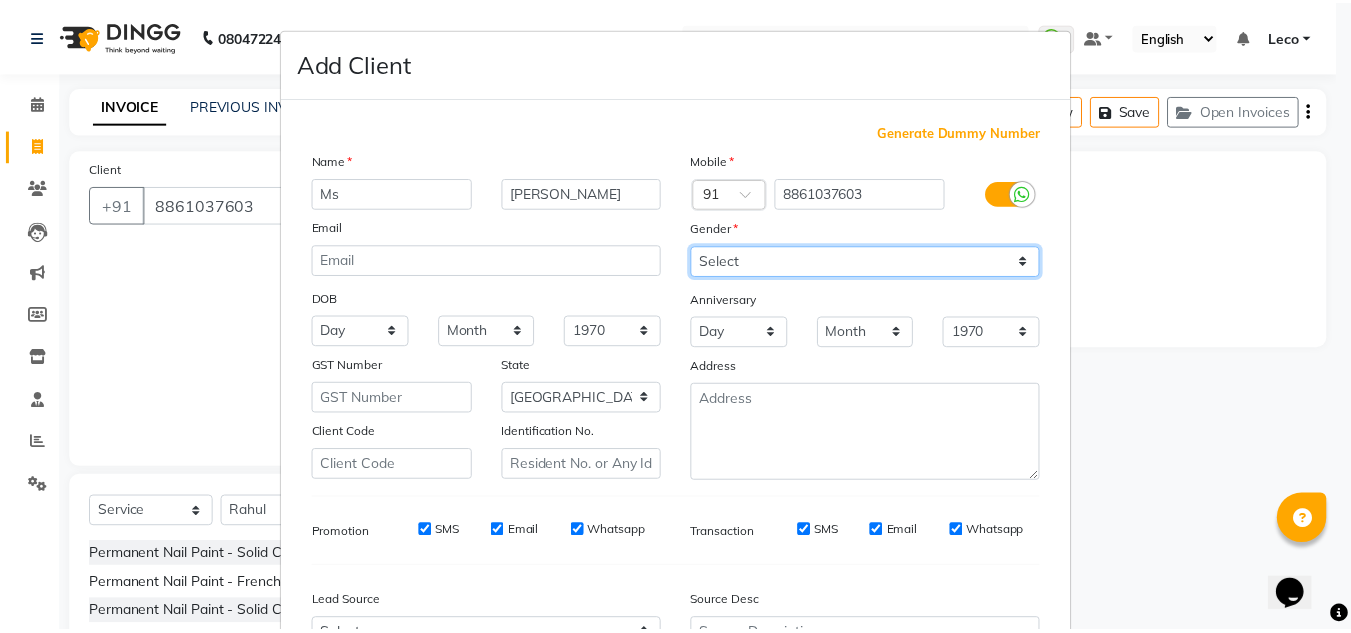 scroll, scrollTop: 216, scrollLeft: 0, axis: vertical 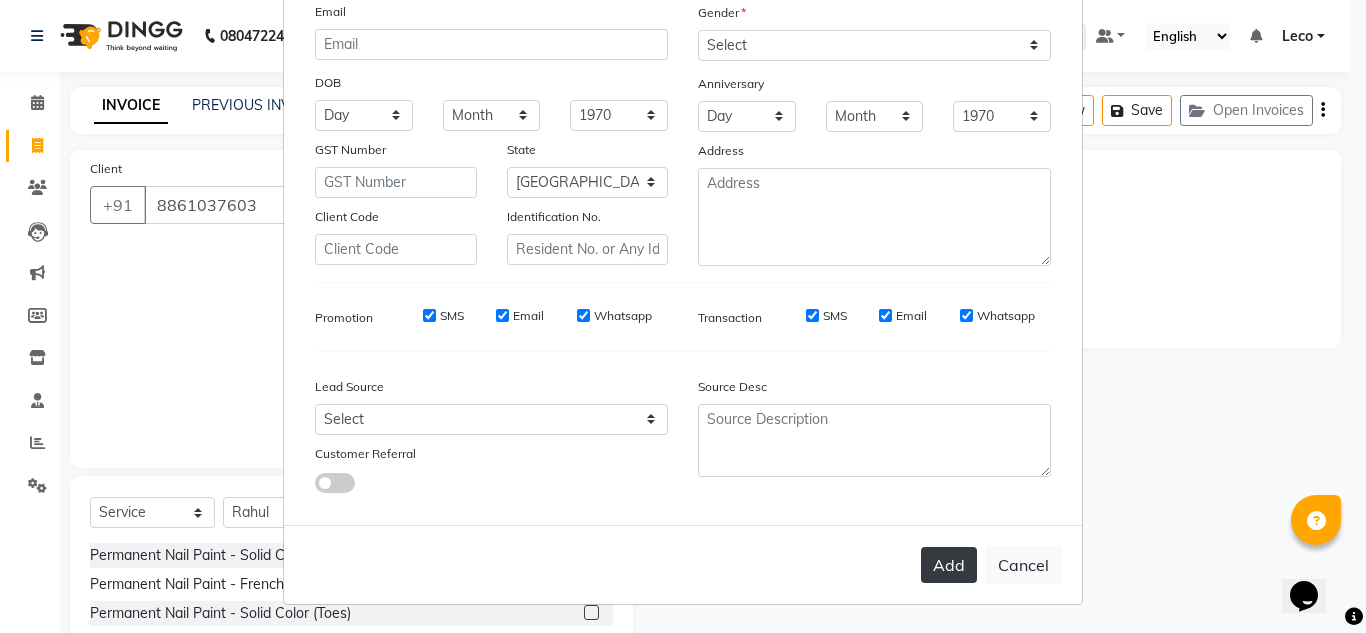 click on "Add" at bounding box center [949, 565] 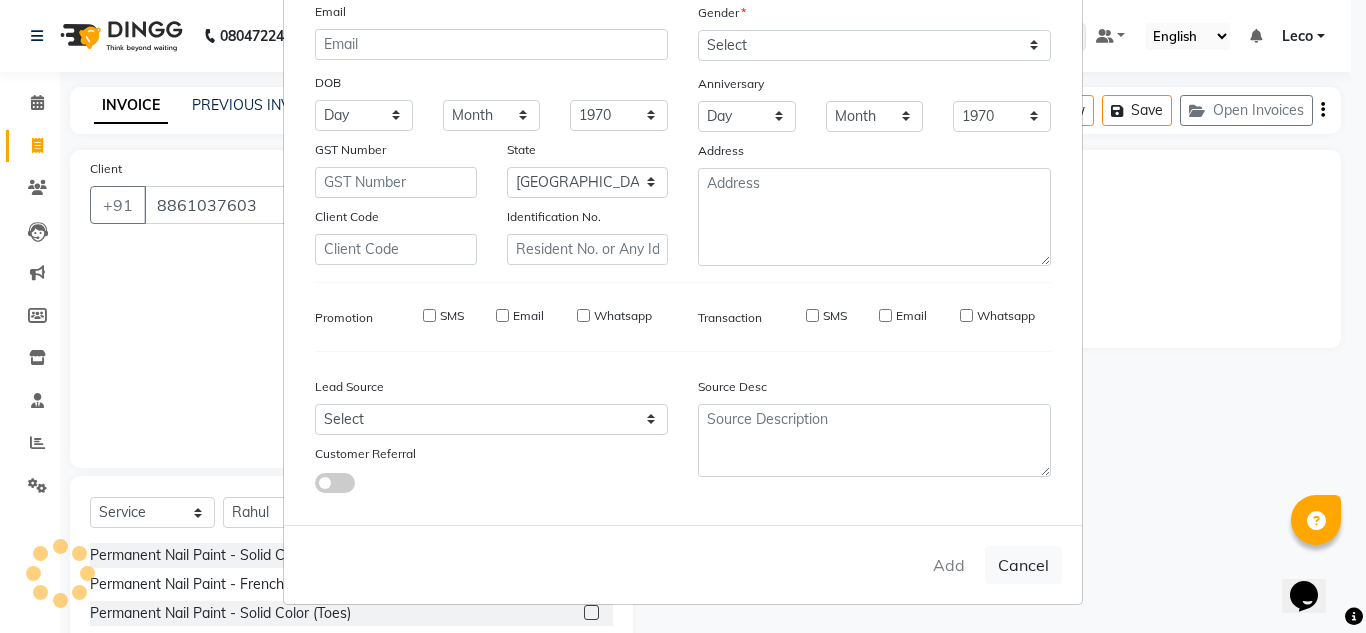 type 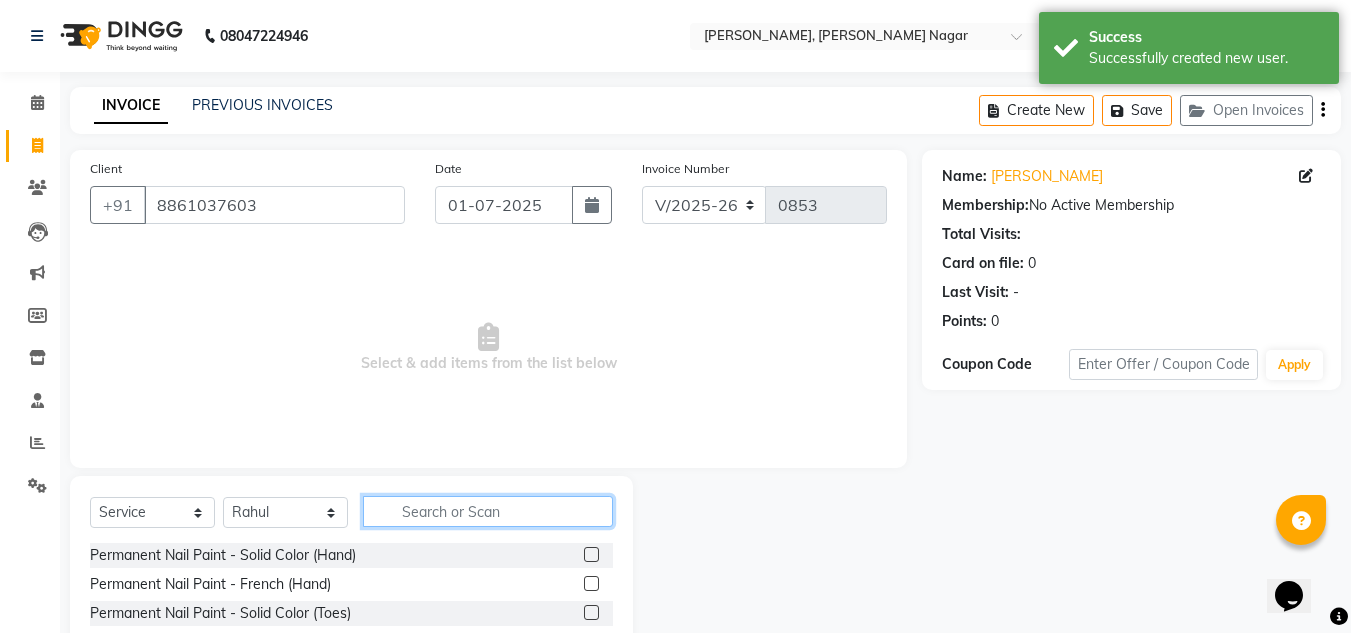 click 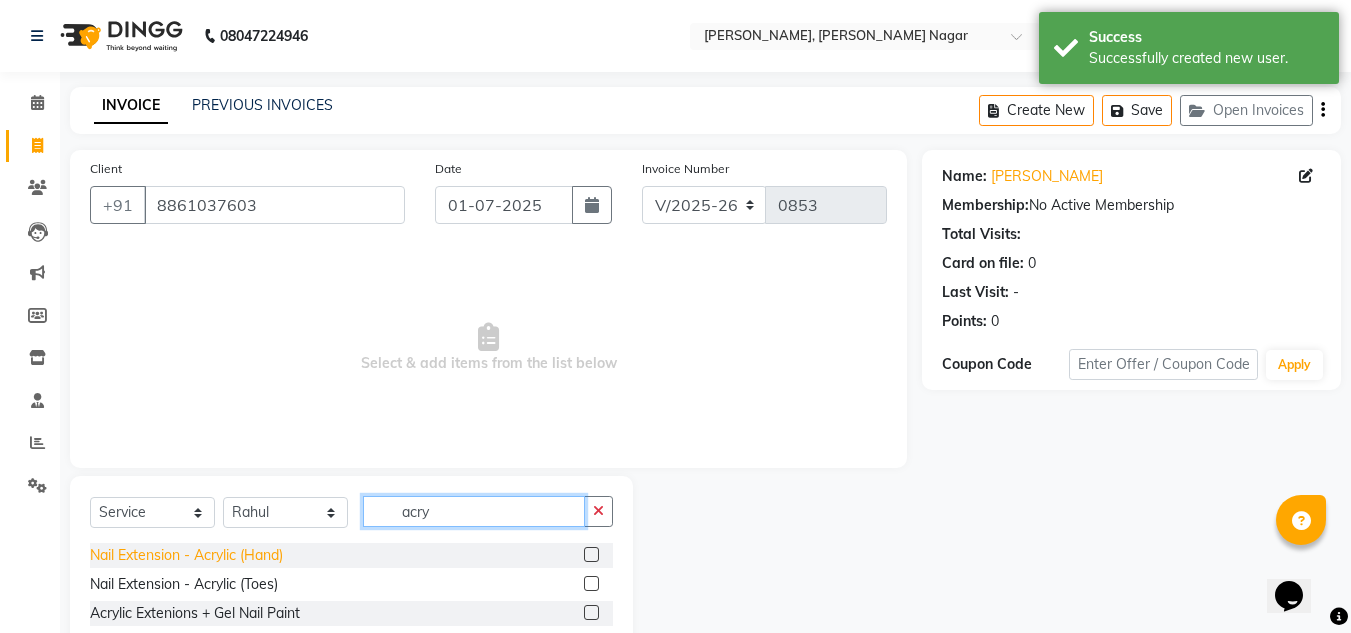 type on "acry" 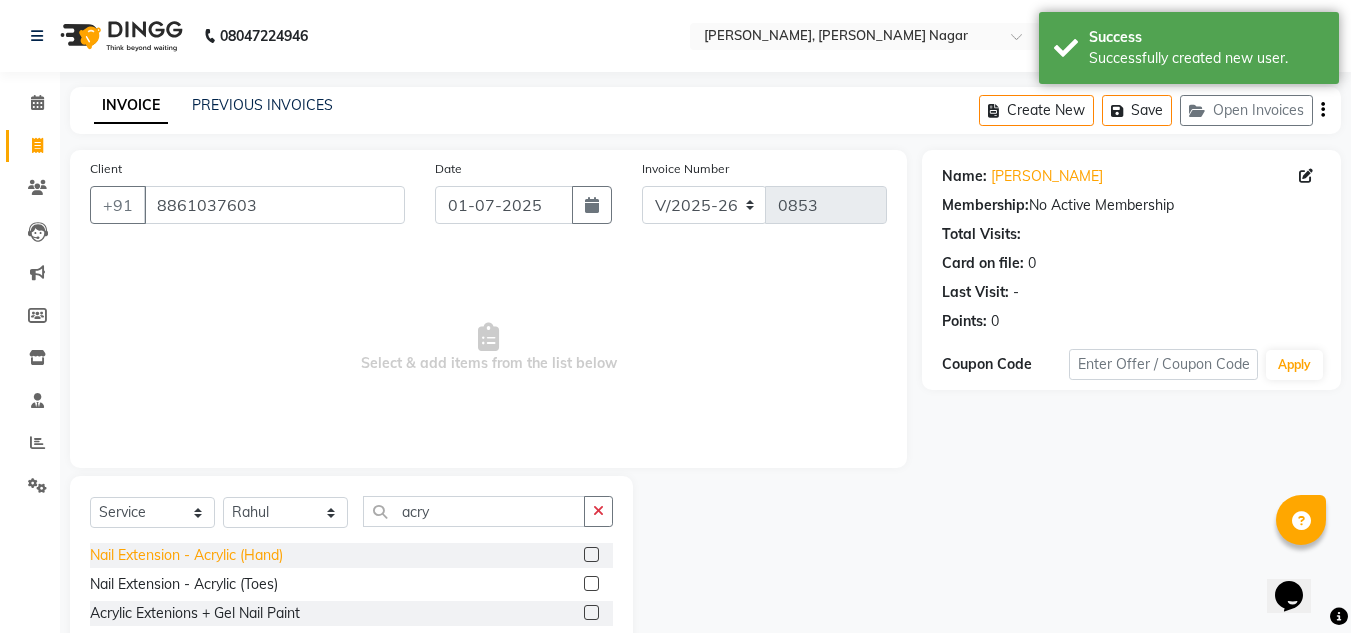 click on "Nail Extension - Acrylic (Hand)" 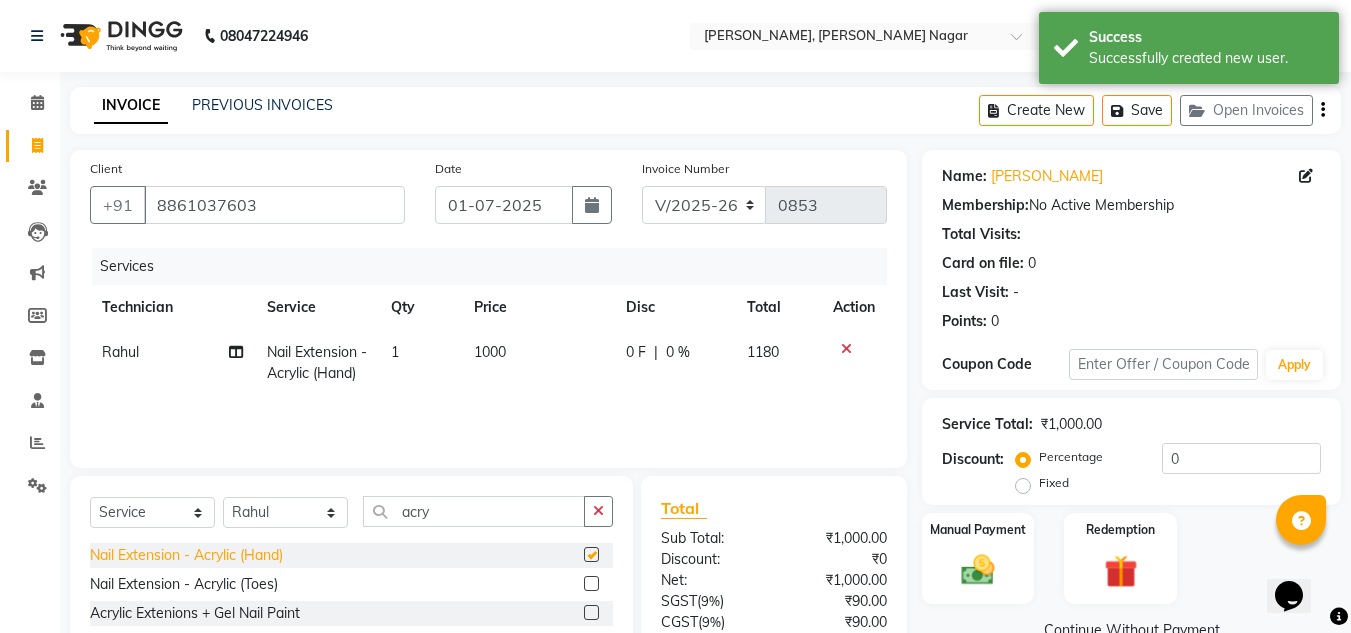 checkbox on "false" 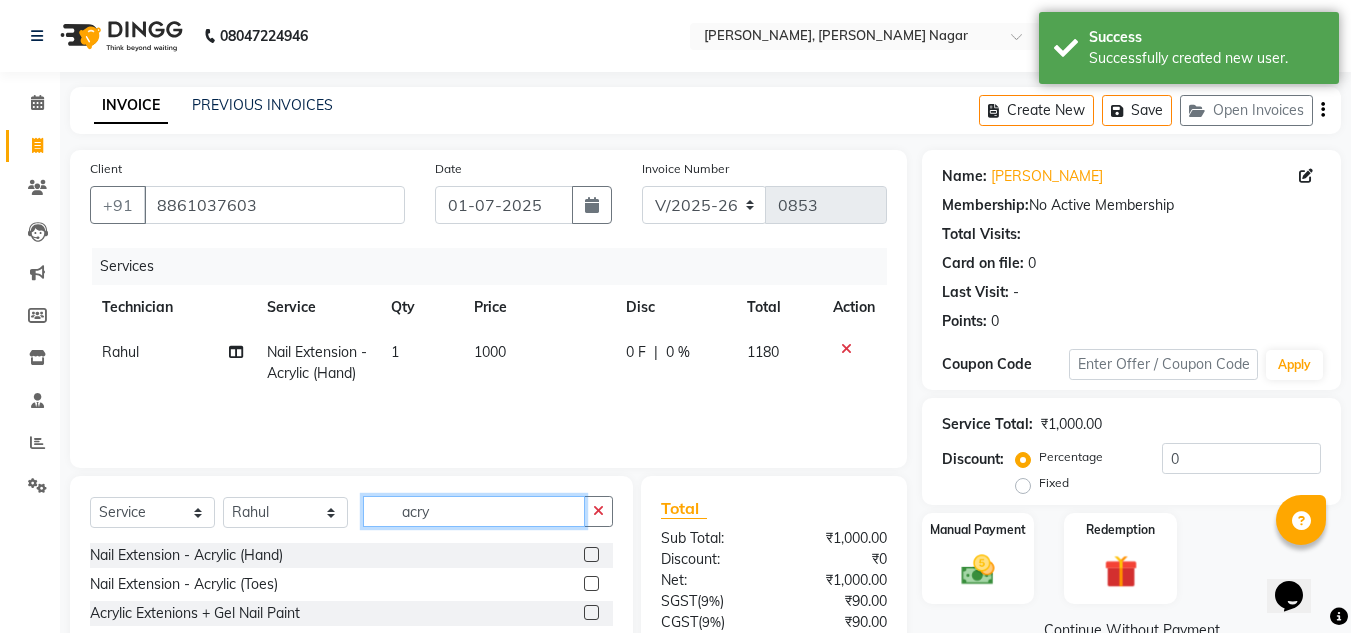 drag, startPoint x: 492, startPoint y: 522, endPoint x: 25, endPoint y: 520, distance: 467.00427 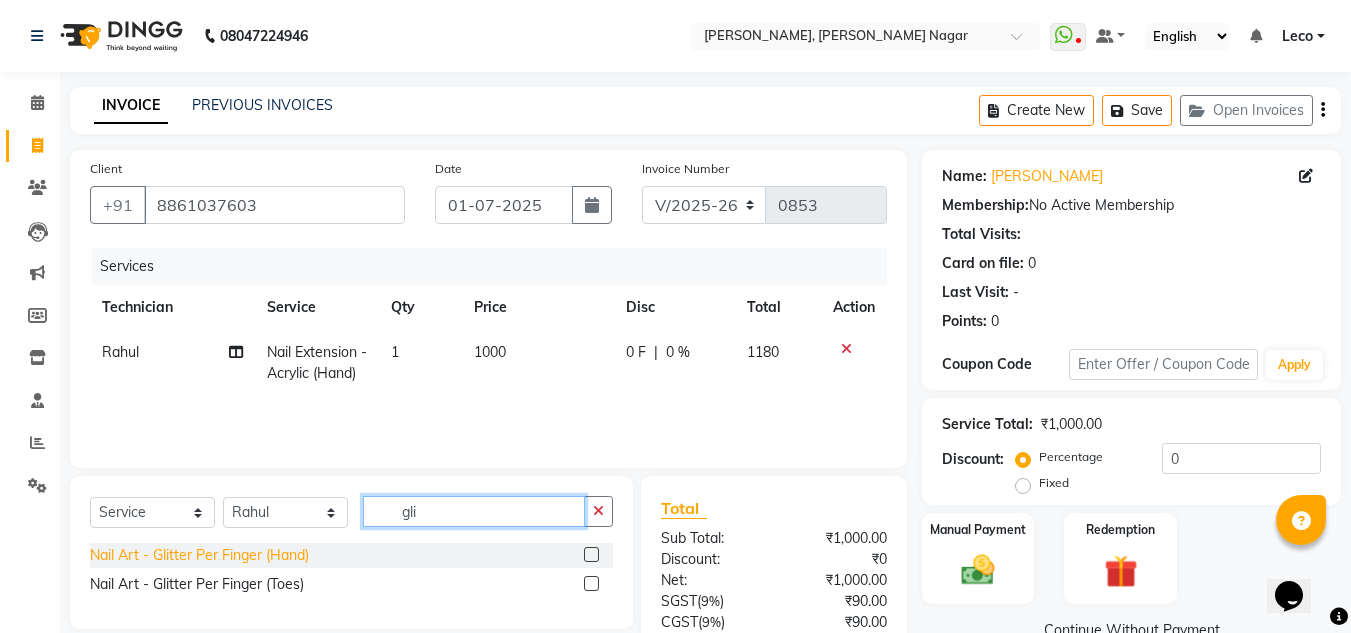 type on "gli" 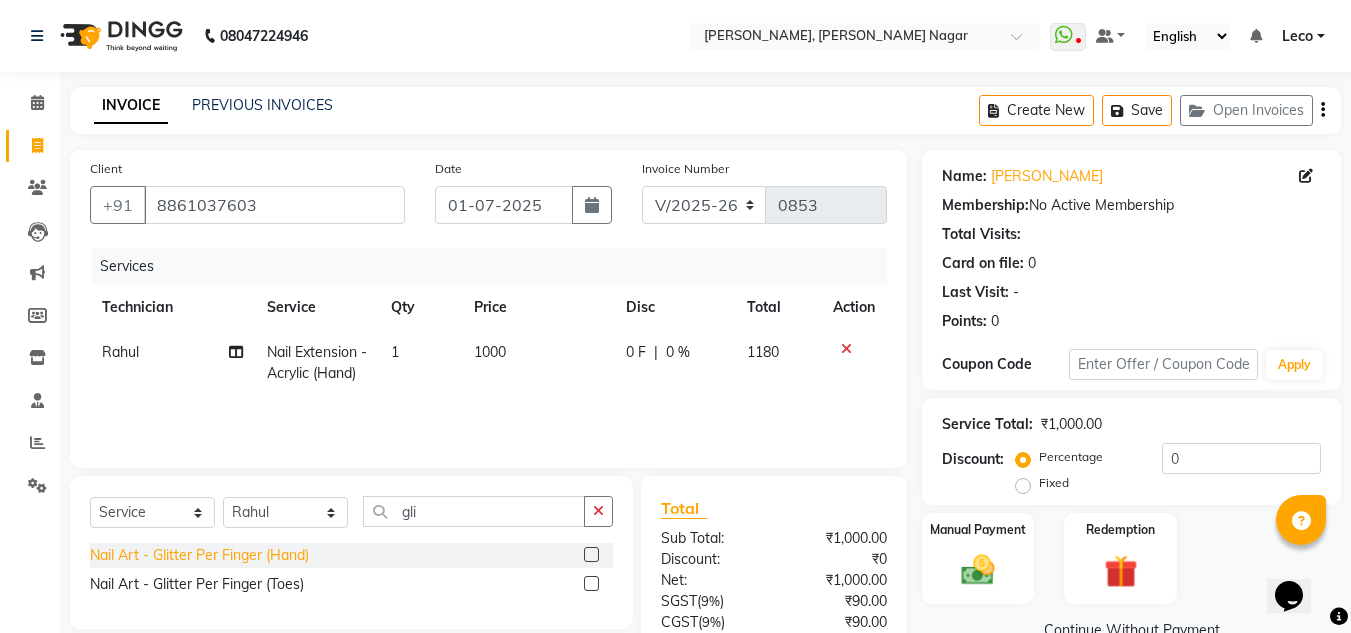 click on "Nail Art - Glitter Per Finger (Hand)" 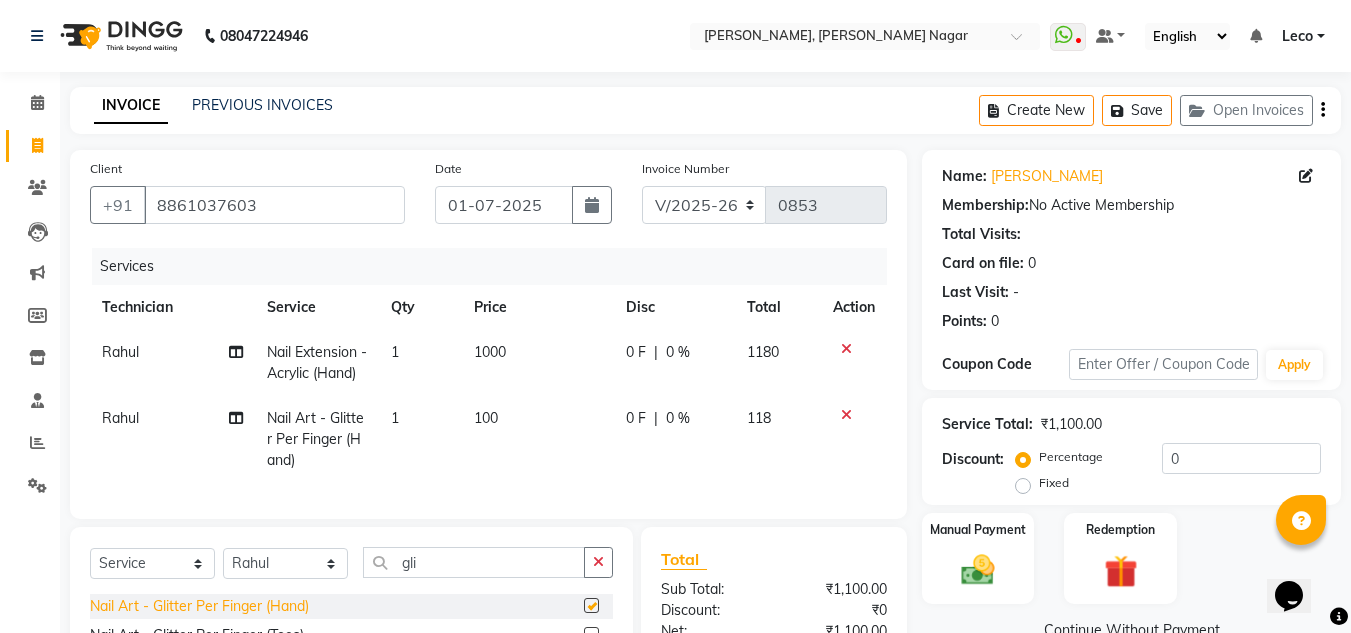 checkbox on "false" 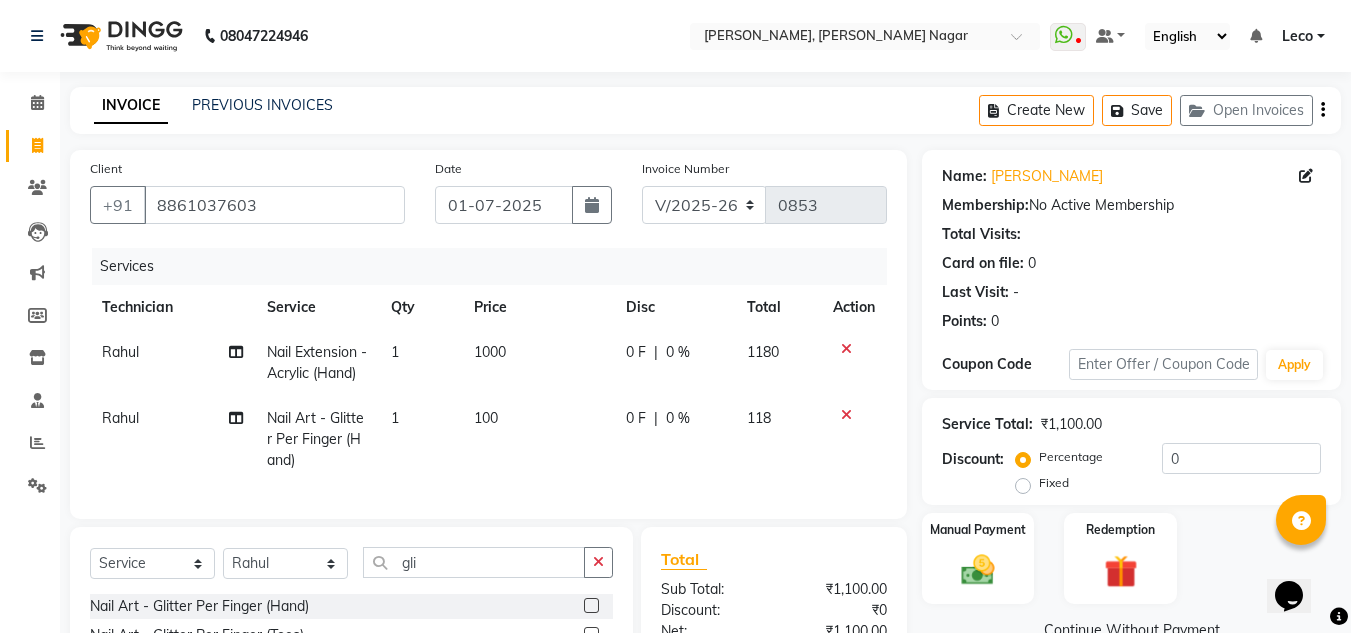 click on "100" 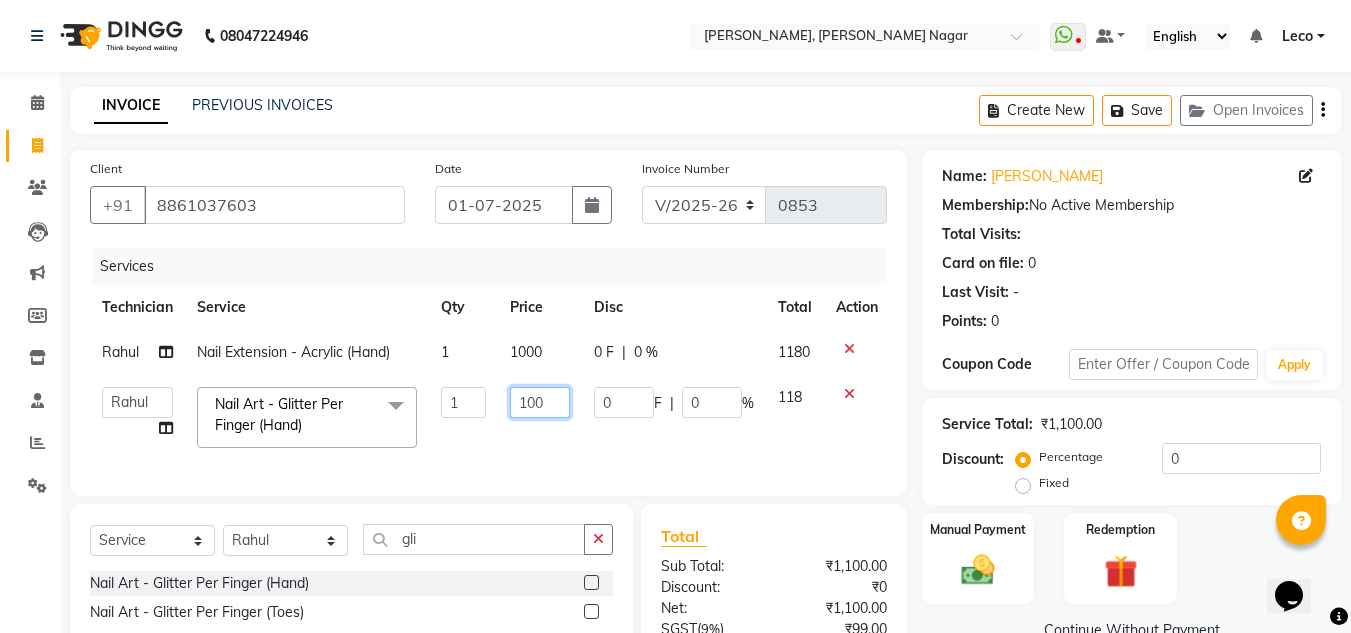 click on "100" 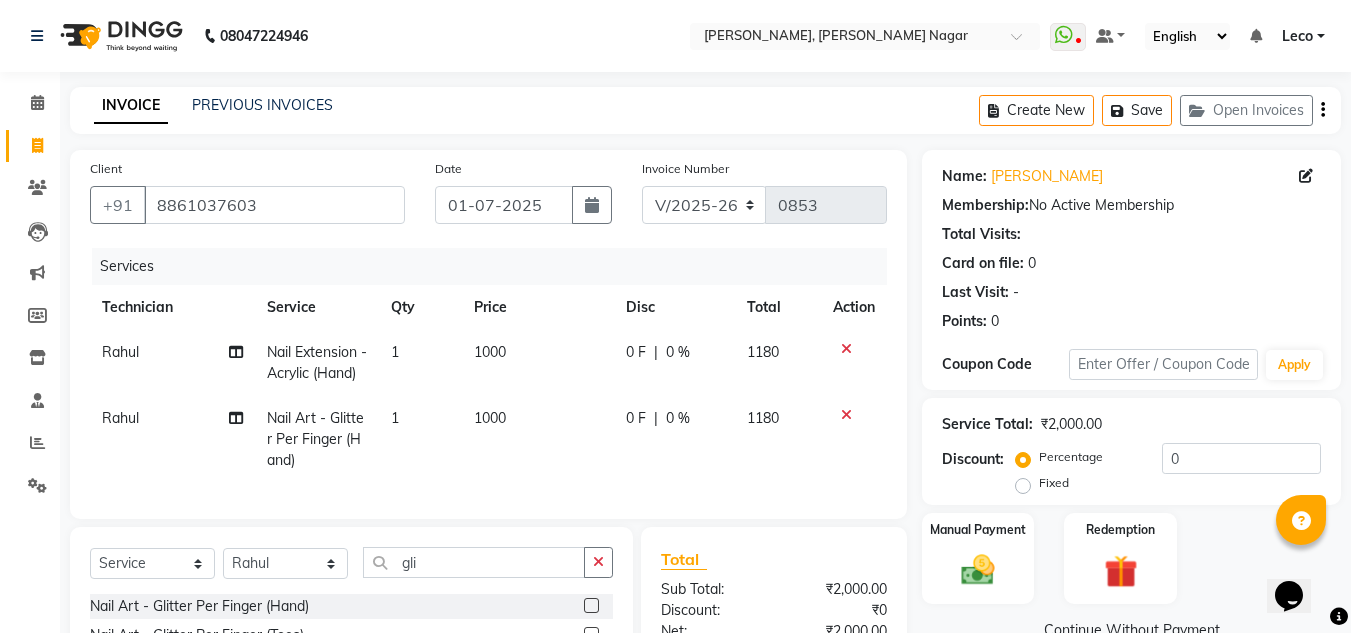 click on "Services Technician Service Qty Price Disc Total Action Rahul Nail Extension - Acrylic (Hand) 1 1000 0 F | 0 % 1180 Rahul Nail Art - Glitter Per Finger (Hand) 1 1000 0 F | 0 % 1180" 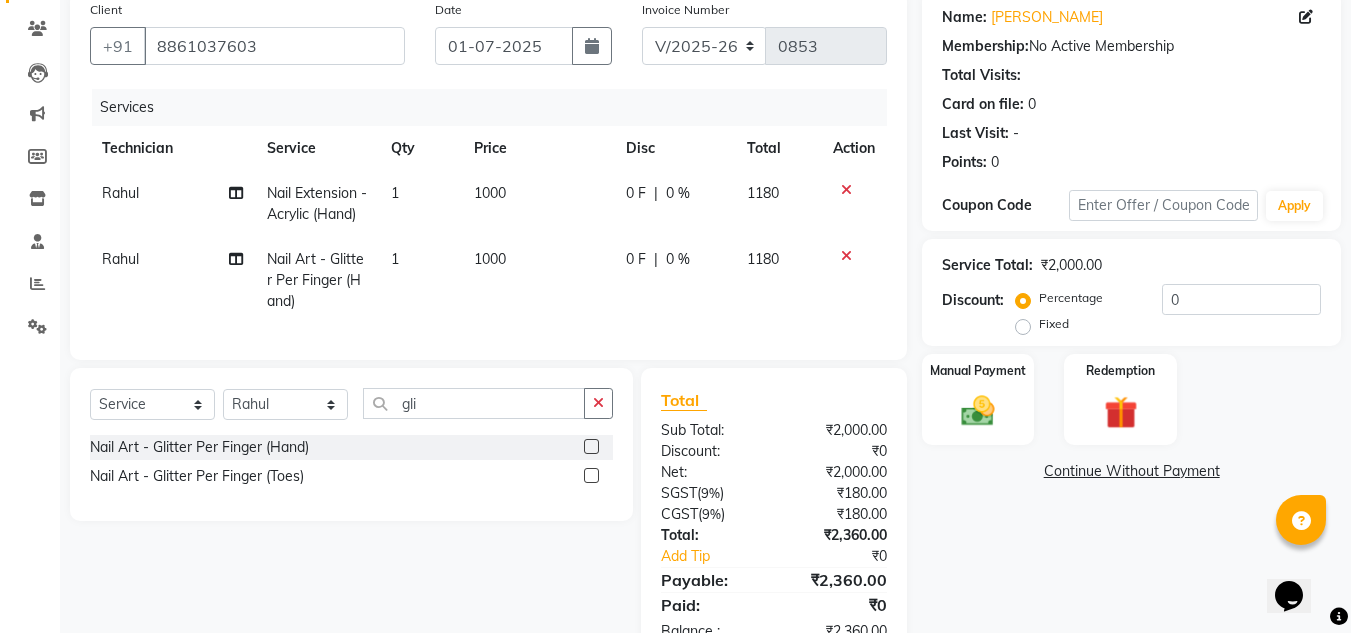 scroll, scrollTop: 160, scrollLeft: 0, axis: vertical 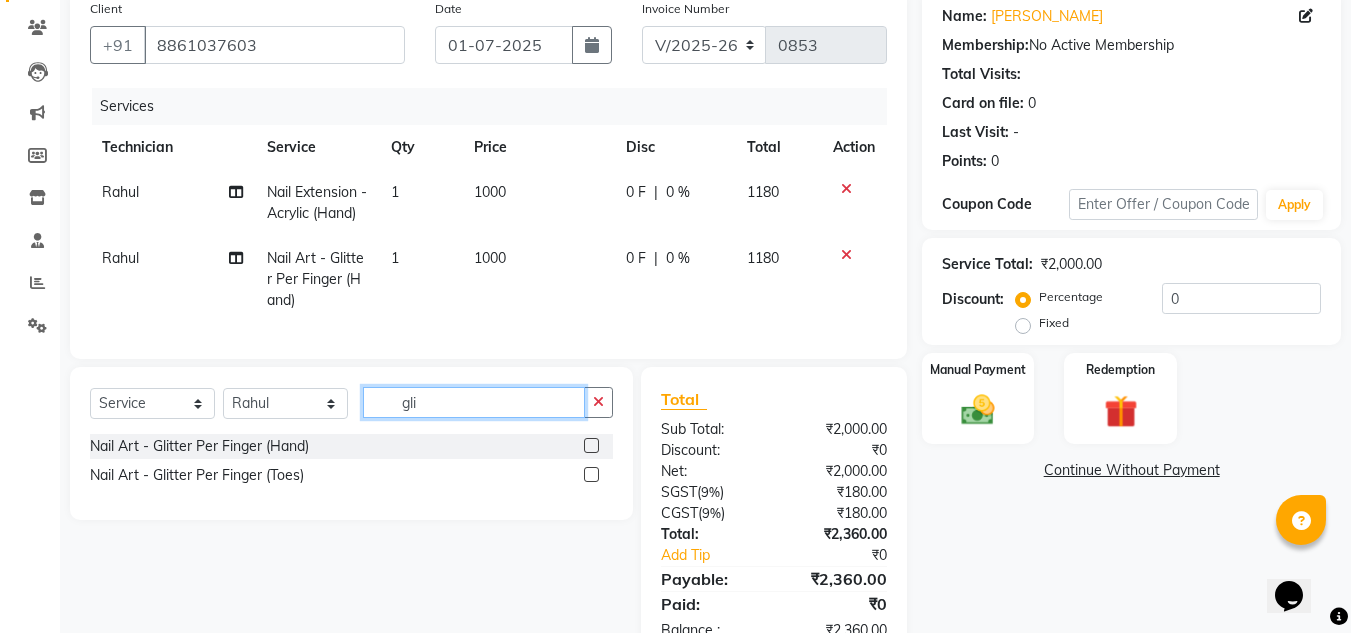 drag, startPoint x: 454, startPoint y: 435, endPoint x: 168, endPoint y: 453, distance: 286.5659 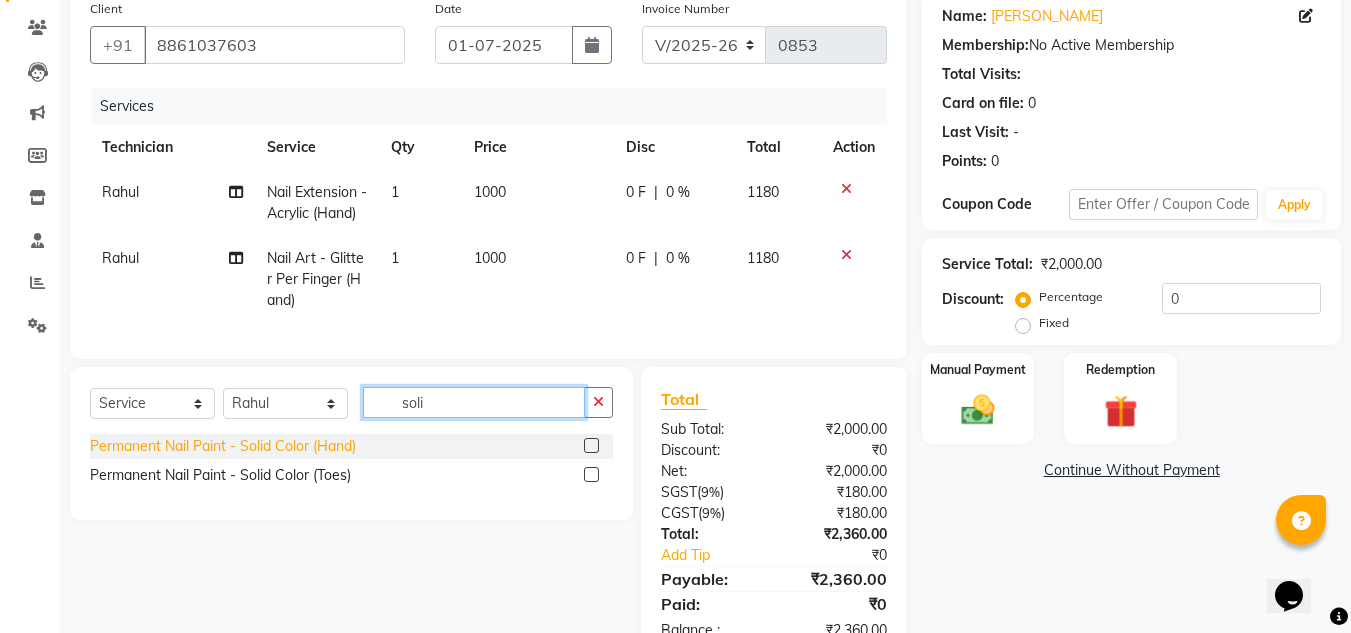 type on "soli" 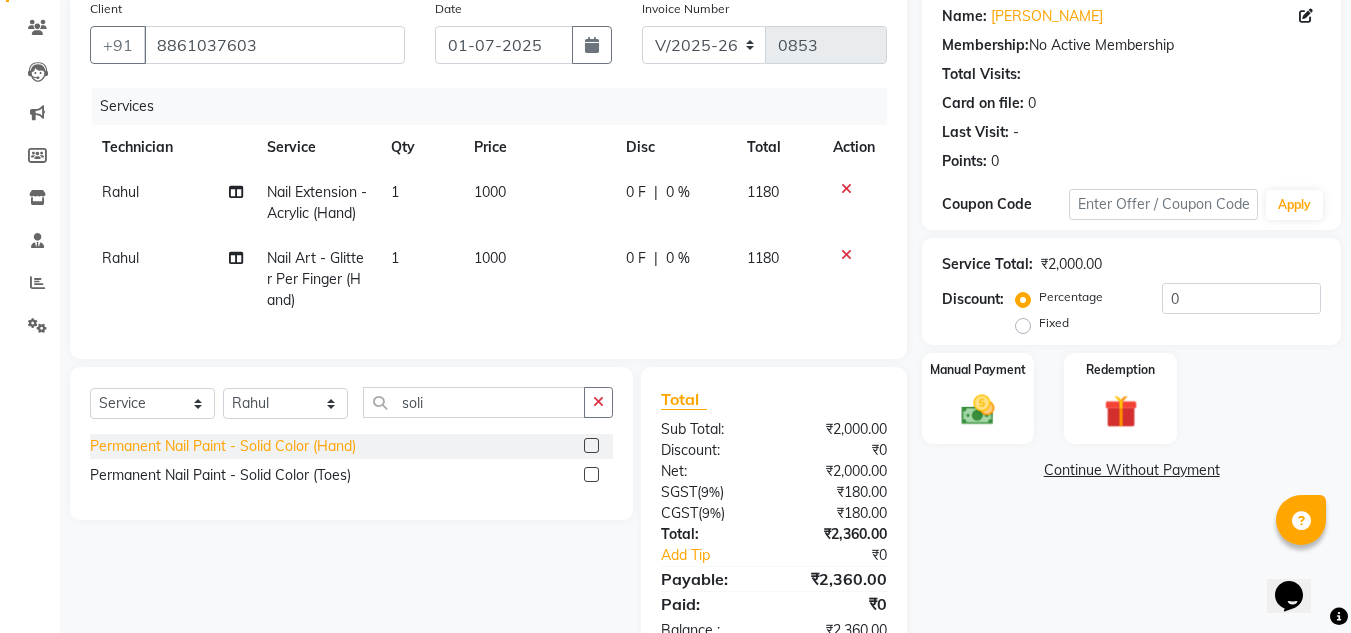 click on "Permanent Nail Paint - Solid Color (Hand)" 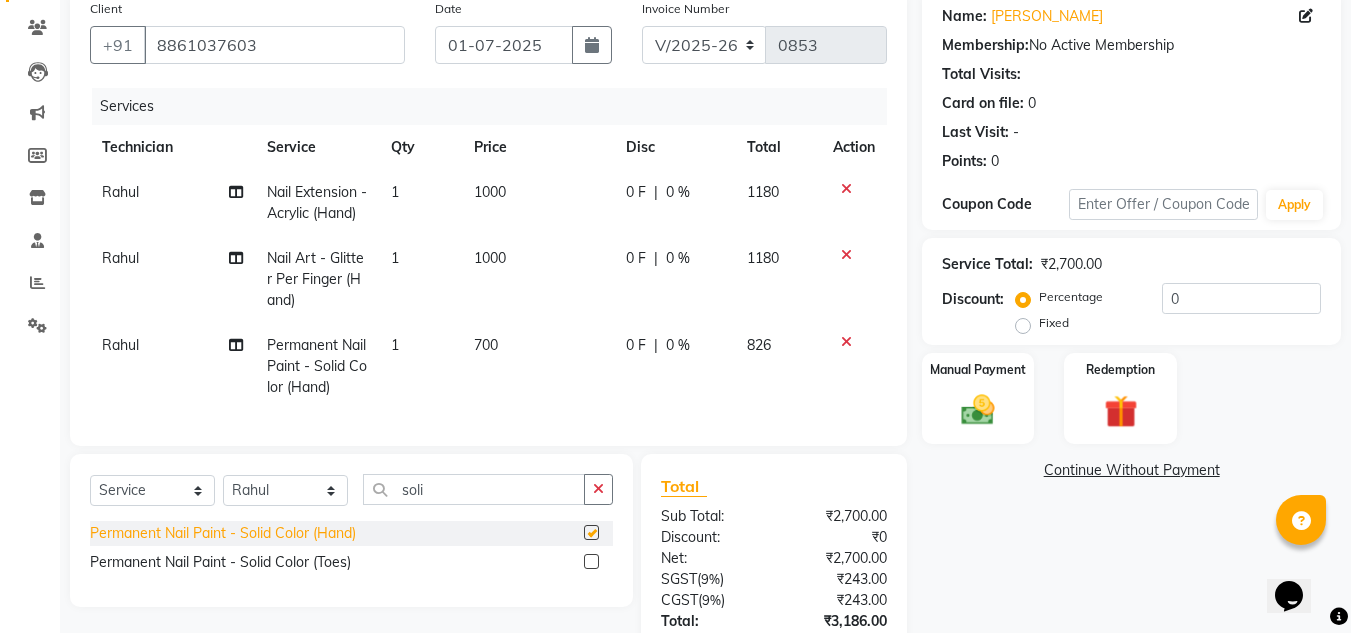 checkbox on "false" 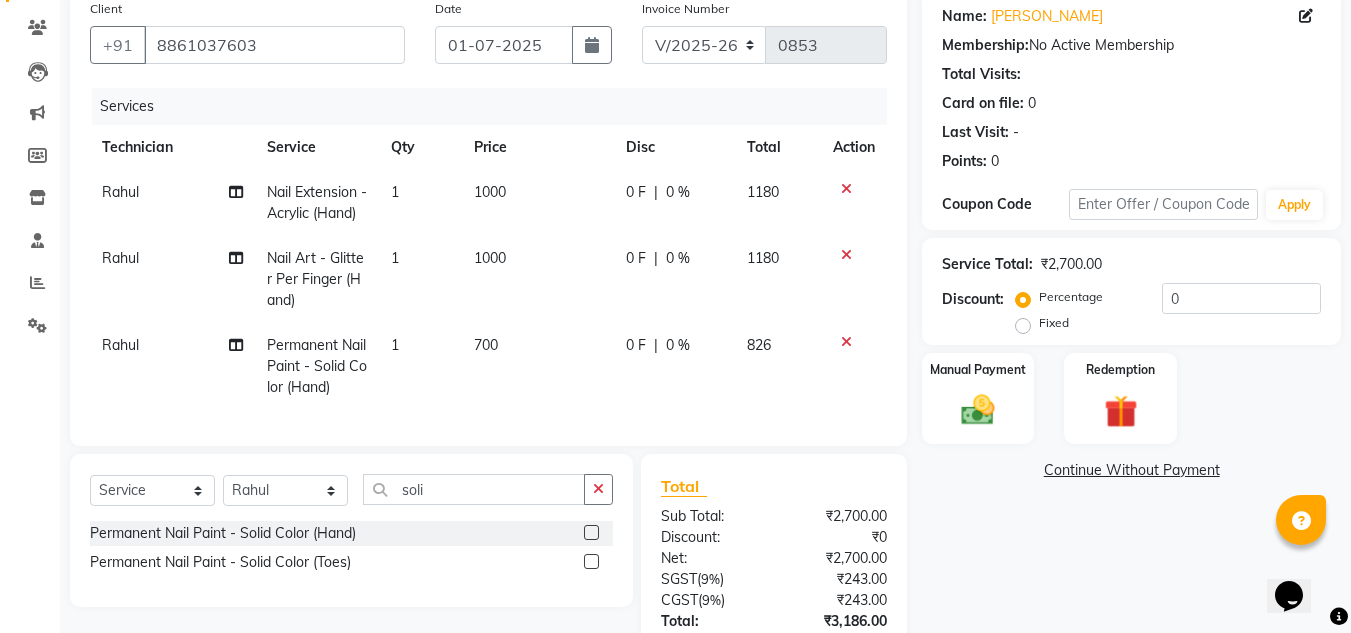 click on "700" 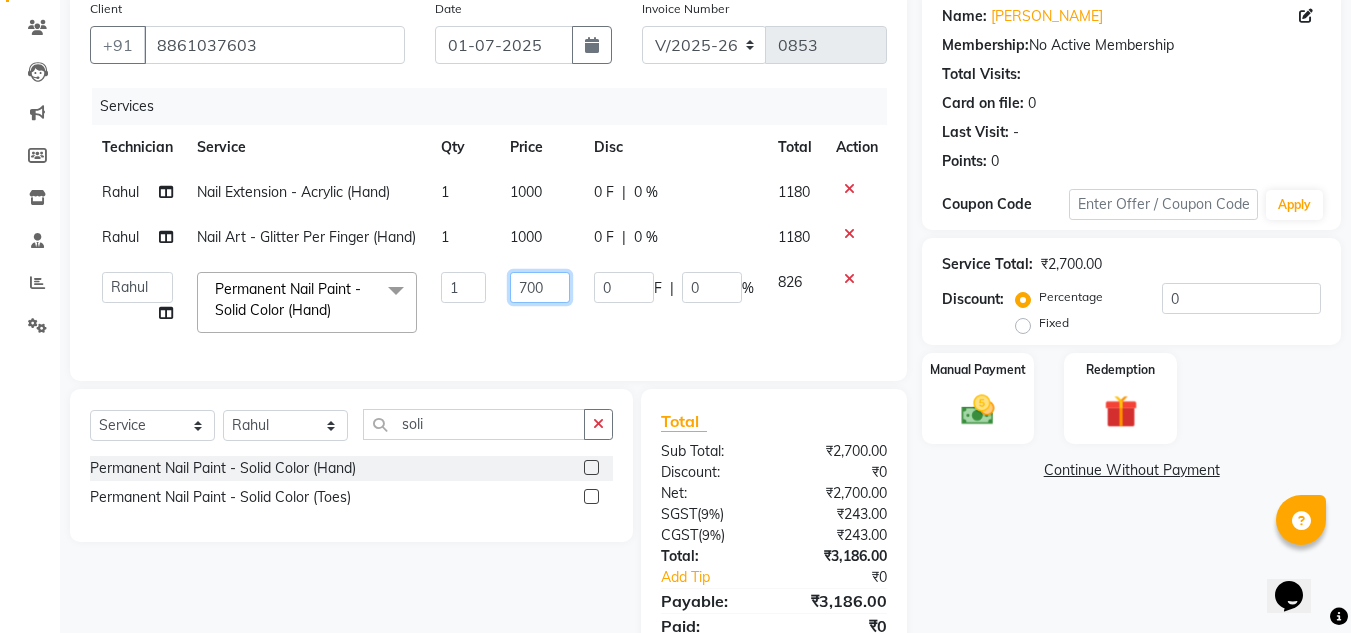 drag, startPoint x: 563, startPoint y: 304, endPoint x: 430, endPoint y: 316, distance: 133.54025 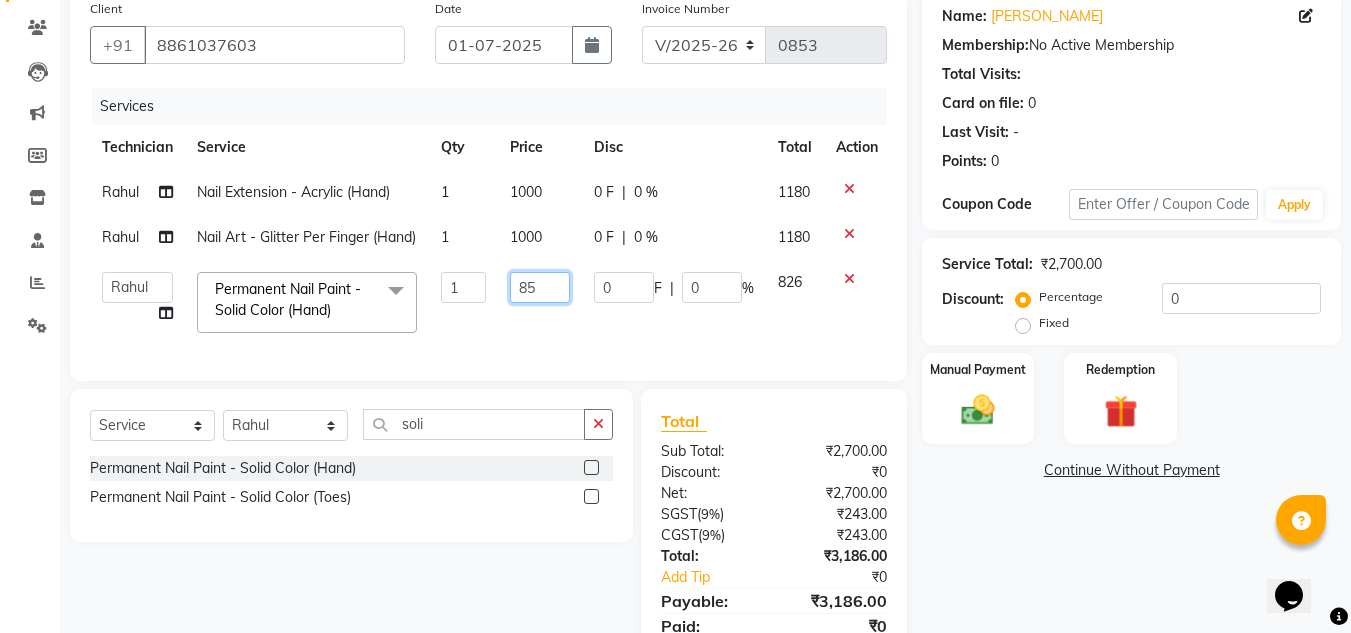 type on "8" 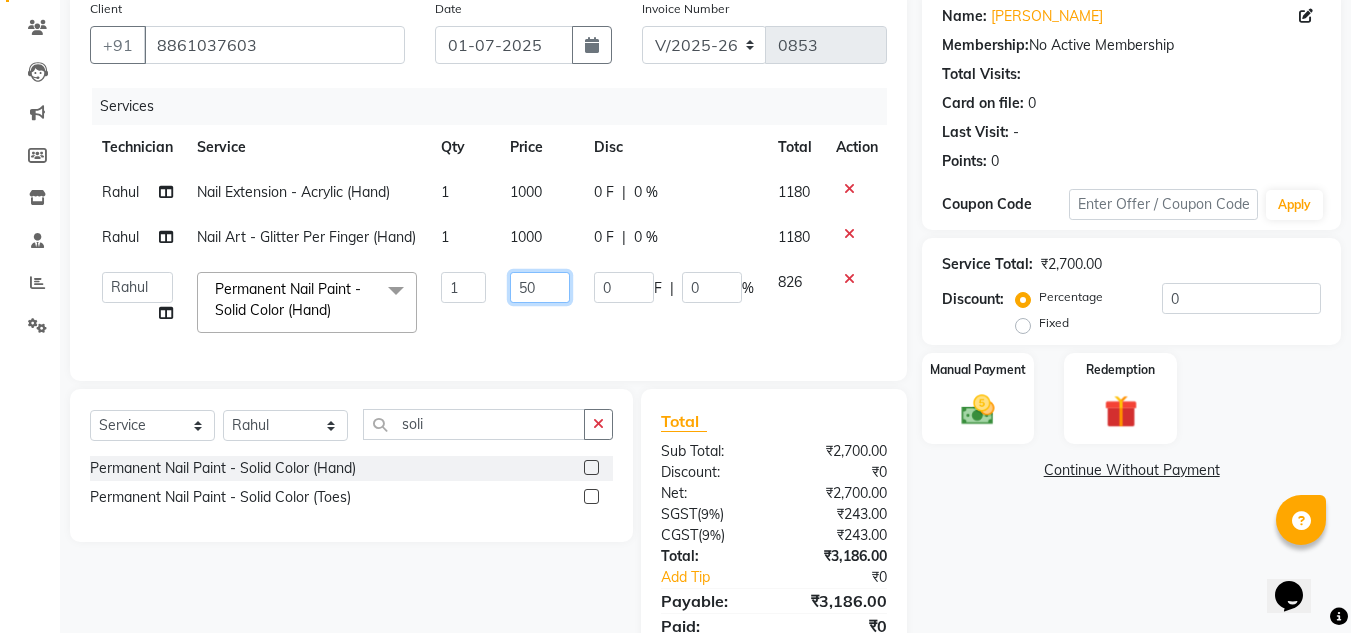 type on "500" 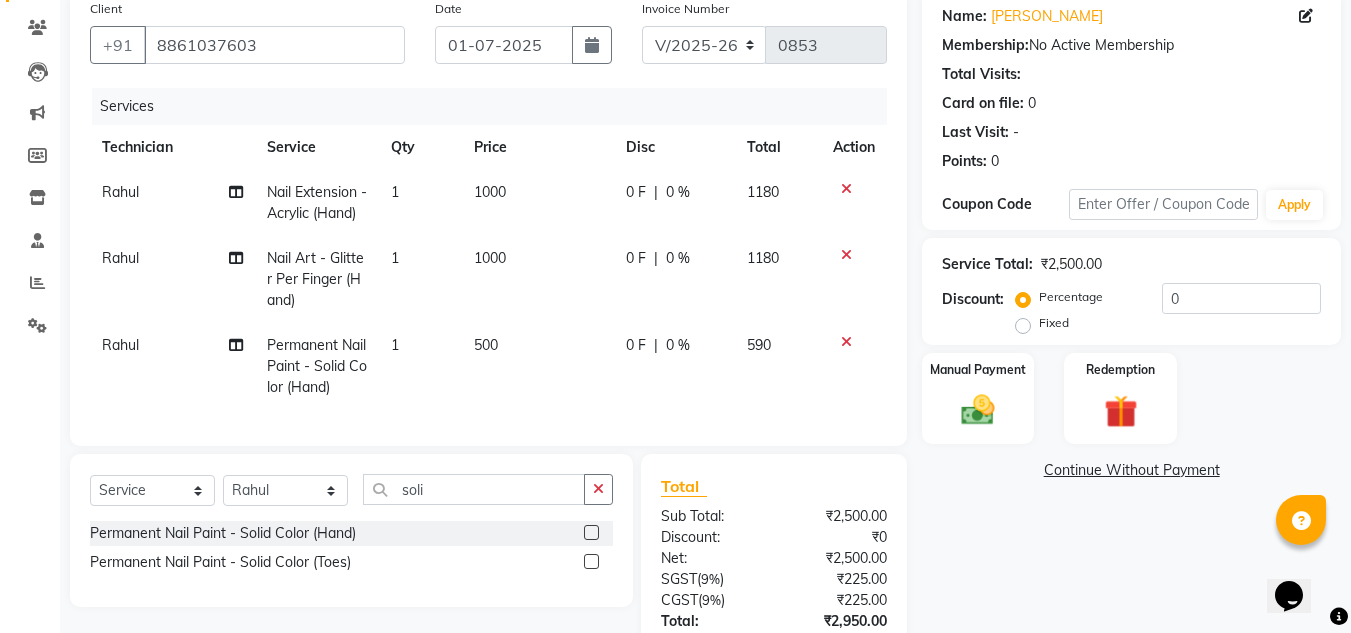 click on "Rahul Permanent Nail Paint - Solid Color (Hand) 1 500 0 F | 0 % 590" 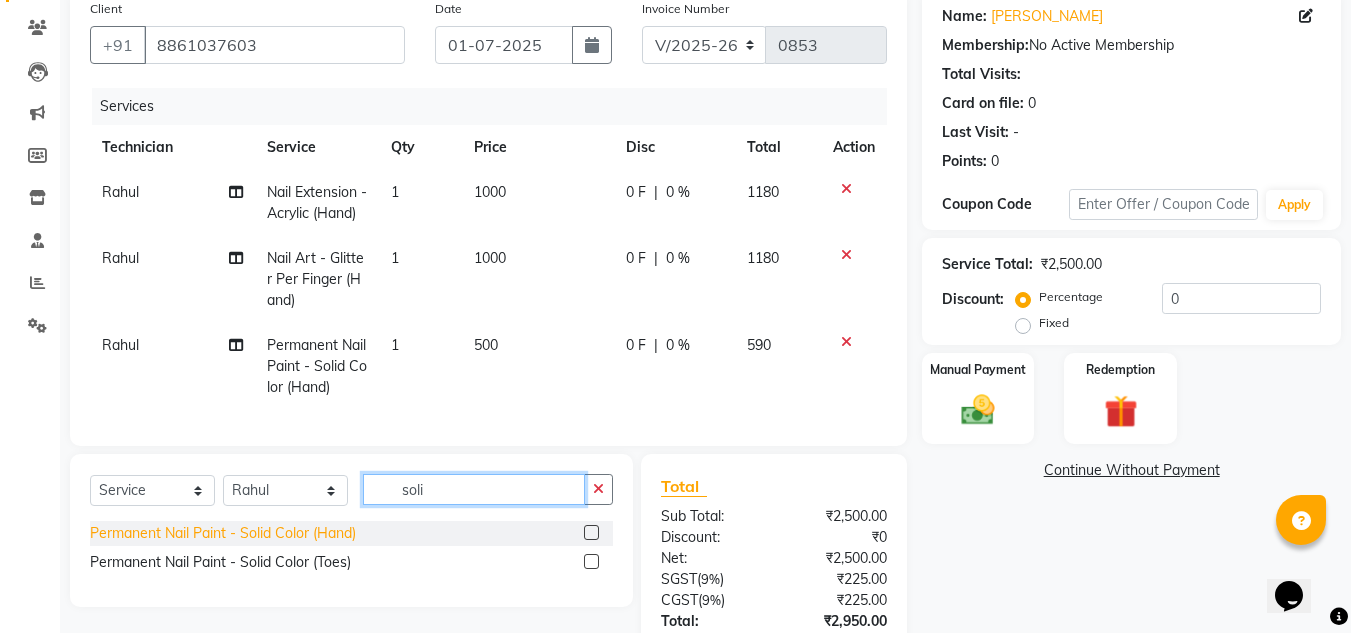 drag, startPoint x: 436, startPoint y: 527, endPoint x: 110, endPoint y: 561, distance: 327.76822 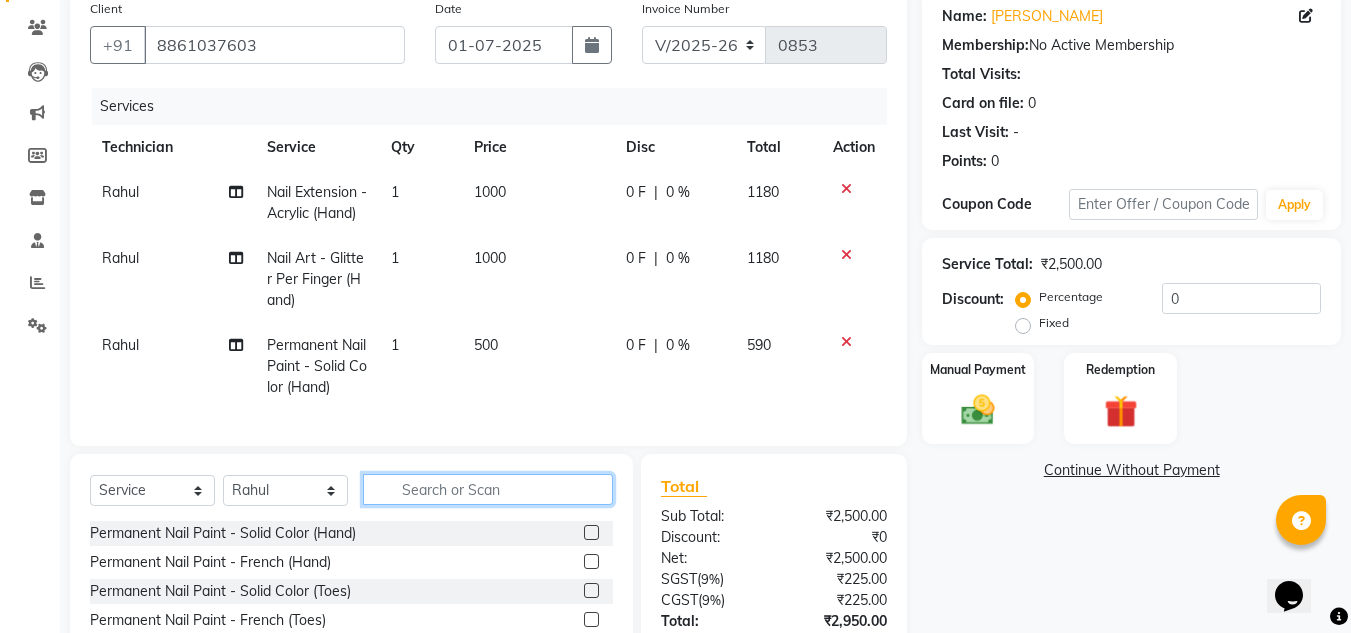 type 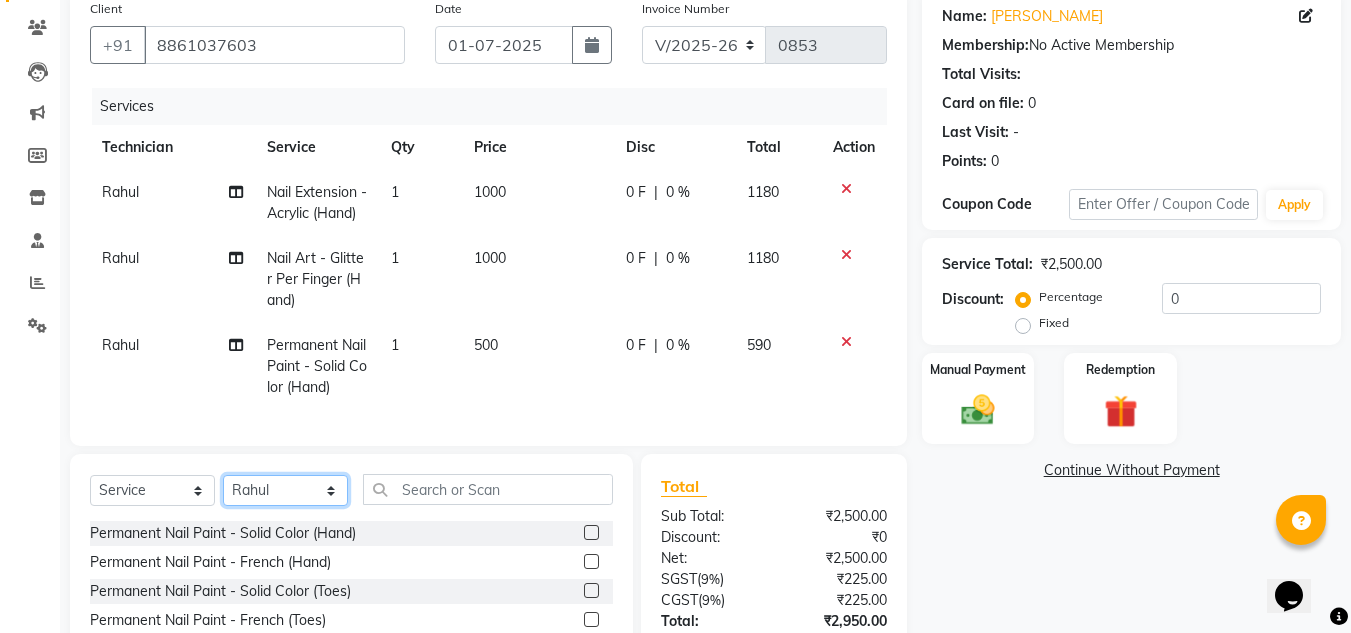 click on "Select Technician akki rahul Basiya Sultha Bilal jin kabir Kavya Kiruba  kunal Leco Manager Rahul Salim swangamlu" 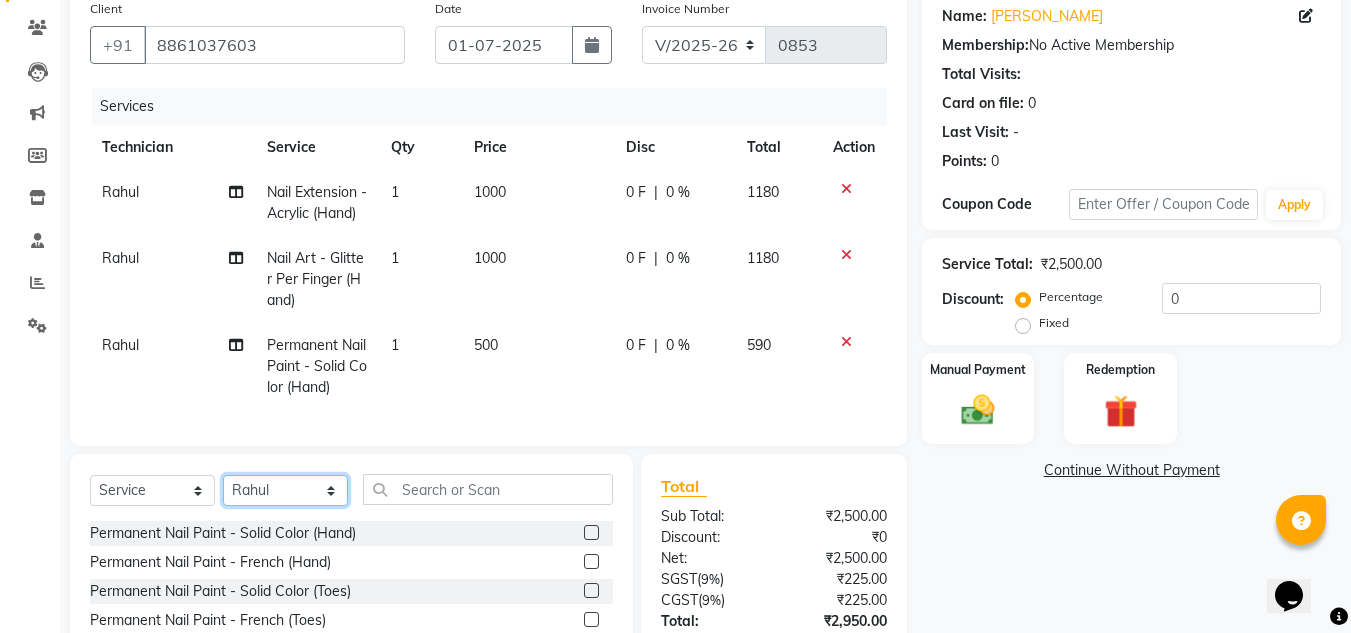 select on "84650" 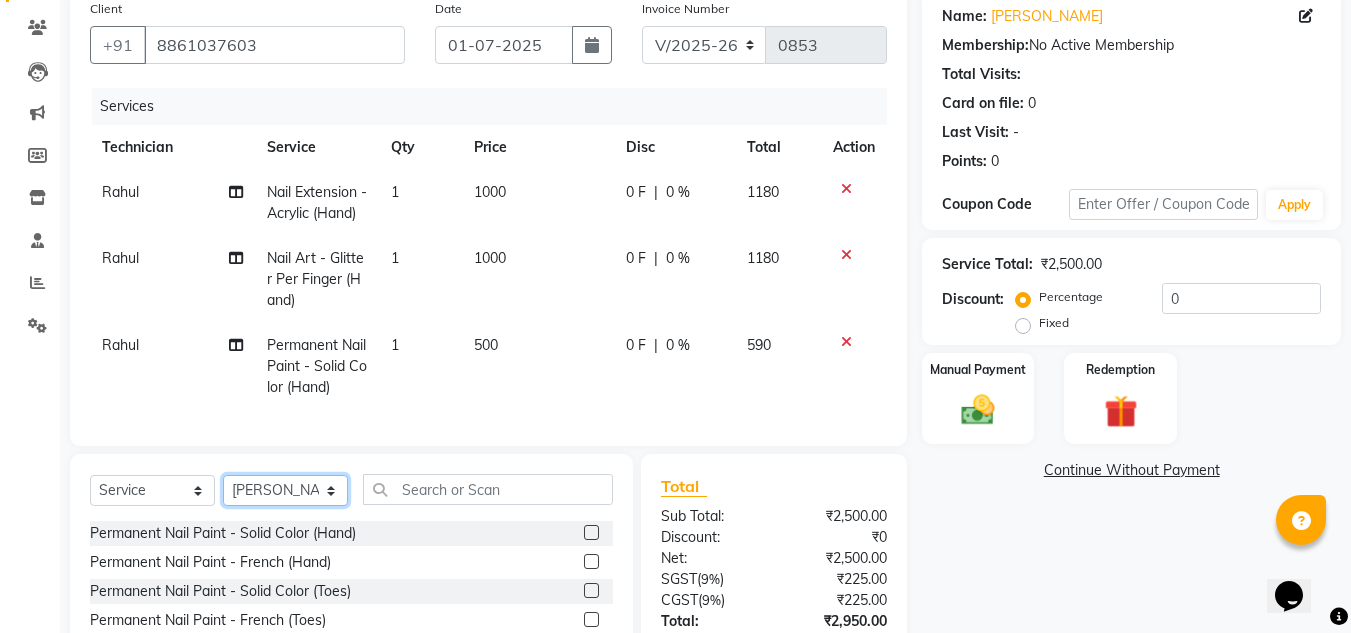 click on "Select Technician akki rahul Basiya Sultha Bilal jin kabir Kavya Kiruba  kunal Leco Manager Rahul Salim swangamlu" 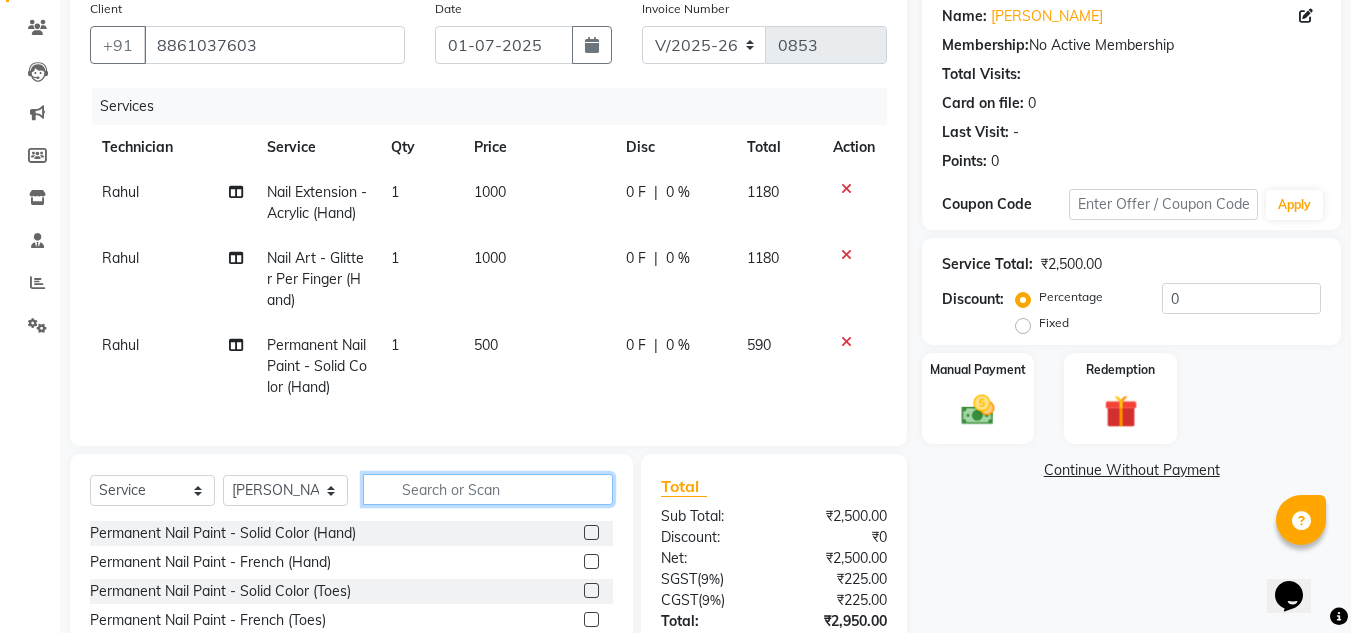 click 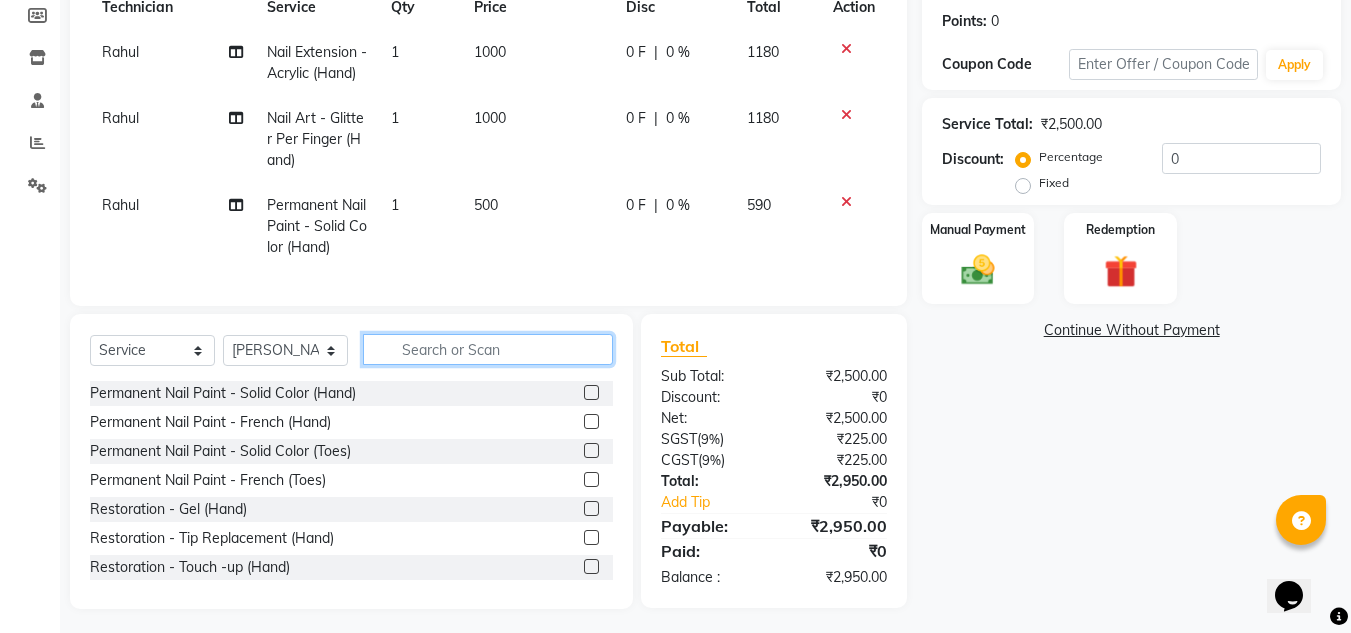 scroll, scrollTop: 301, scrollLeft: 0, axis: vertical 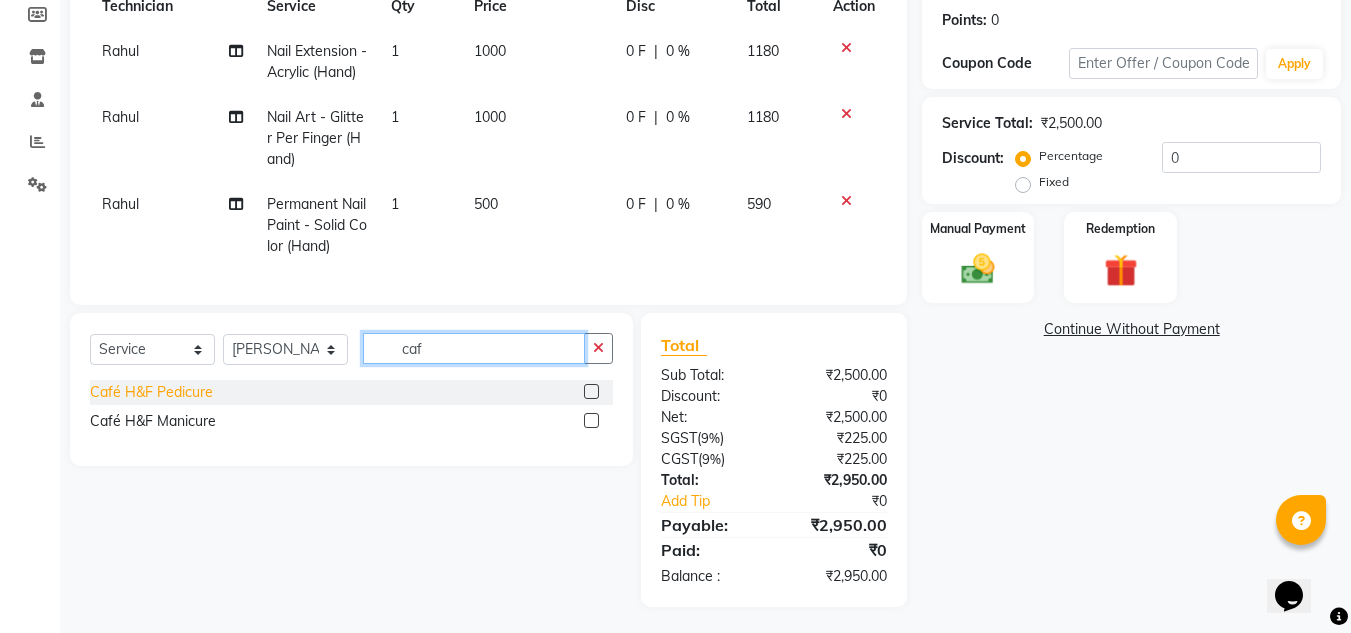 type on "caf" 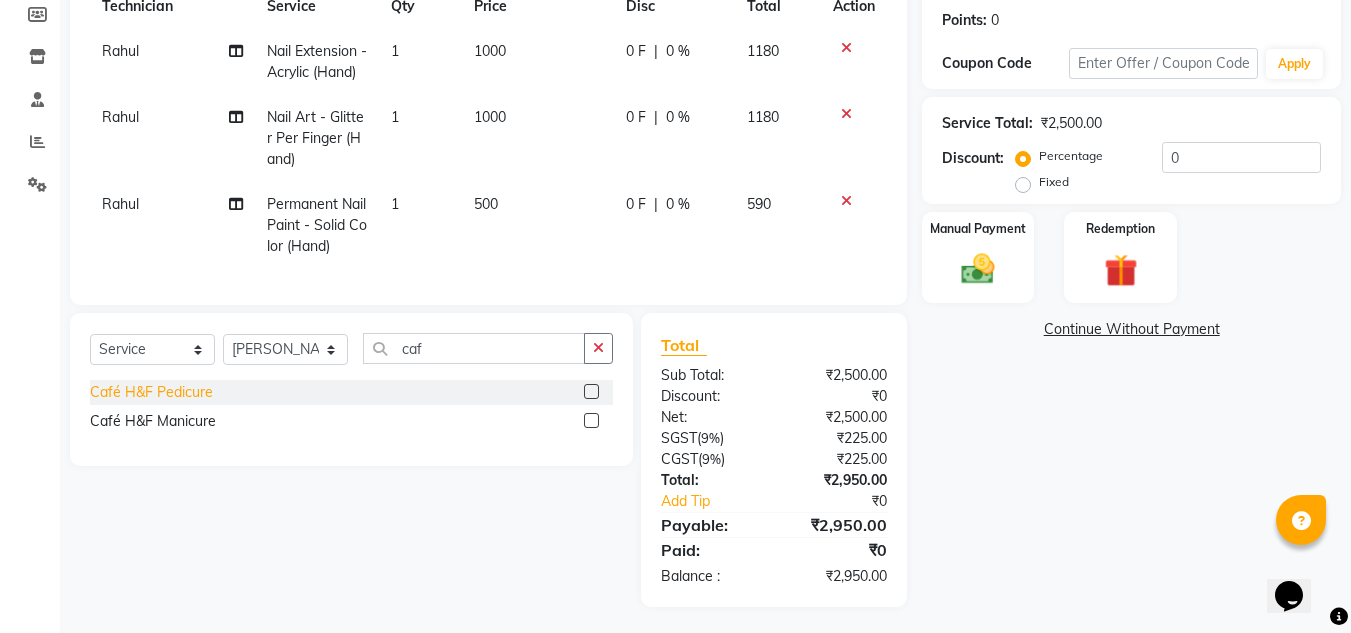 click on "Café H&F Pedicure" 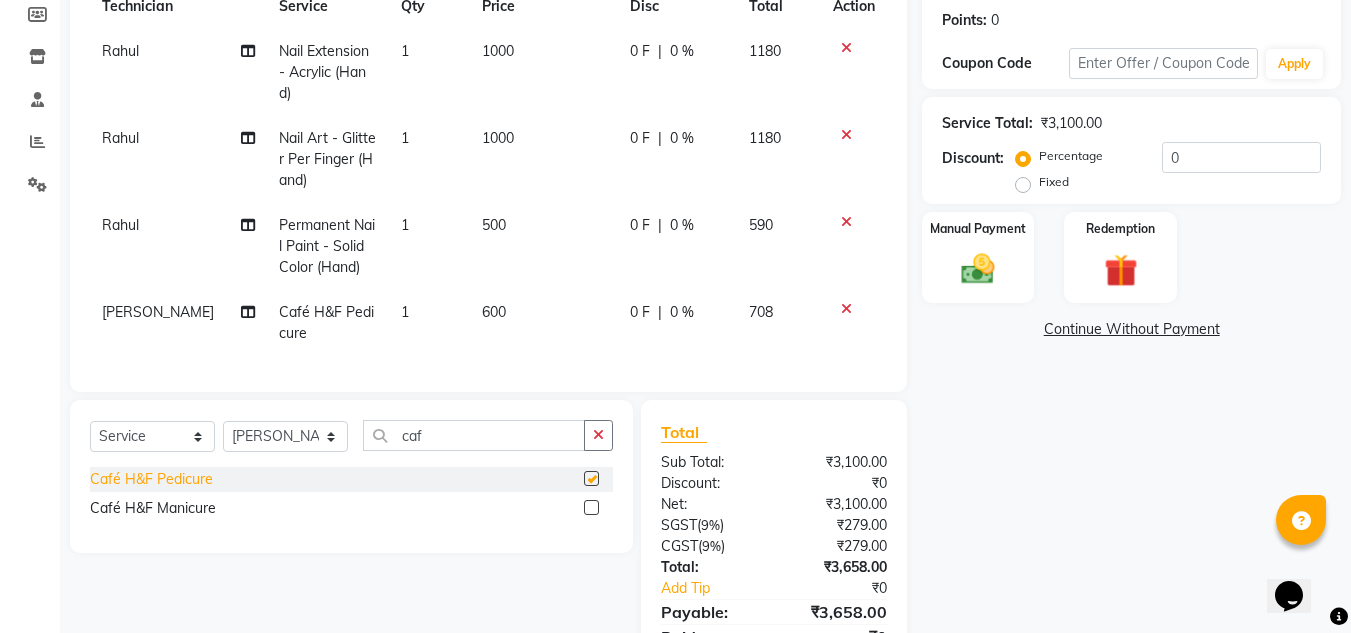 checkbox on "false" 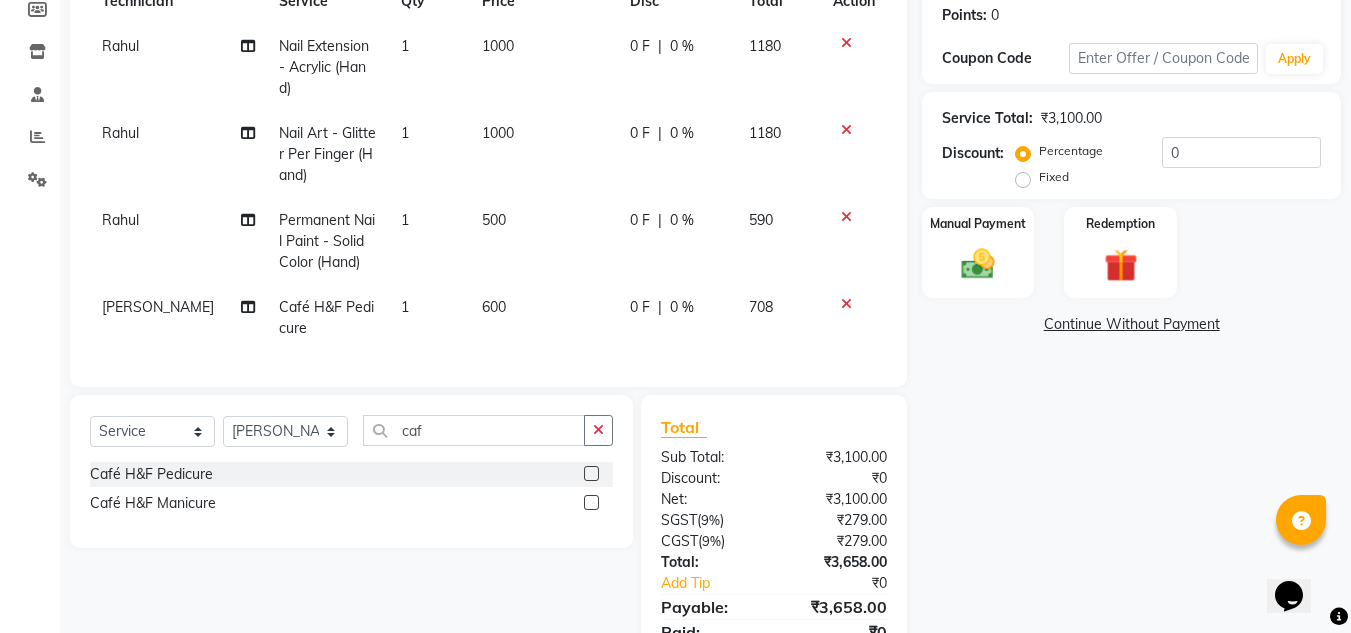 scroll, scrollTop: 407, scrollLeft: 0, axis: vertical 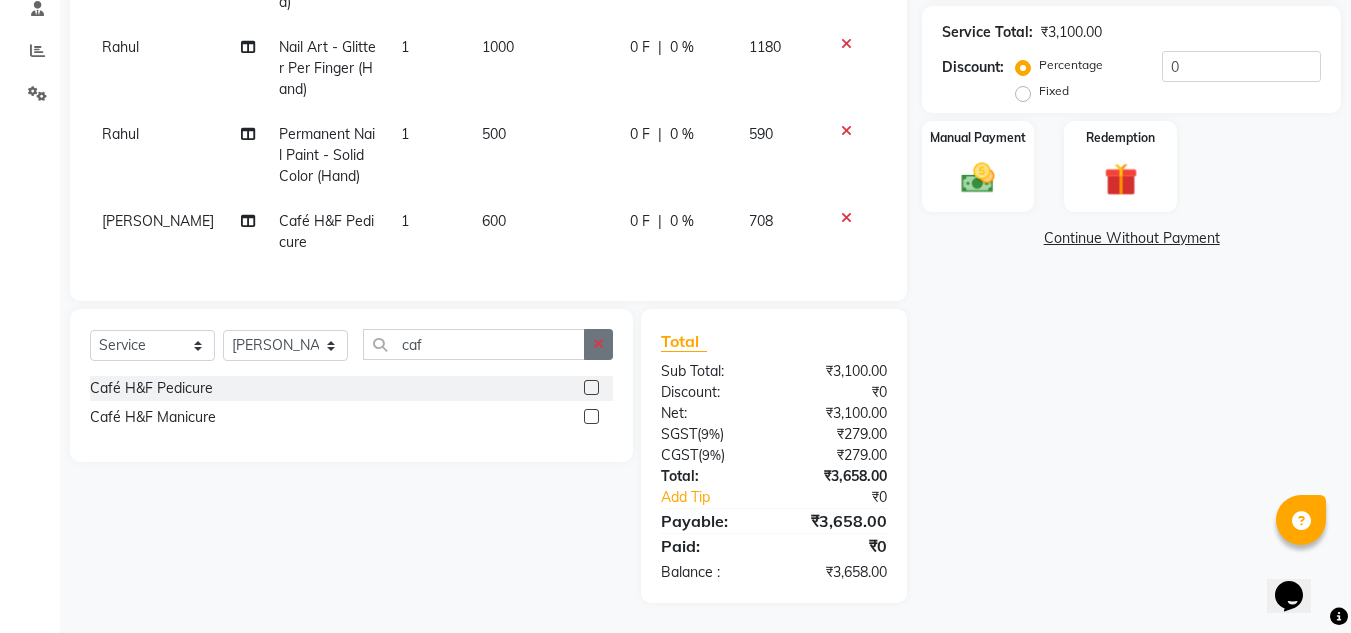click 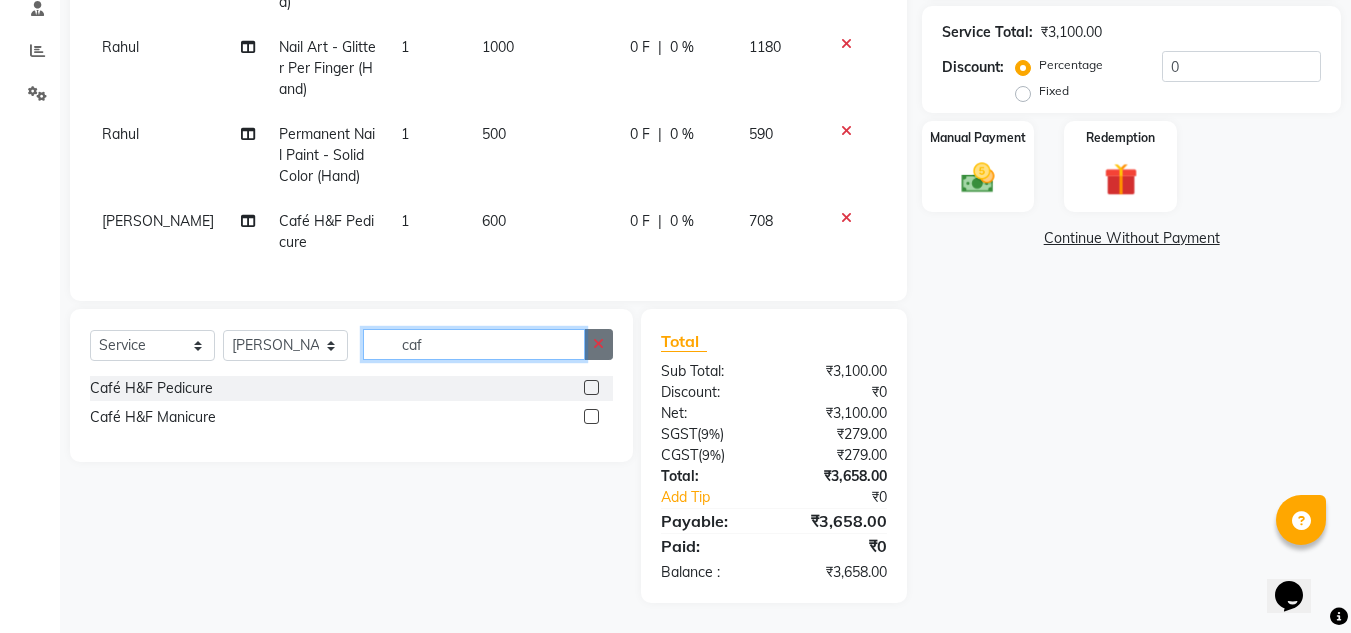 type 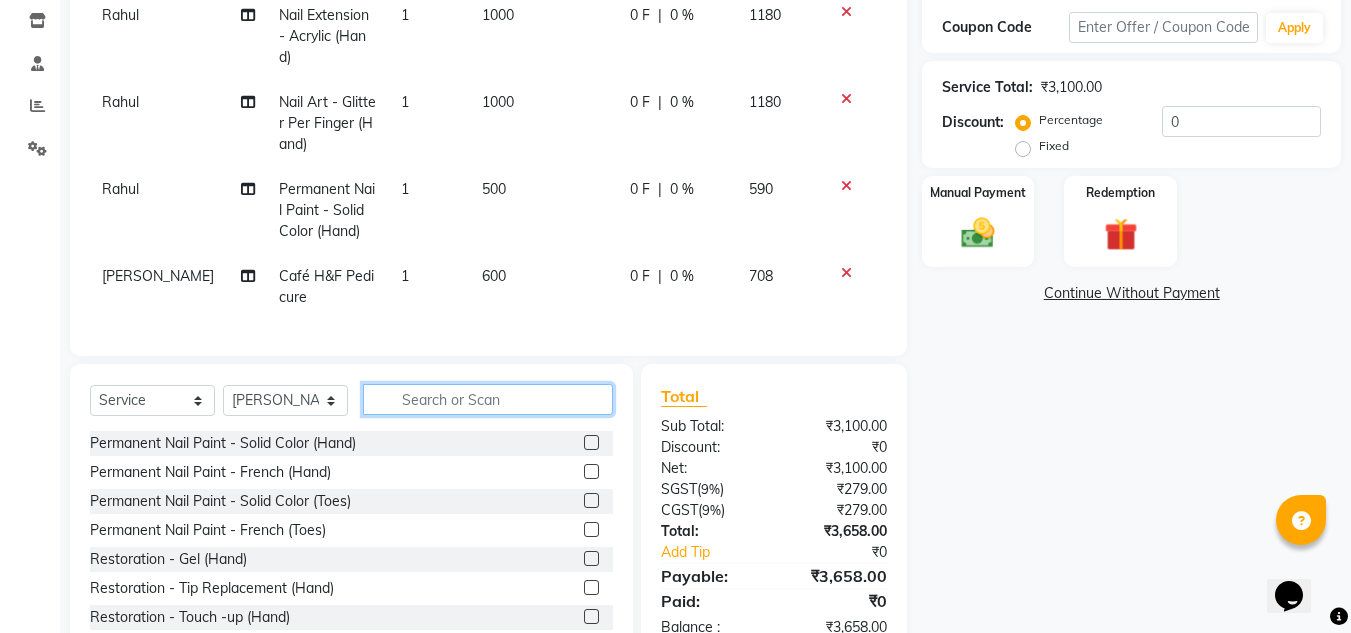 scroll, scrollTop: 339, scrollLeft: 0, axis: vertical 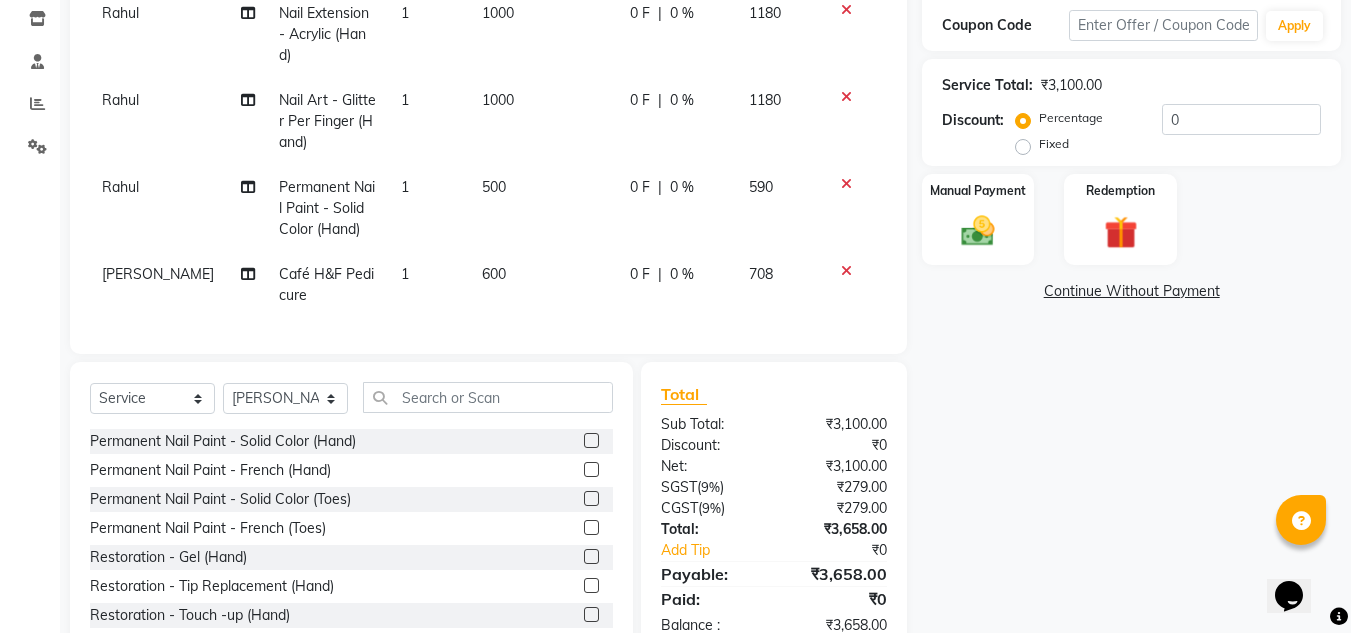click on "Fixed" 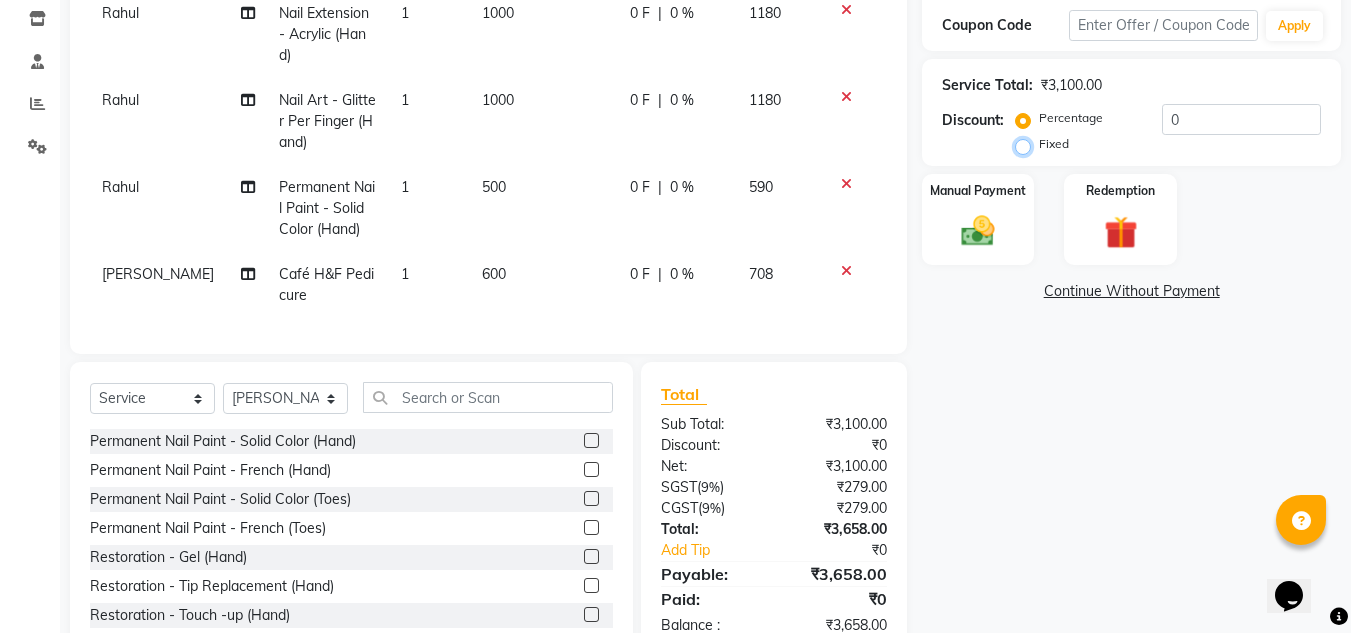 click on "Fixed" at bounding box center (1027, 144) 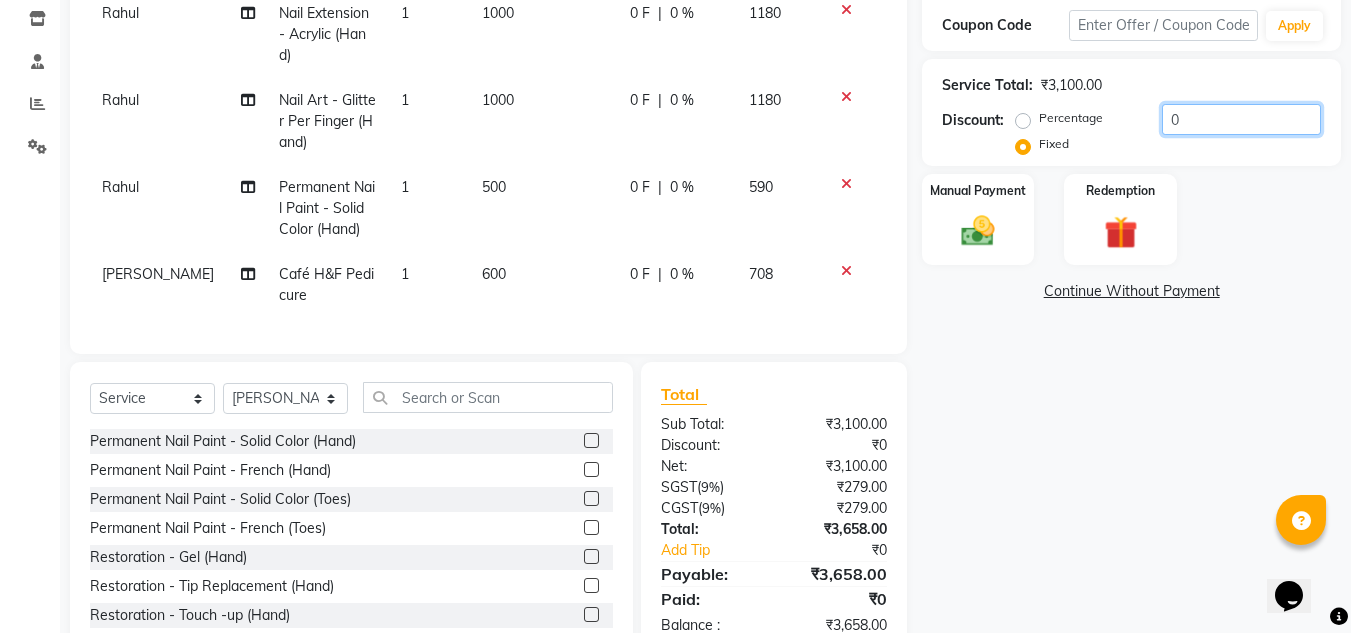 drag, startPoint x: 1206, startPoint y: 119, endPoint x: 924, endPoint y: 169, distance: 286.39832 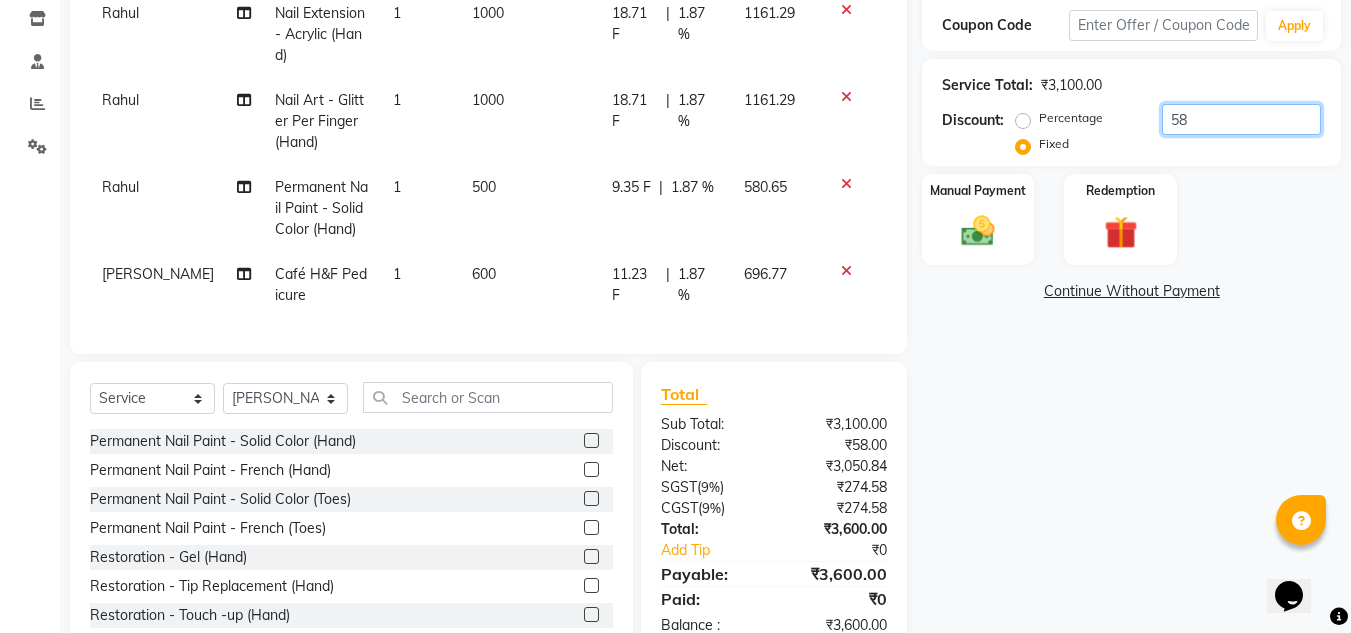 type on "58" 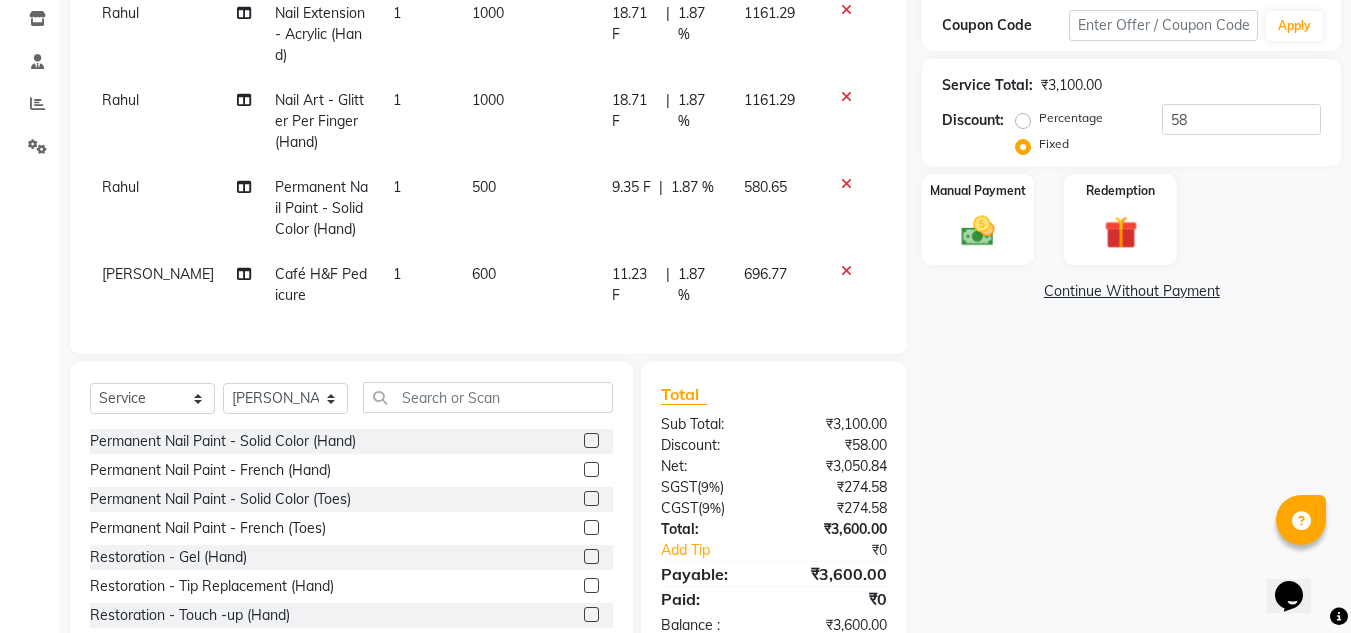 click on "Name: Ms Harshini Membership:  No Active Membership  Total Visits:   Card on file:  0 Last Visit:   - Points:   0  Coupon Code Apply Service Total:  ₹3,100.00  Discount:  Percentage   Fixed  58 Manual Payment Redemption  Continue Without Payment" 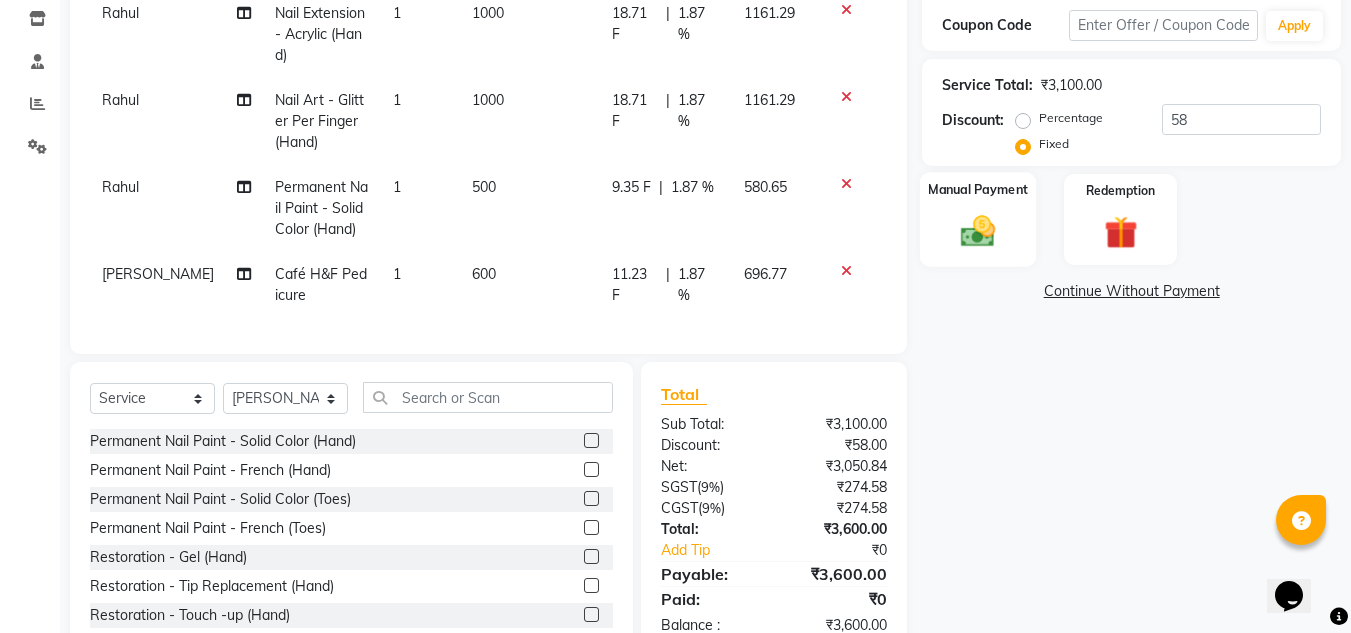 click 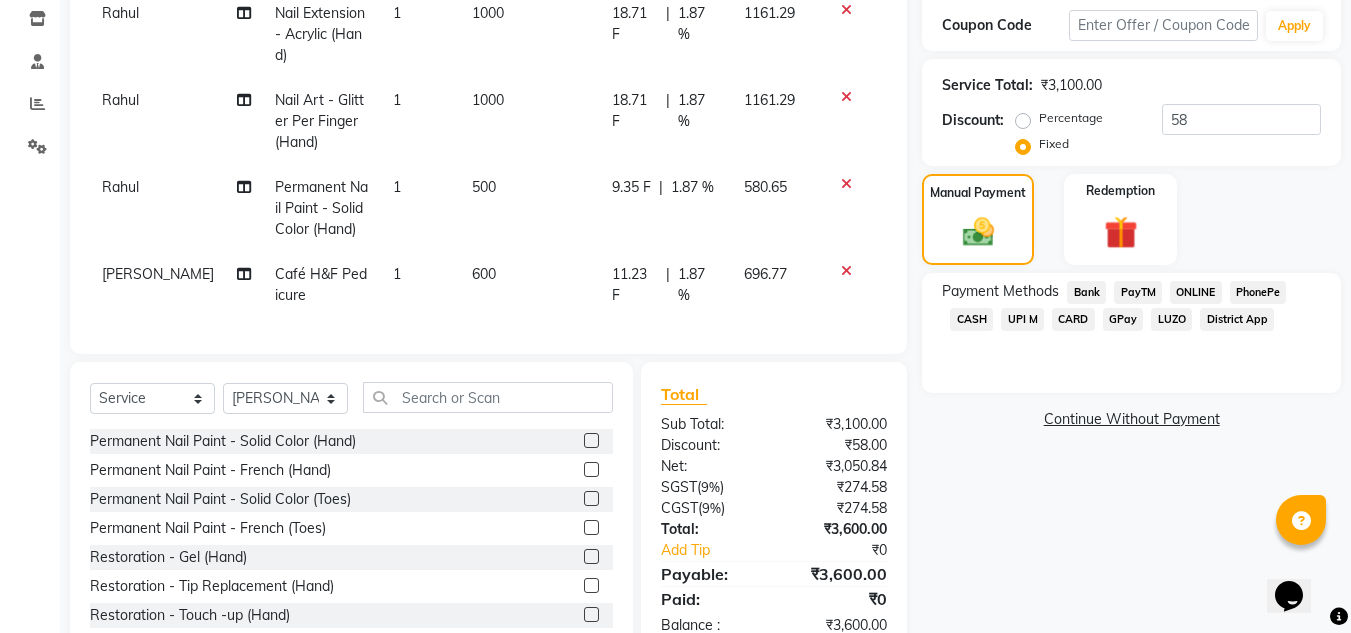 click on "ONLINE" 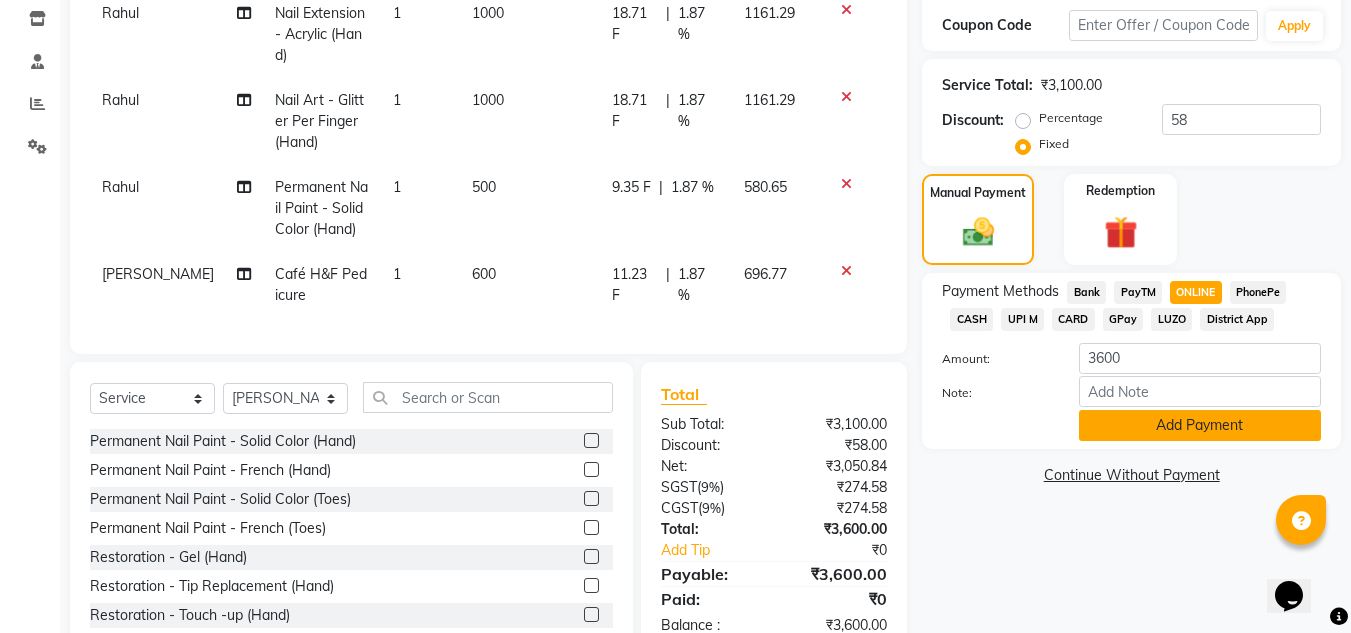 click on "Add Payment" 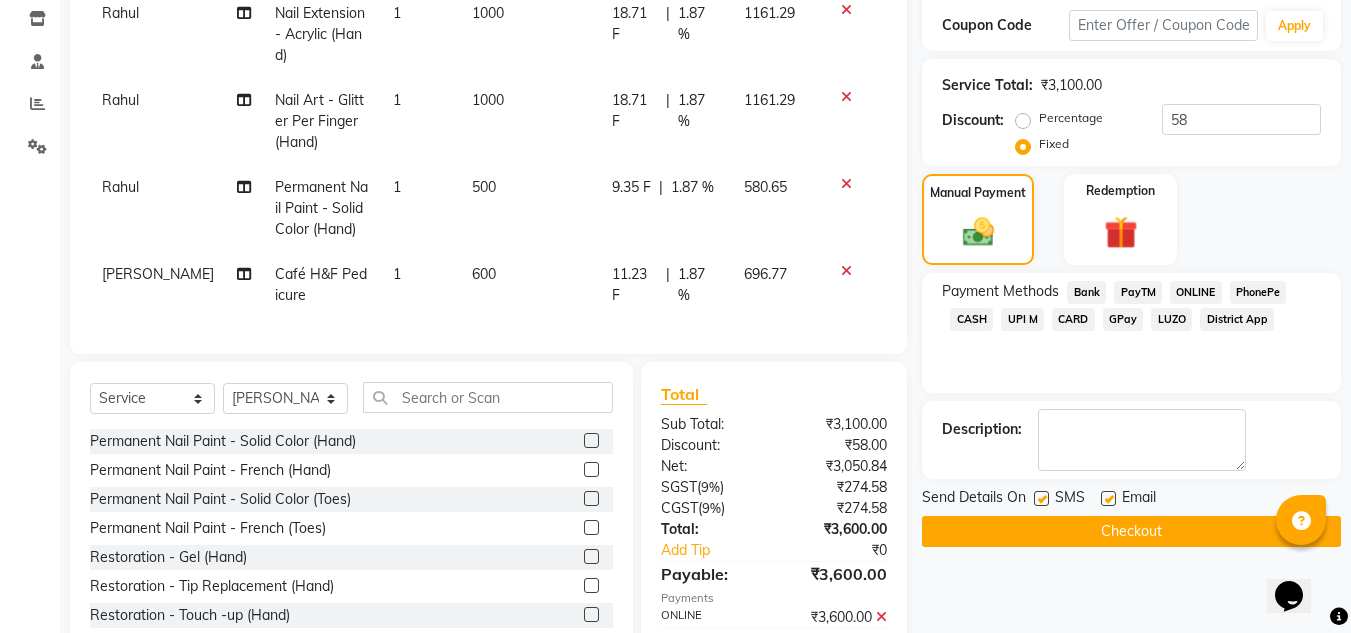 scroll, scrollTop: 449, scrollLeft: 0, axis: vertical 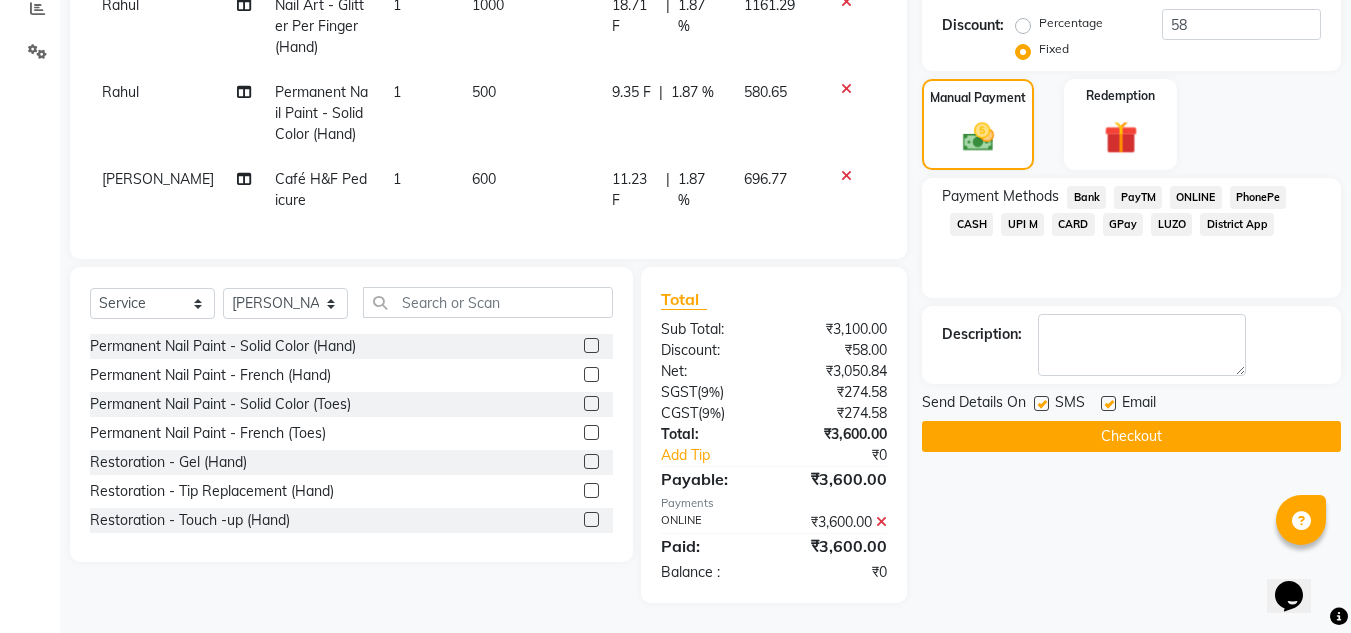 click on "Checkout" 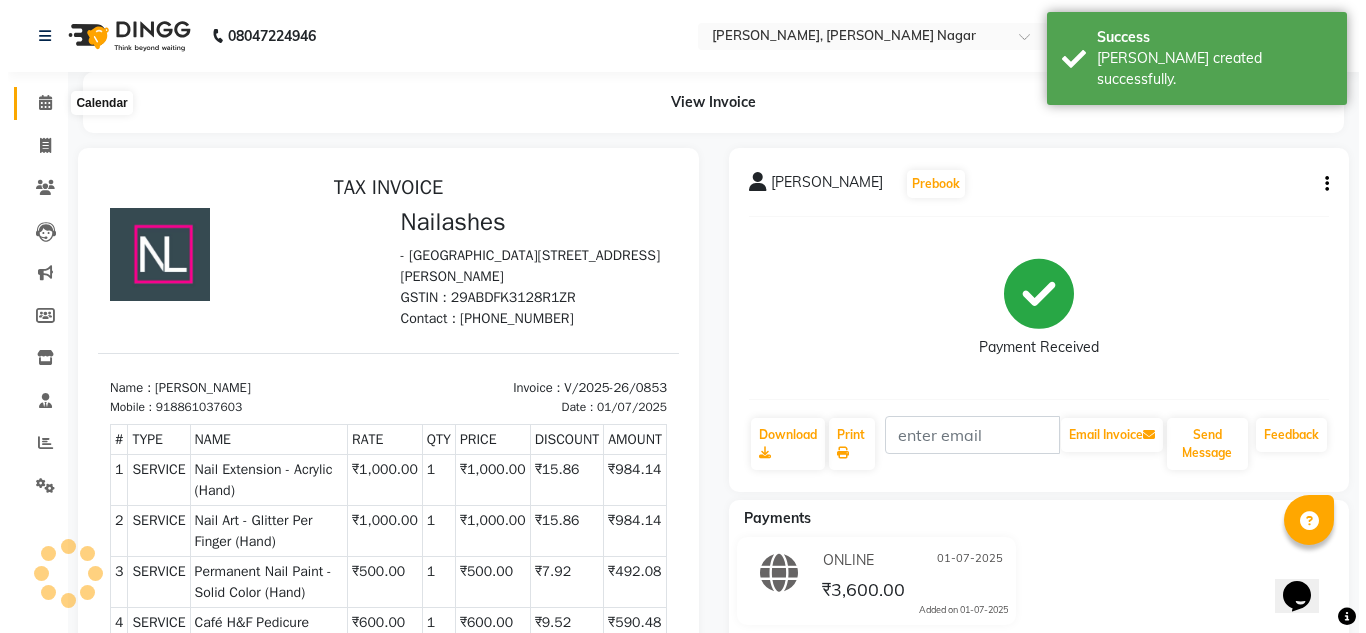 scroll, scrollTop: 0, scrollLeft: 0, axis: both 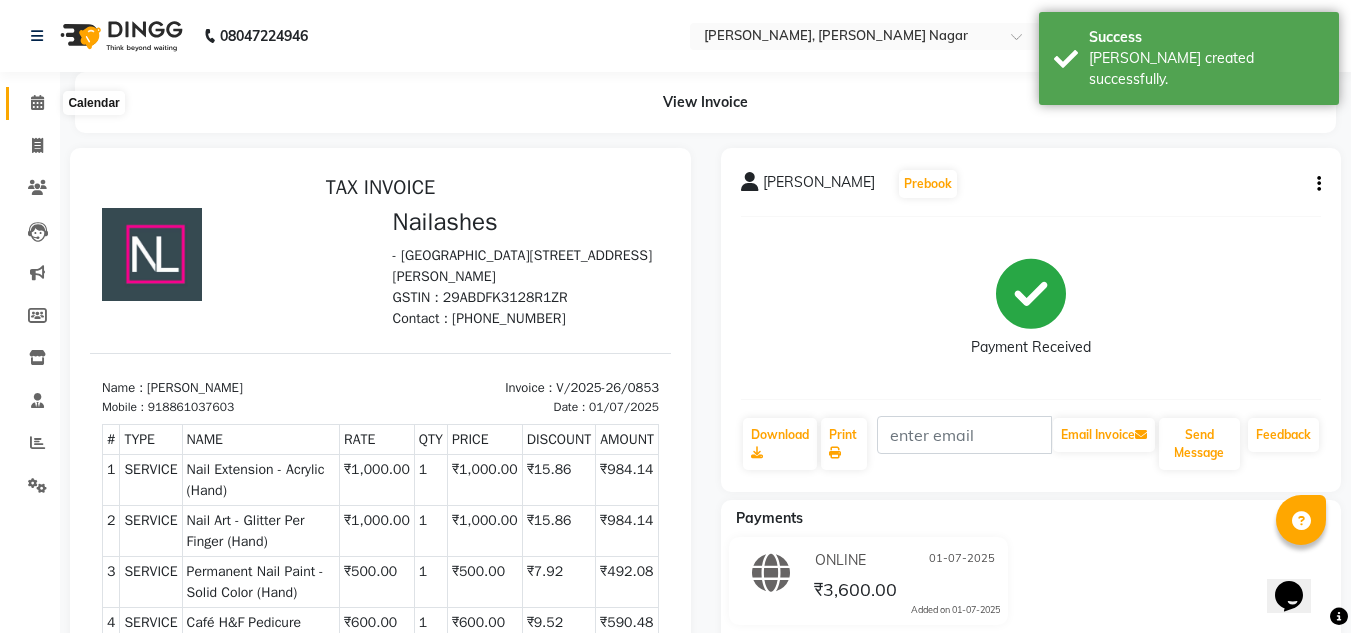click 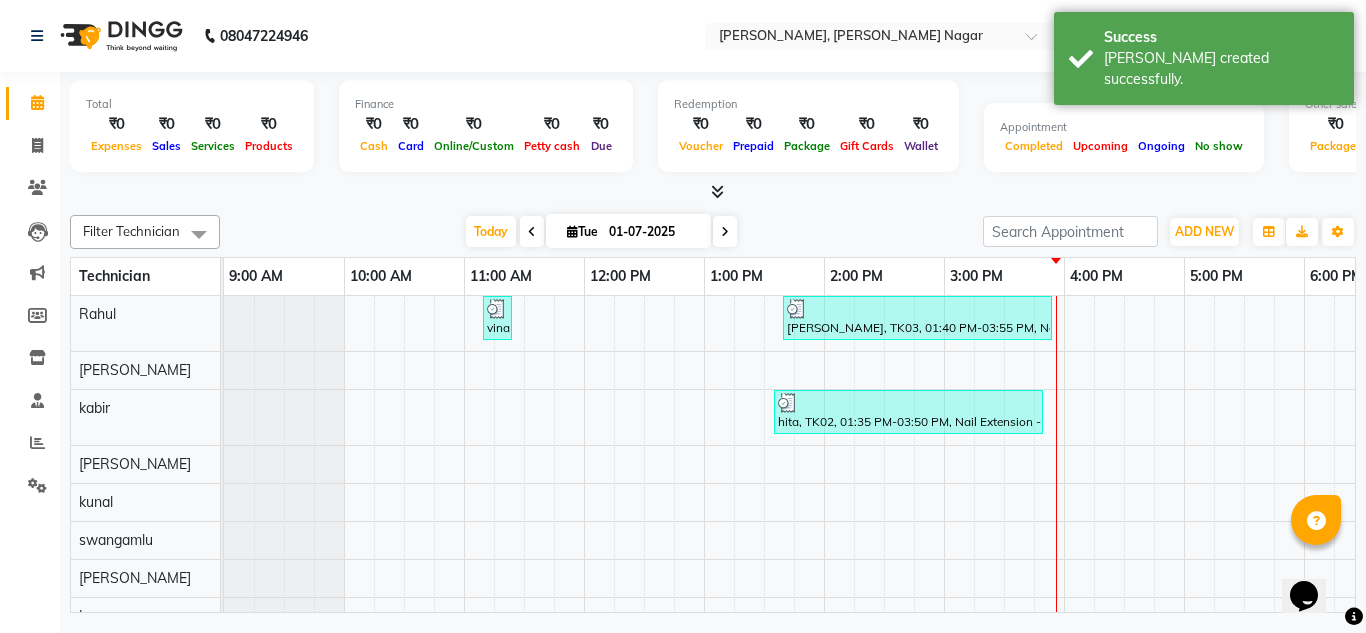 scroll, scrollTop: 0, scrollLeft: 429, axis: horizontal 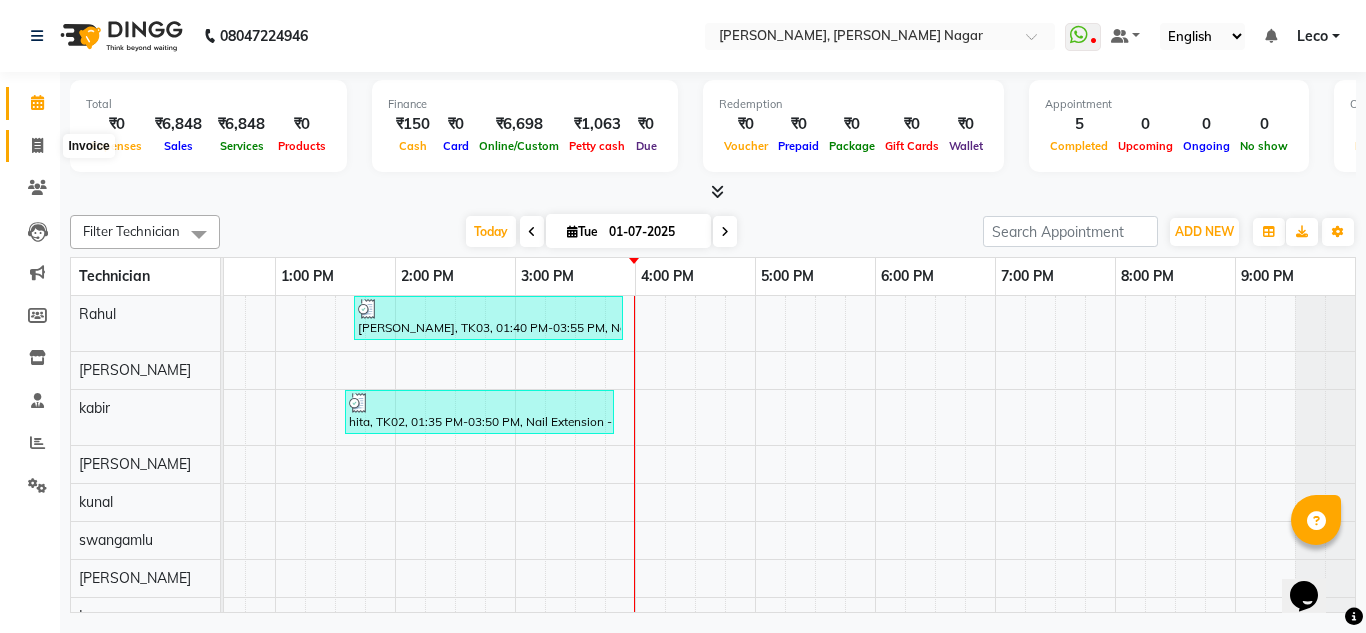 click 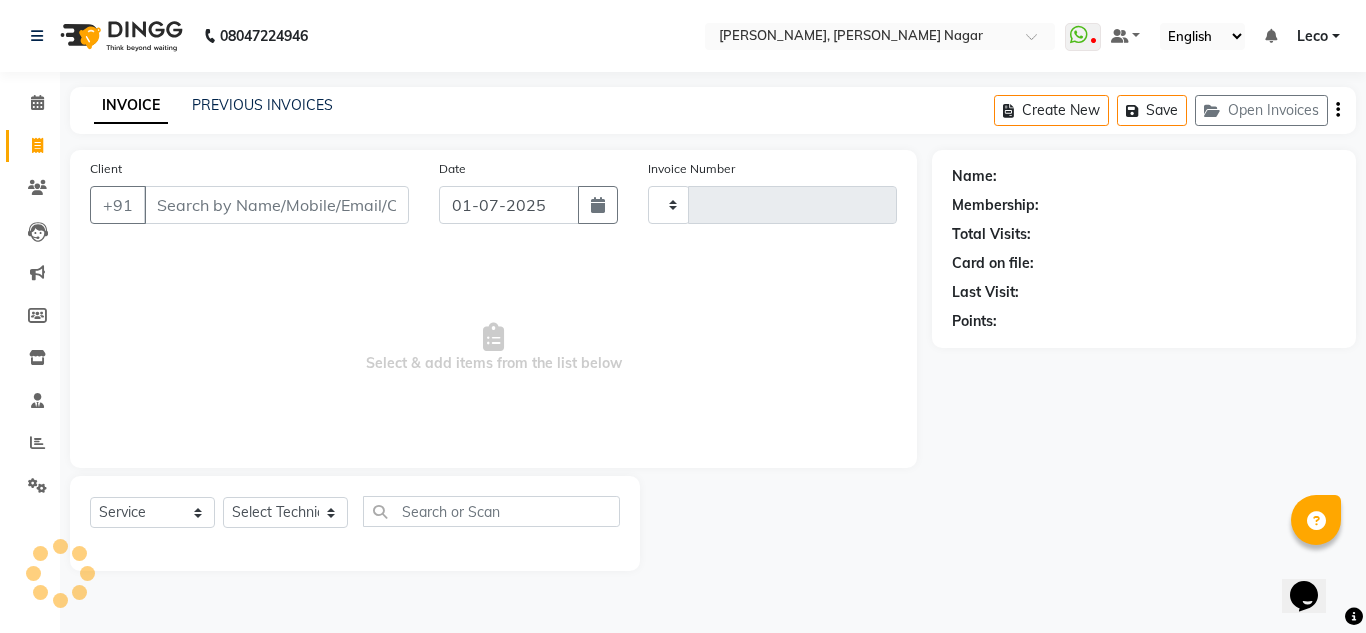 type on "0854" 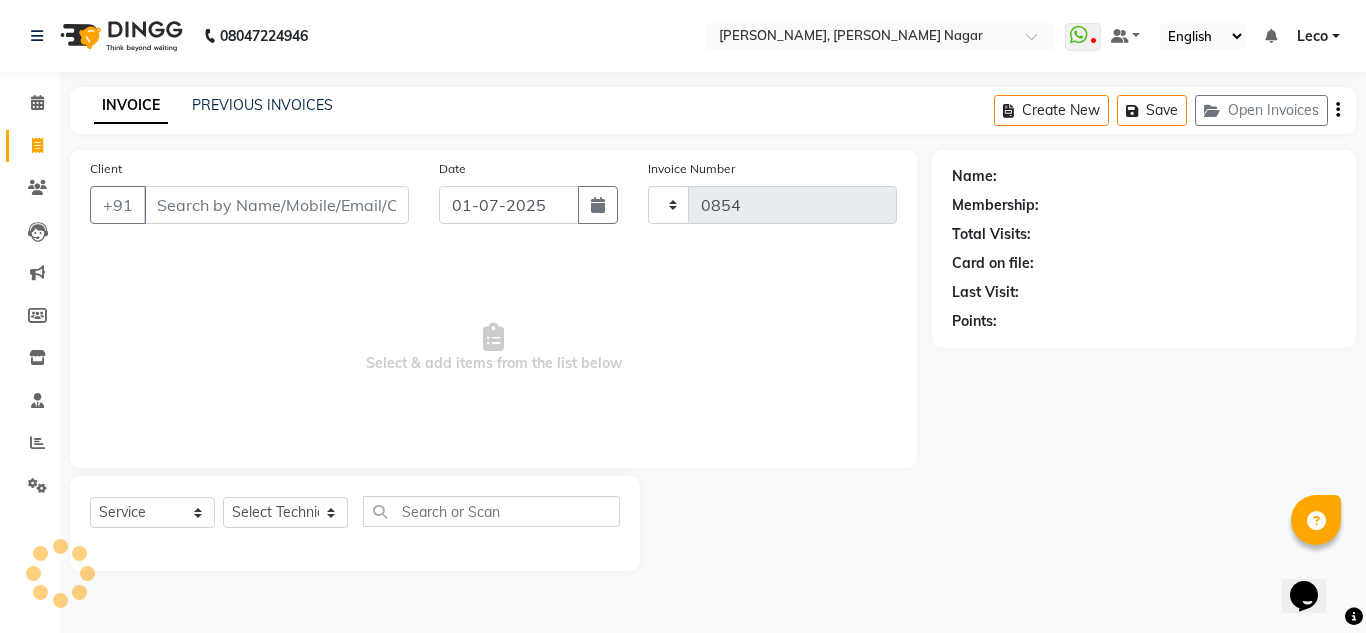 select on "7686" 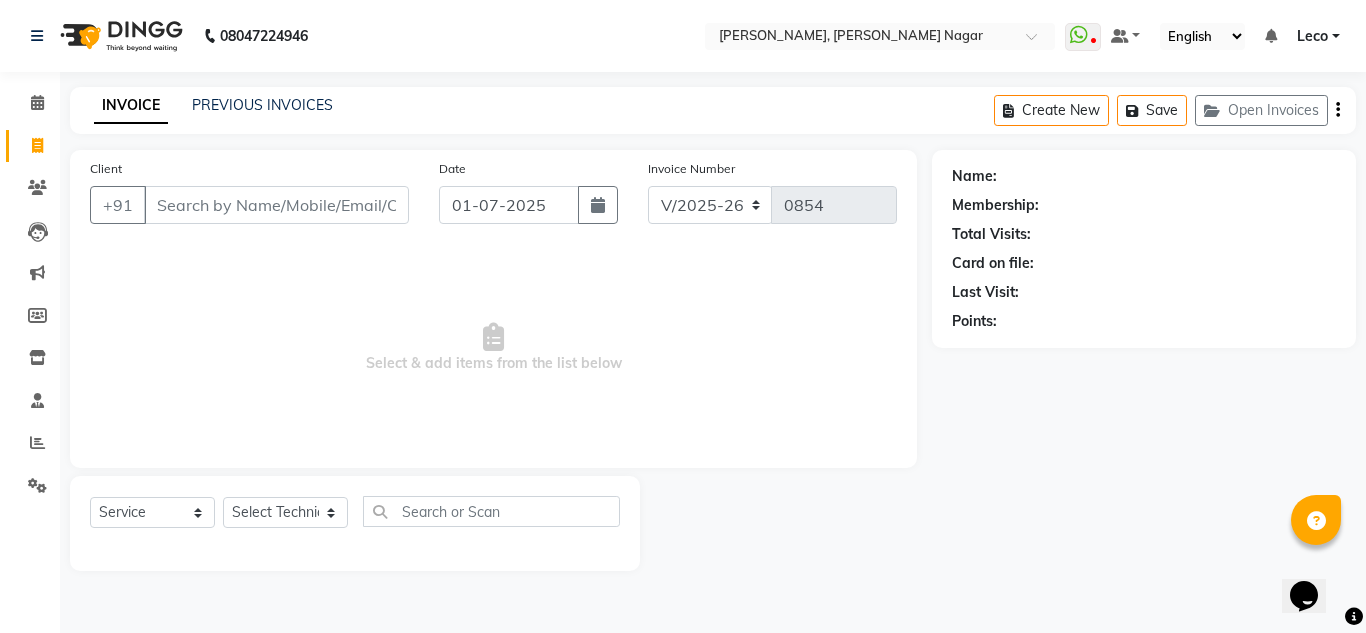 click on "Client" at bounding box center (276, 205) 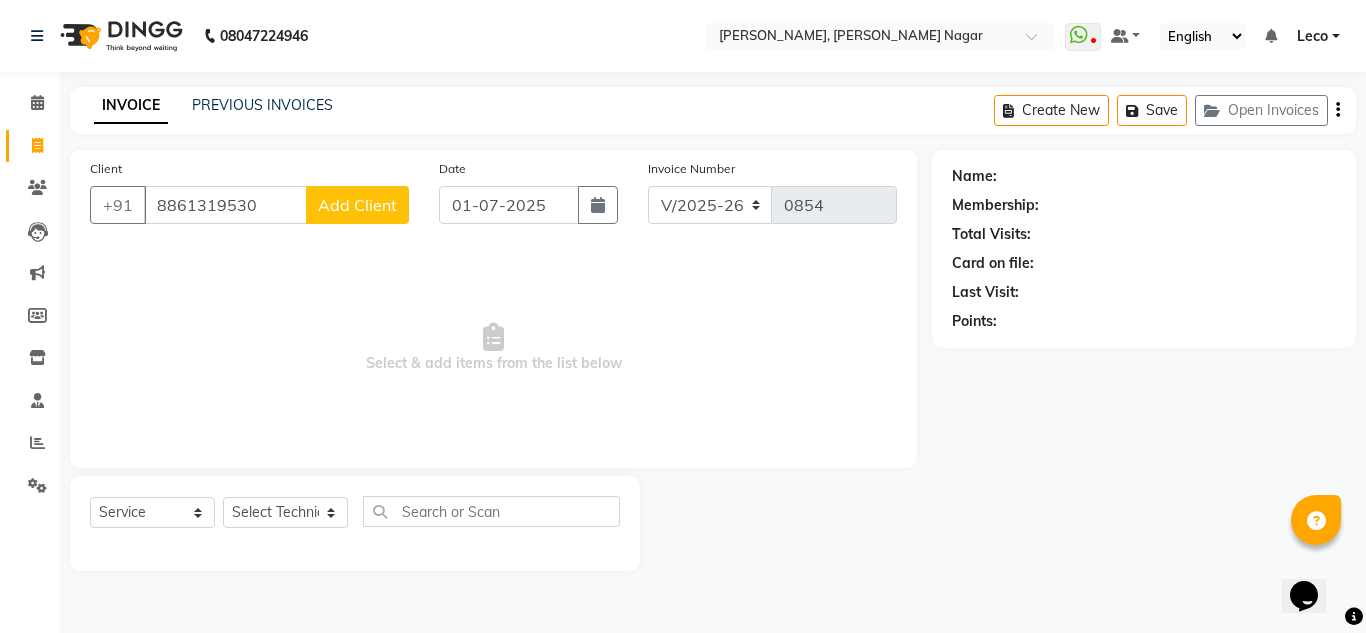 type on "8861319530" 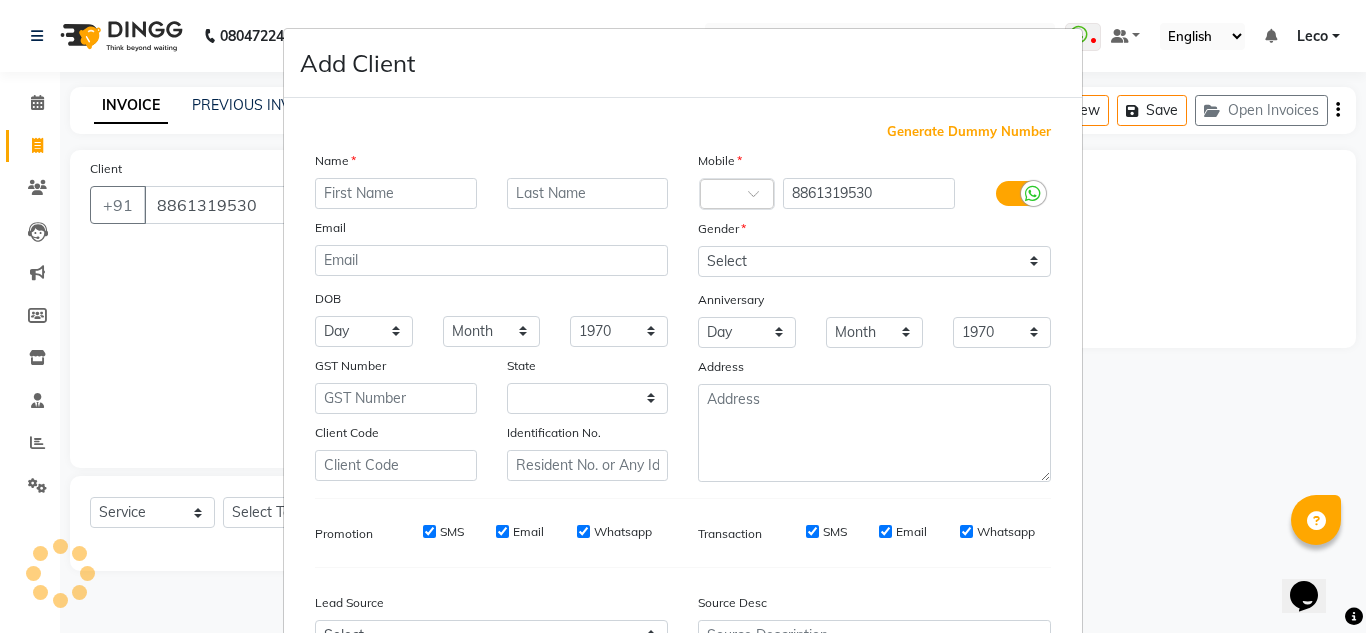 select on "21" 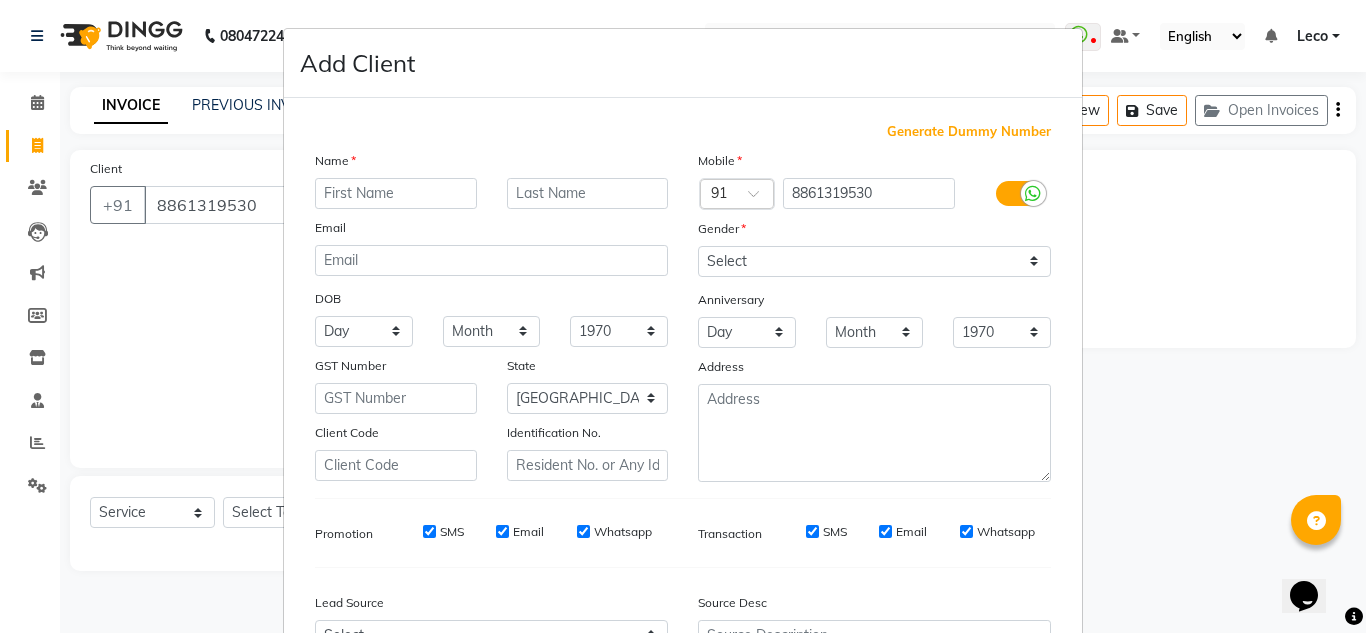 type on "s" 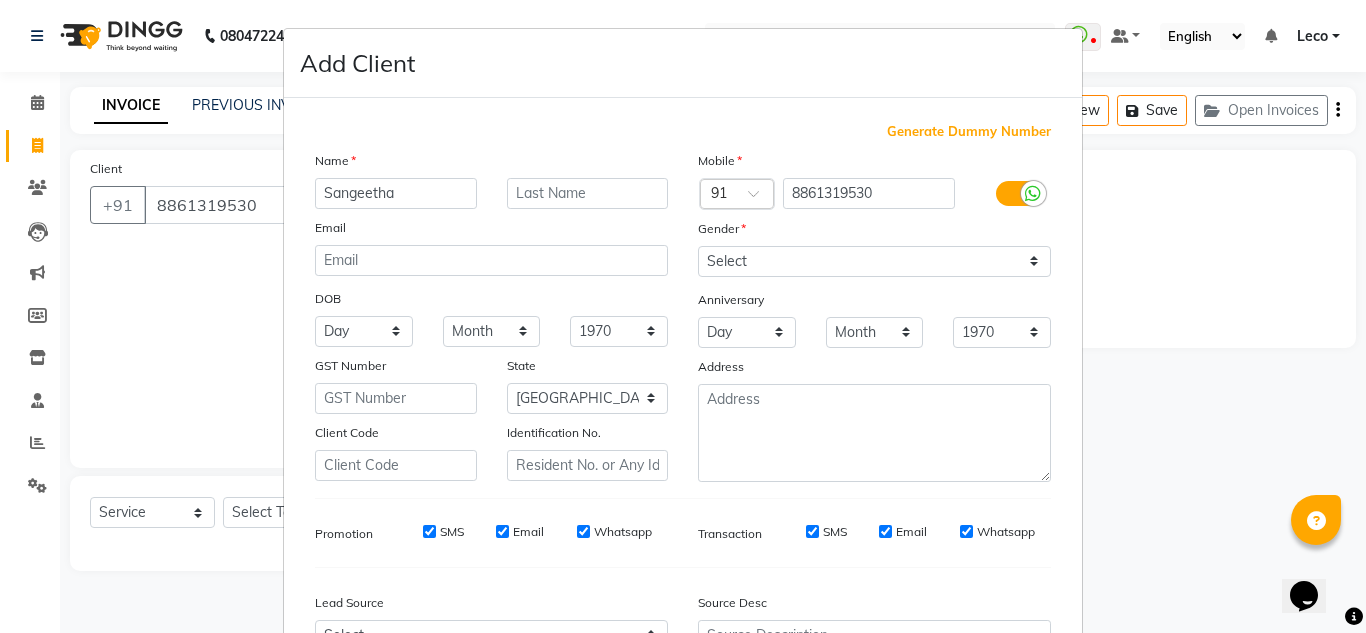 type on "Sangeetha" 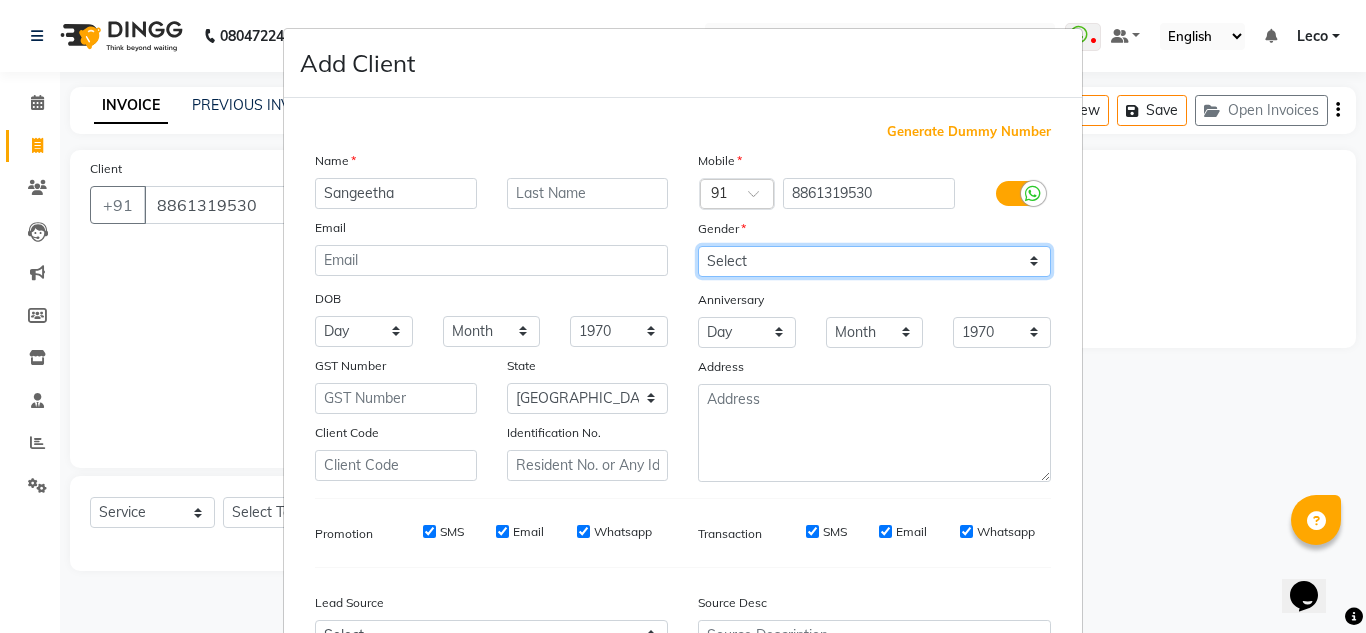 click on "Select Male Female Other Prefer Not To Say" at bounding box center [874, 261] 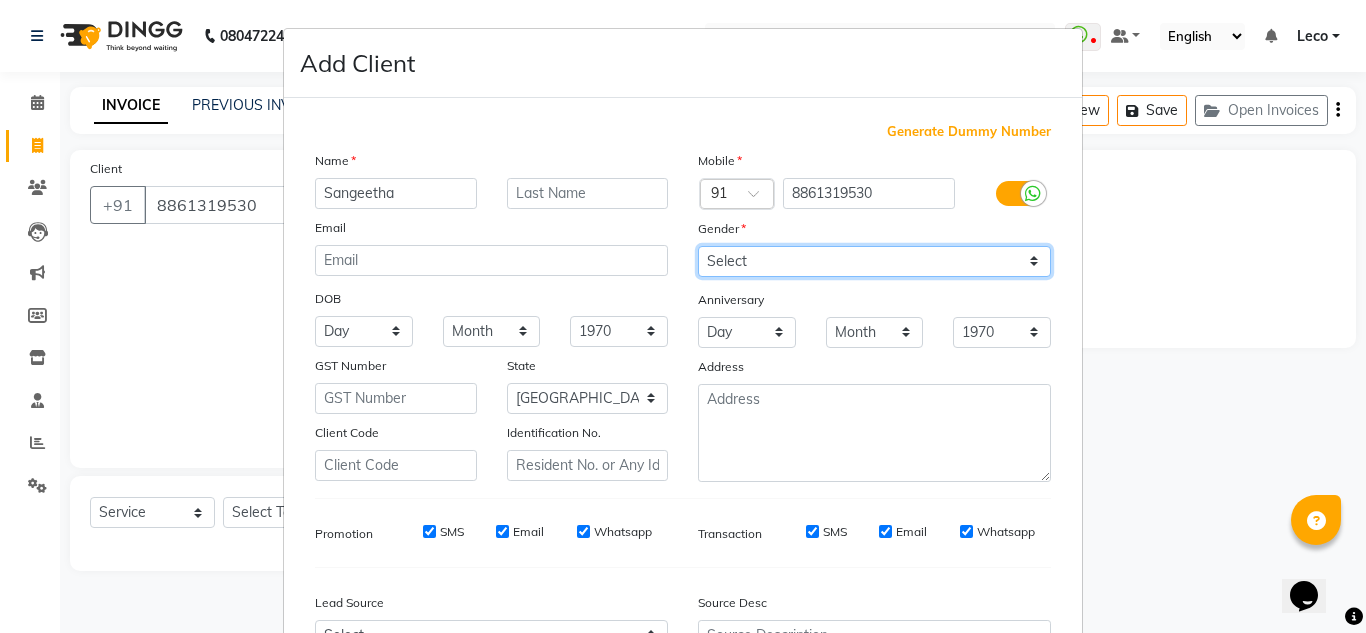 select on "female" 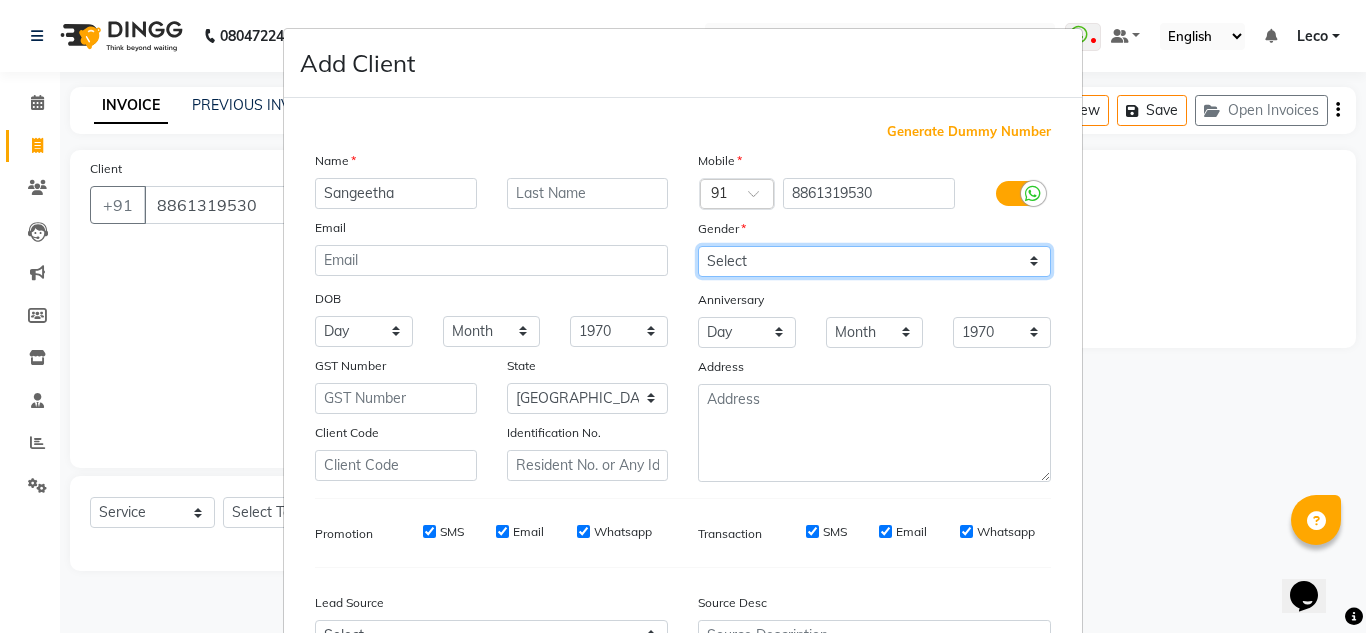 click on "Select Male Female Other Prefer Not To Say" at bounding box center [874, 261] 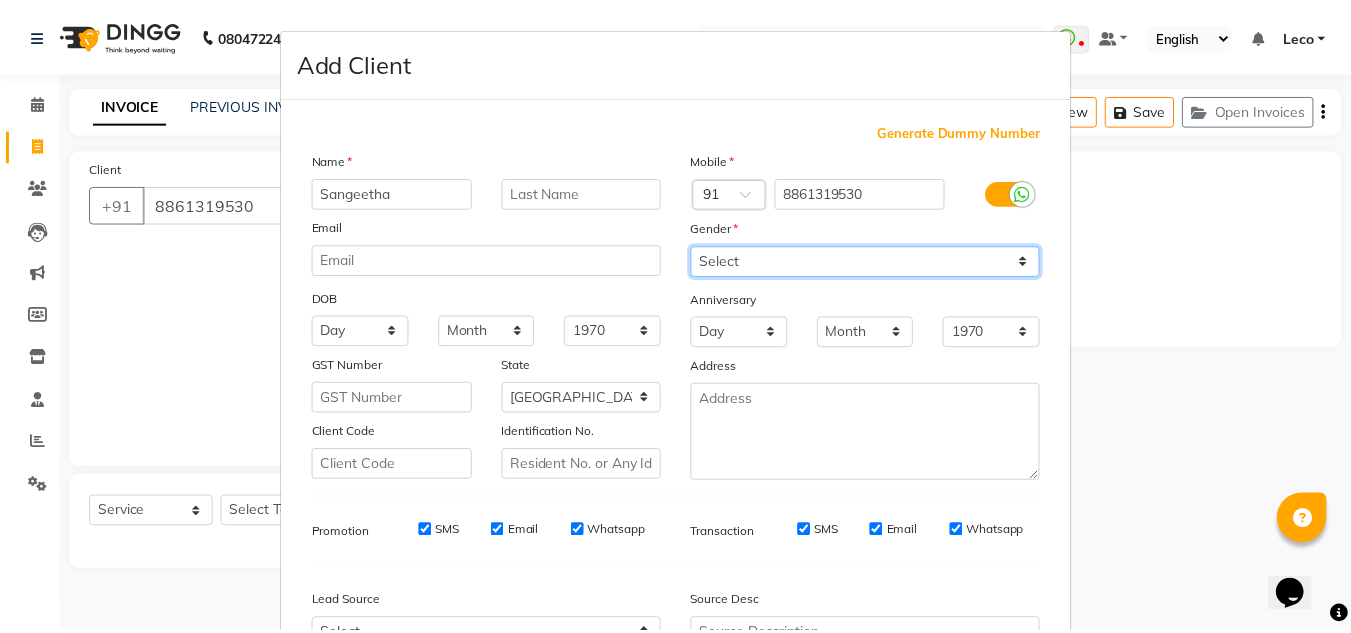 scroll, scrollTop: 216, scrollLeft: 0, axis: vertical 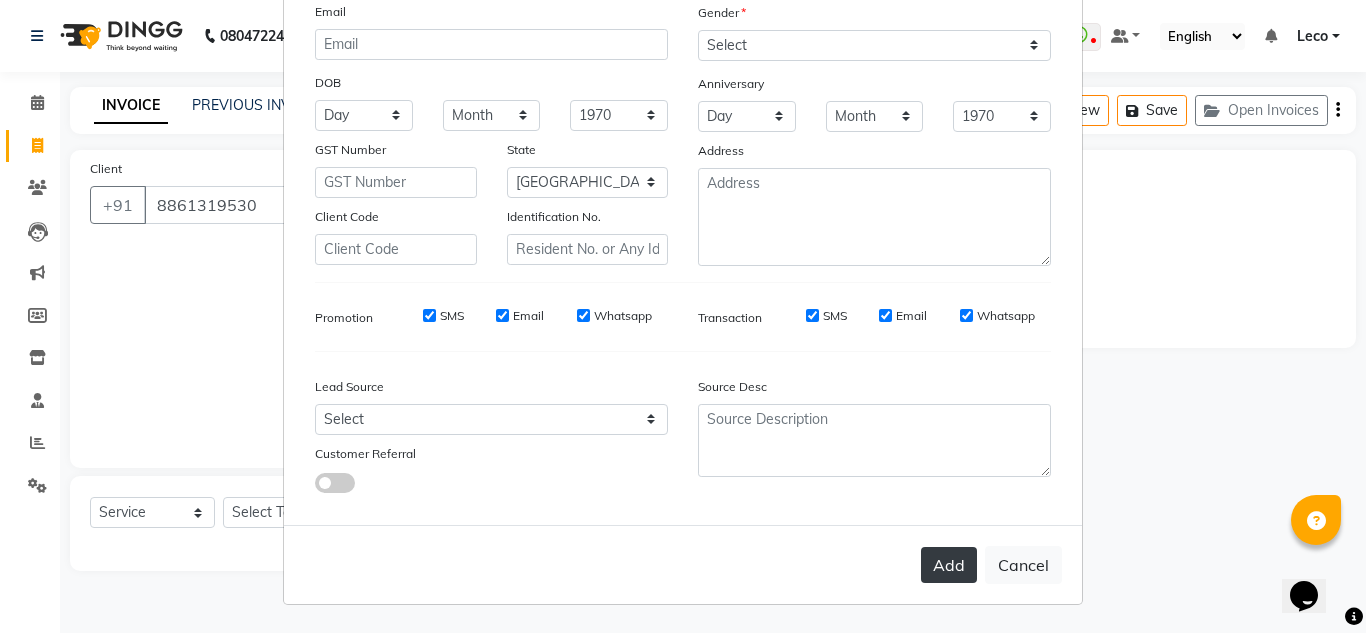 click on "Add" at bounding box center [949, 565] 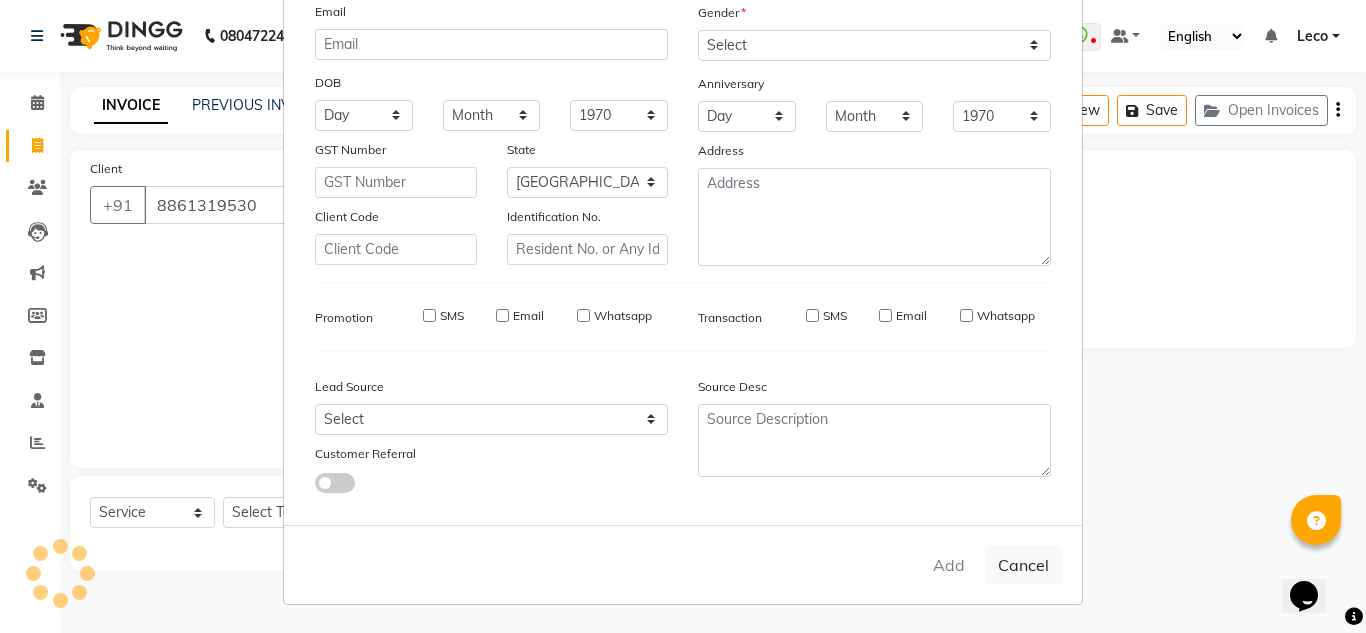 type 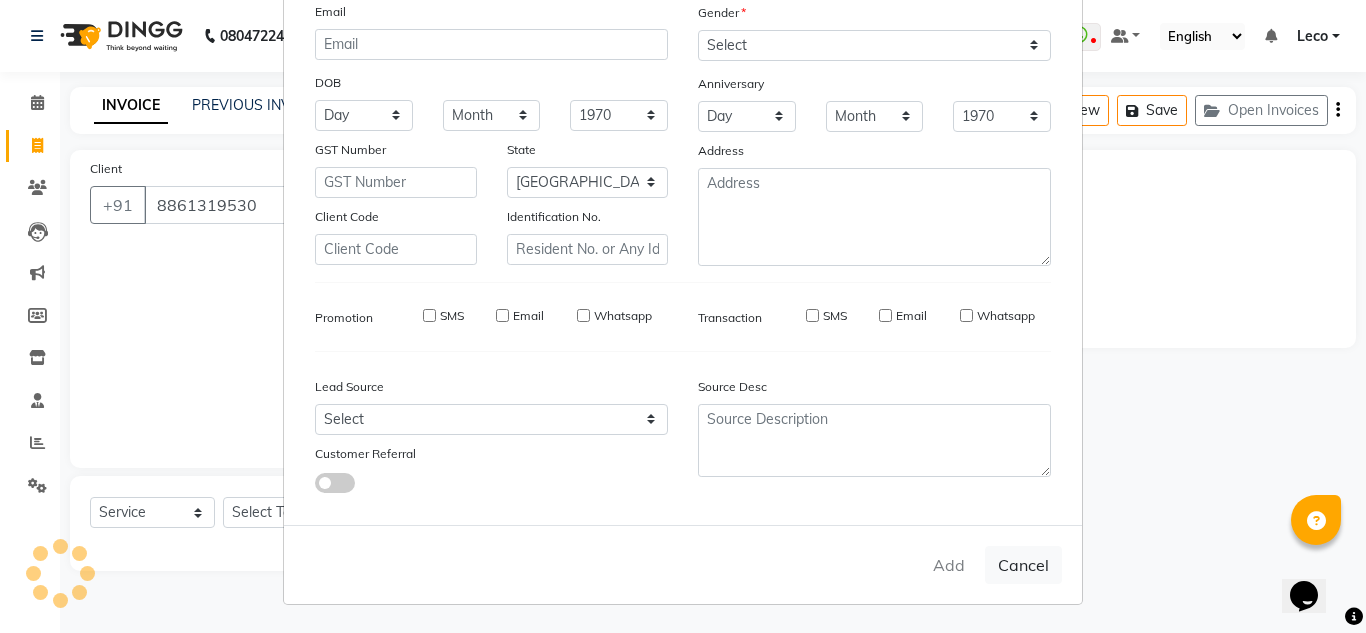 select 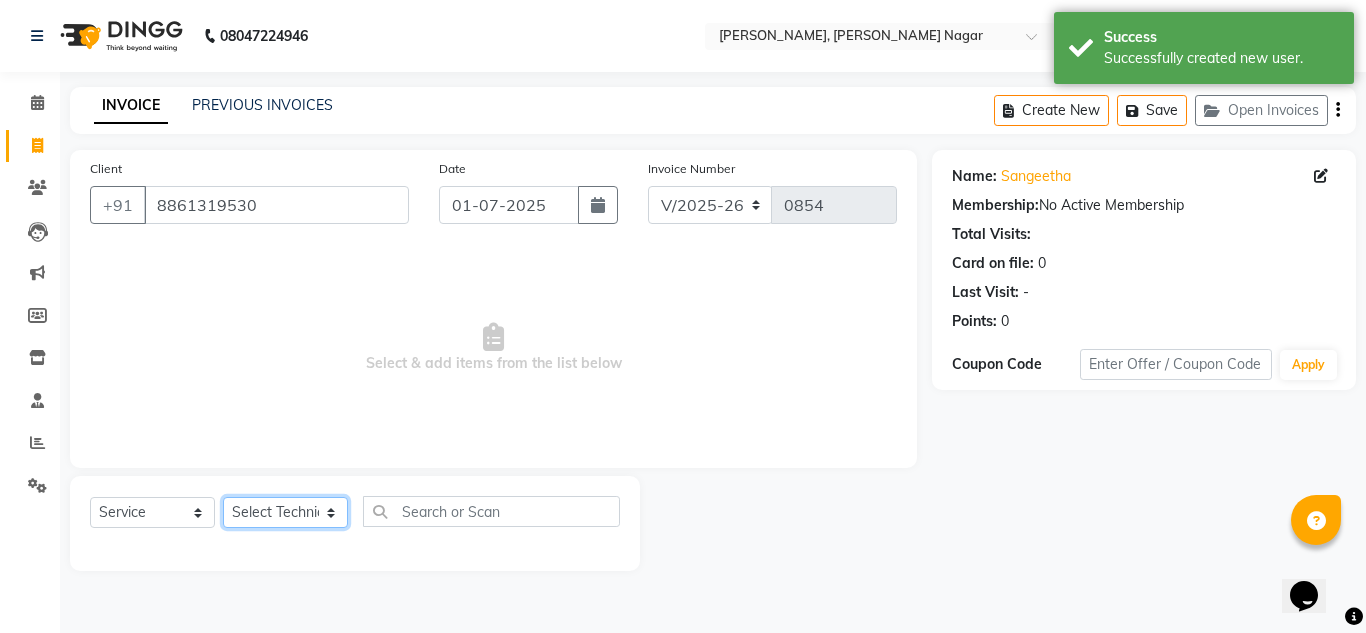 click on "Select Technician akki rahul Basiya Sultha Bilal jin kabir Kavya Kiruba  kunal Leco Manager Rahul Salim swangamlu" 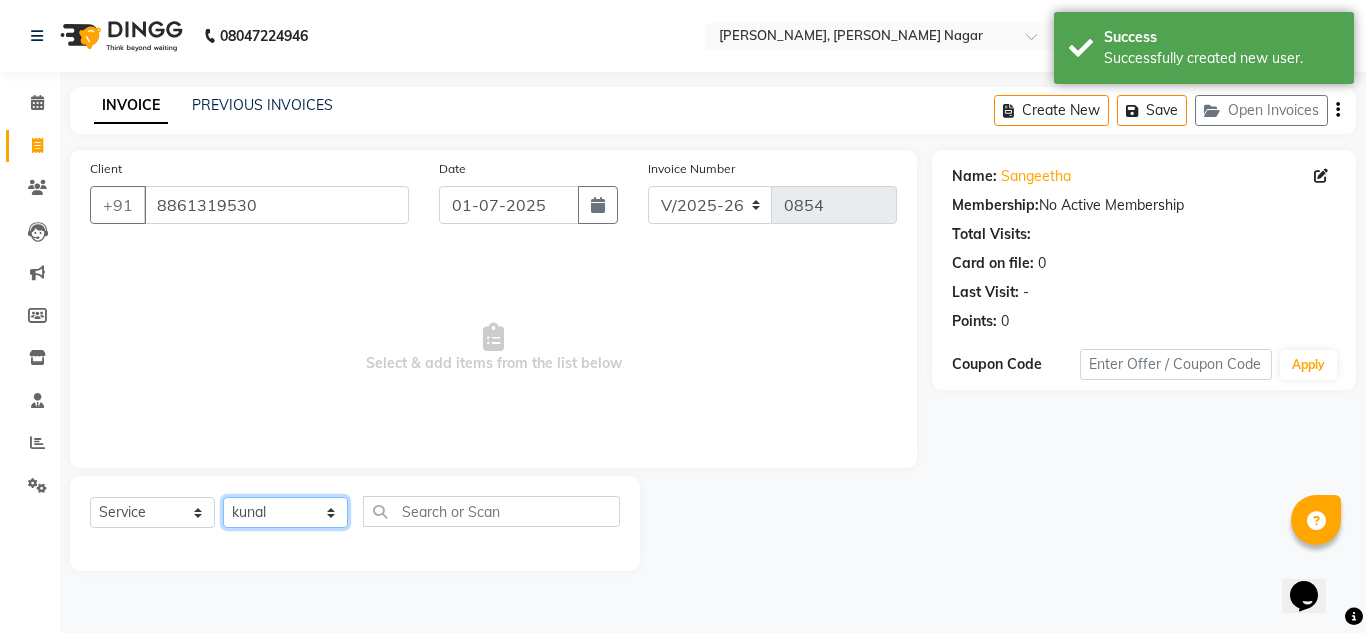 click on "Select Technician akki rahul Basiya Sultha Bilal jin kabir Kavya Kiruba  kunal Leco Manager Rahul Salim swangamlu" 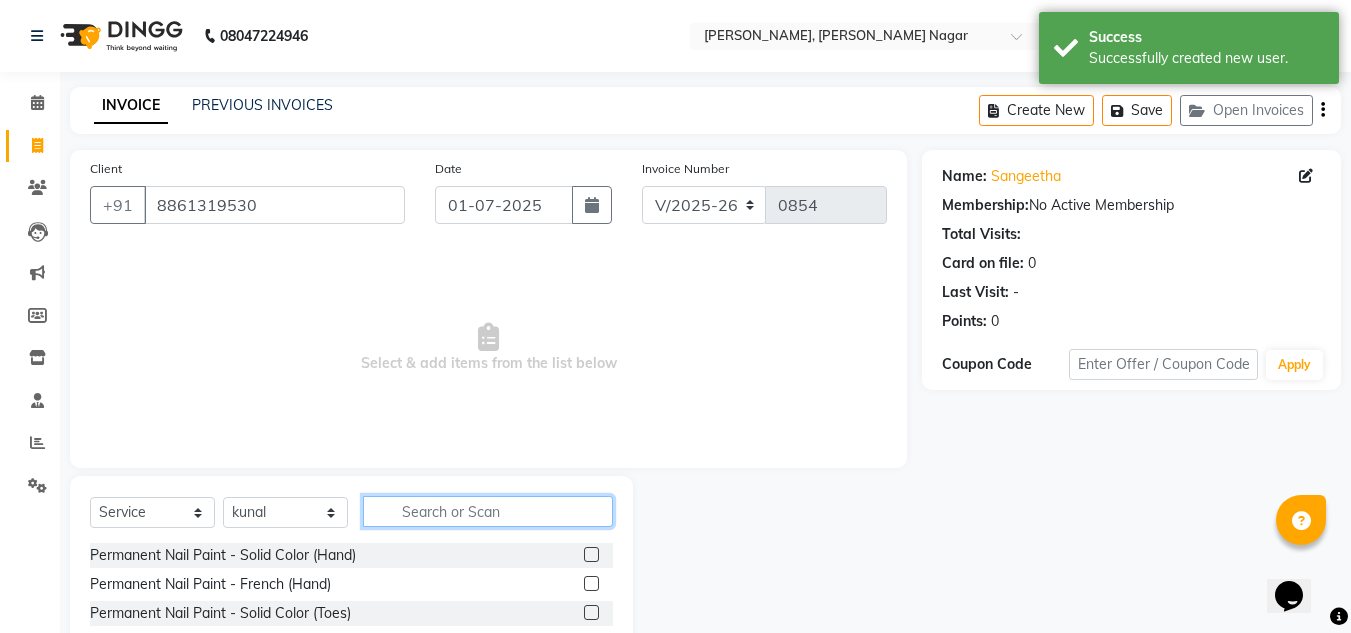 click 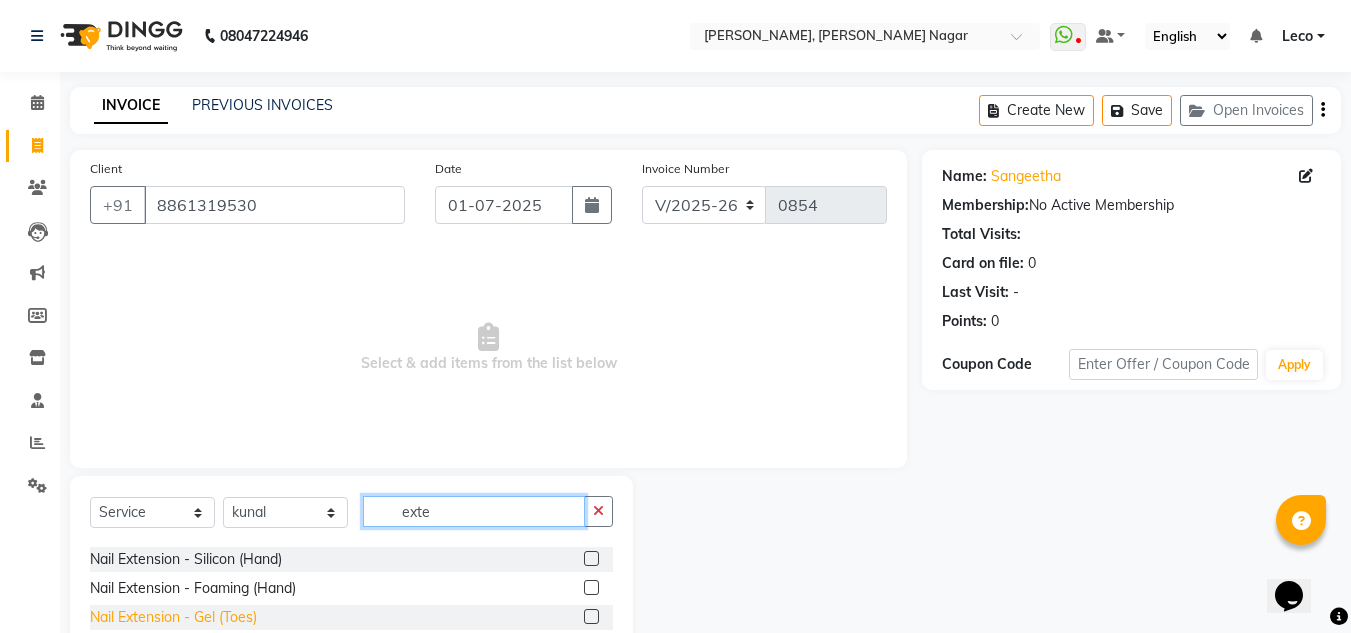 scroll, scrollTop: 111, scrollLeft: 0, axis: vertical 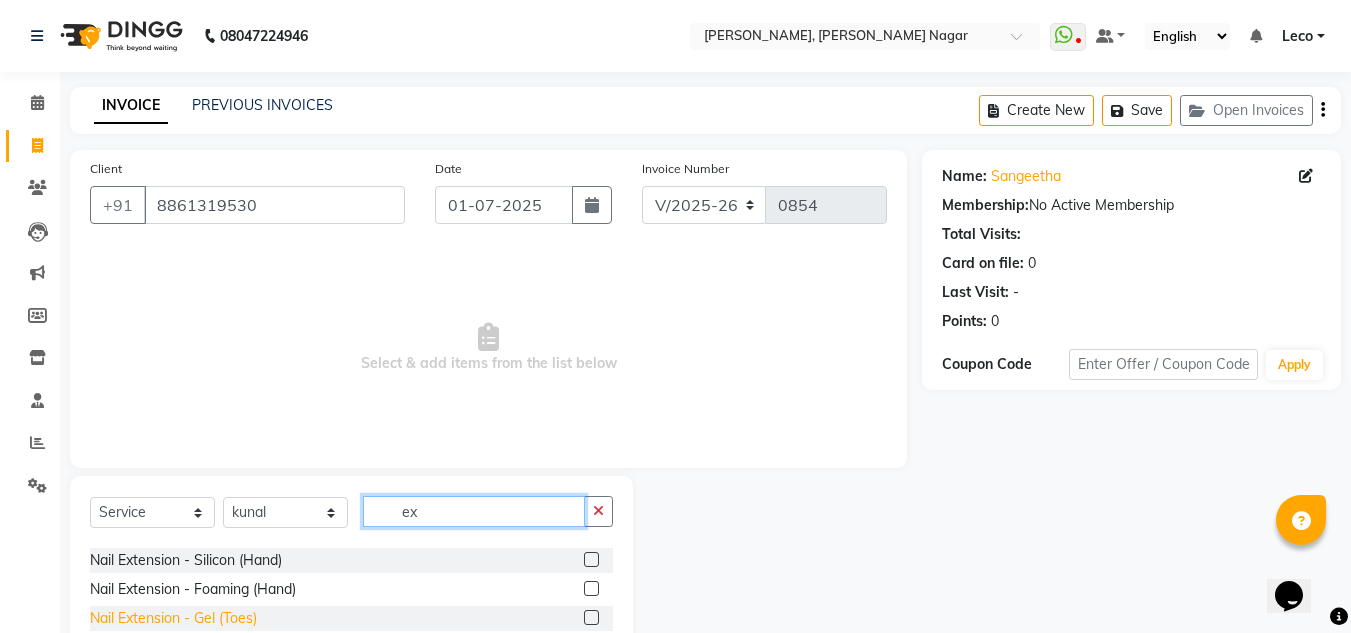 type on "e" 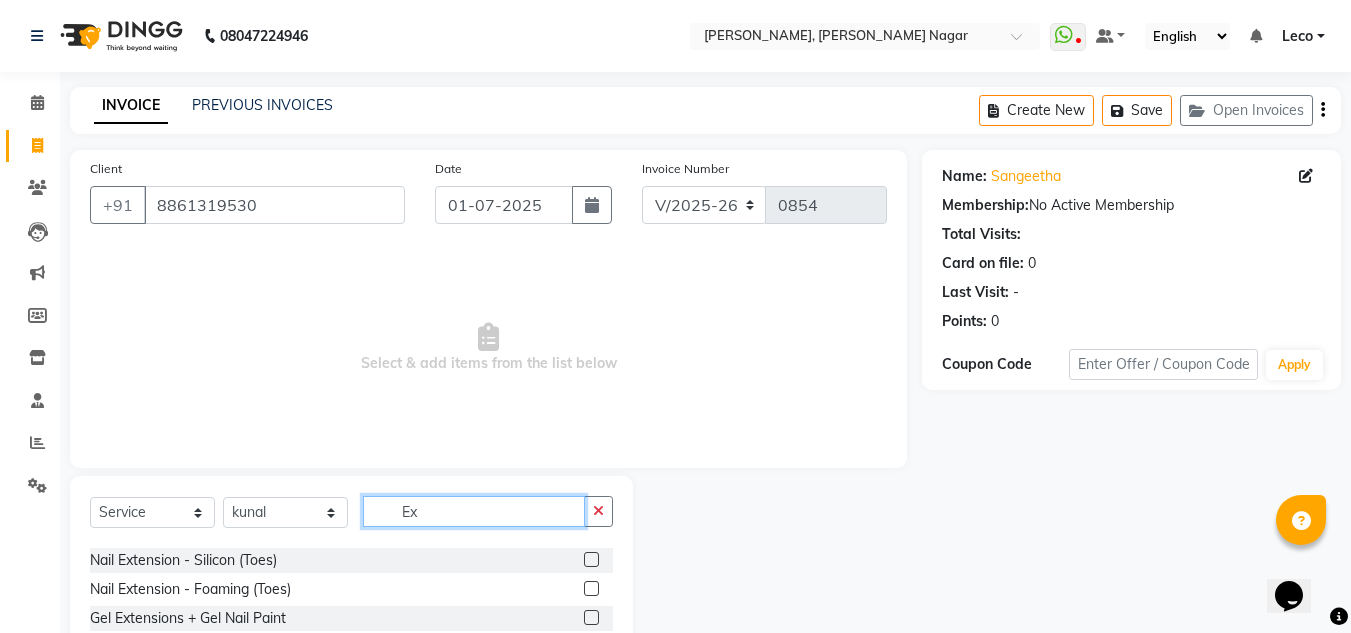 scroll, scrollTop: 286, scrollLeft: 0, axis: vertical 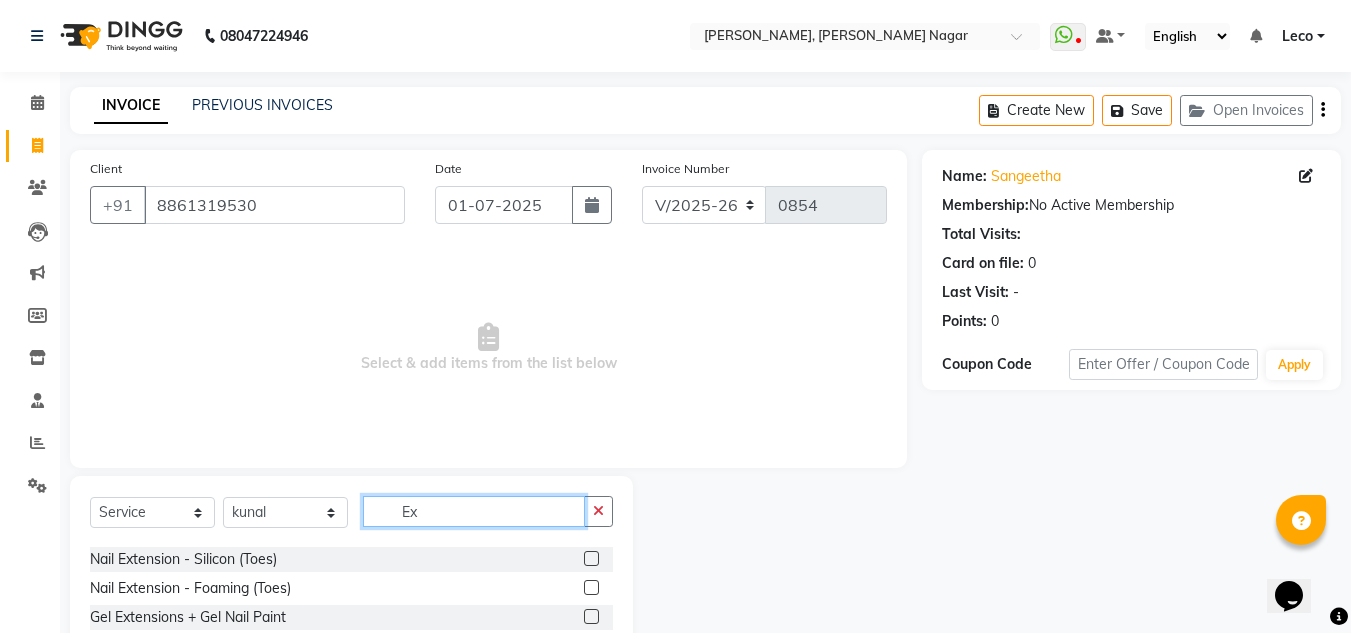 type on "E" 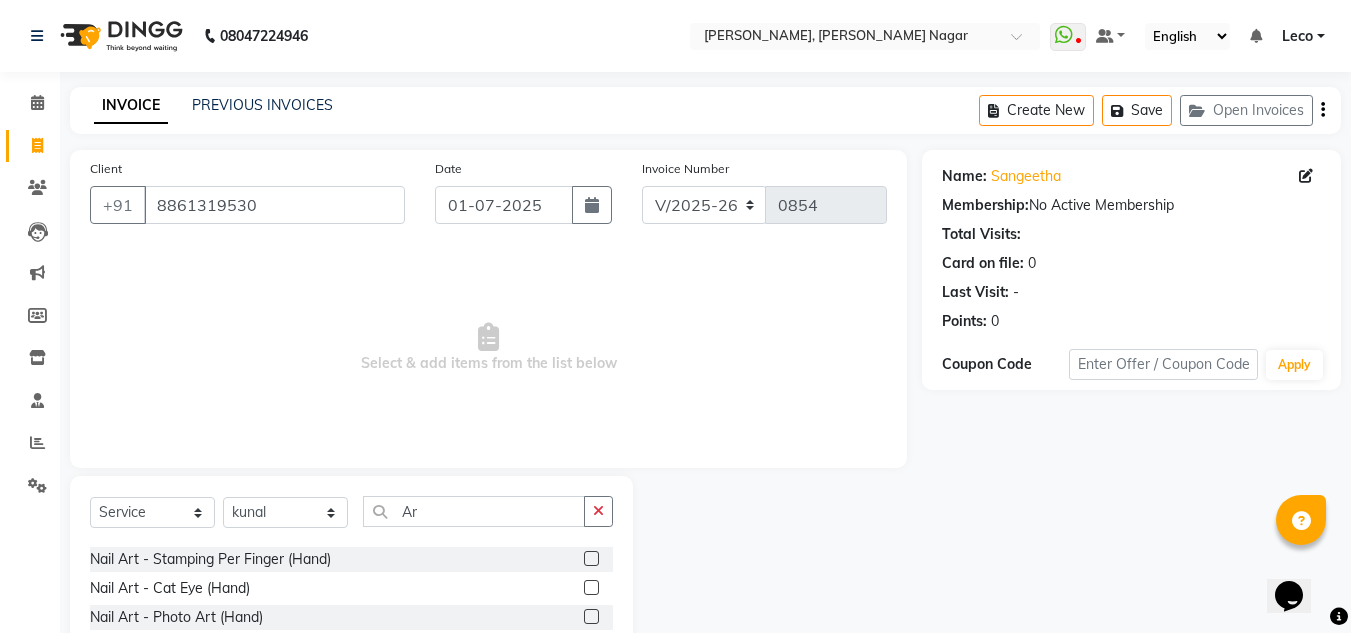 click on "Nail Art - Cat Eye (Hand)" 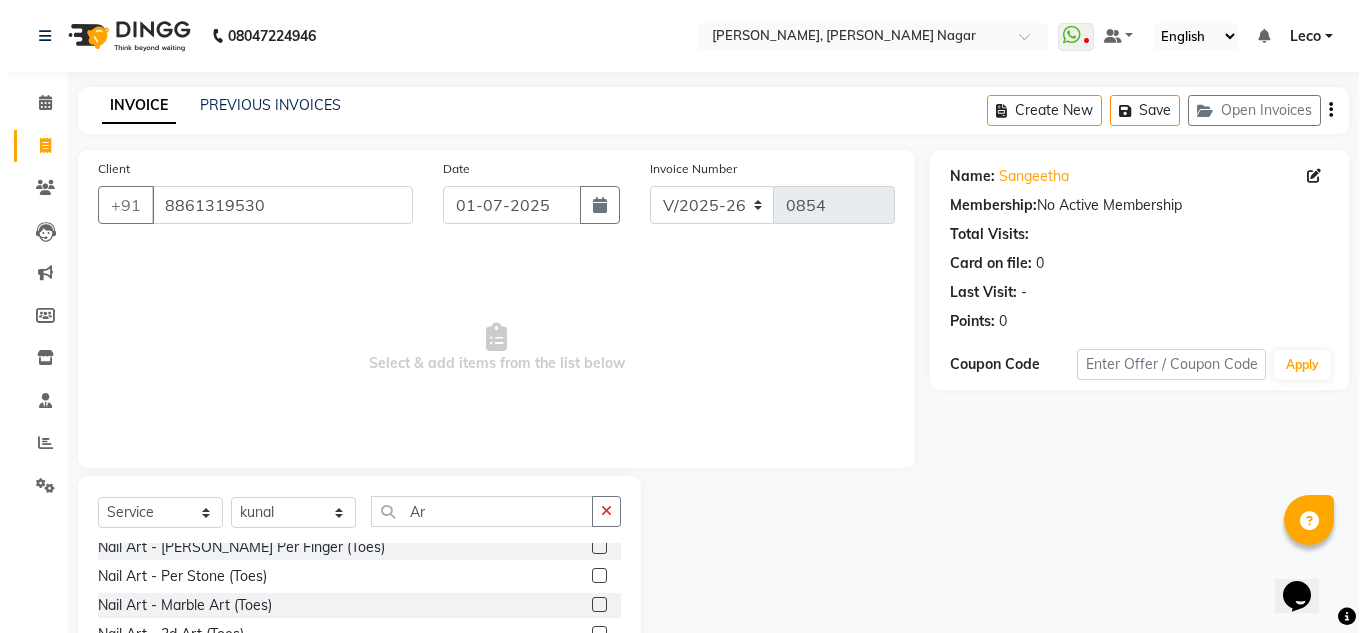 scroll, scrollTop: 415, scrollLeft: 0, axis: vertical 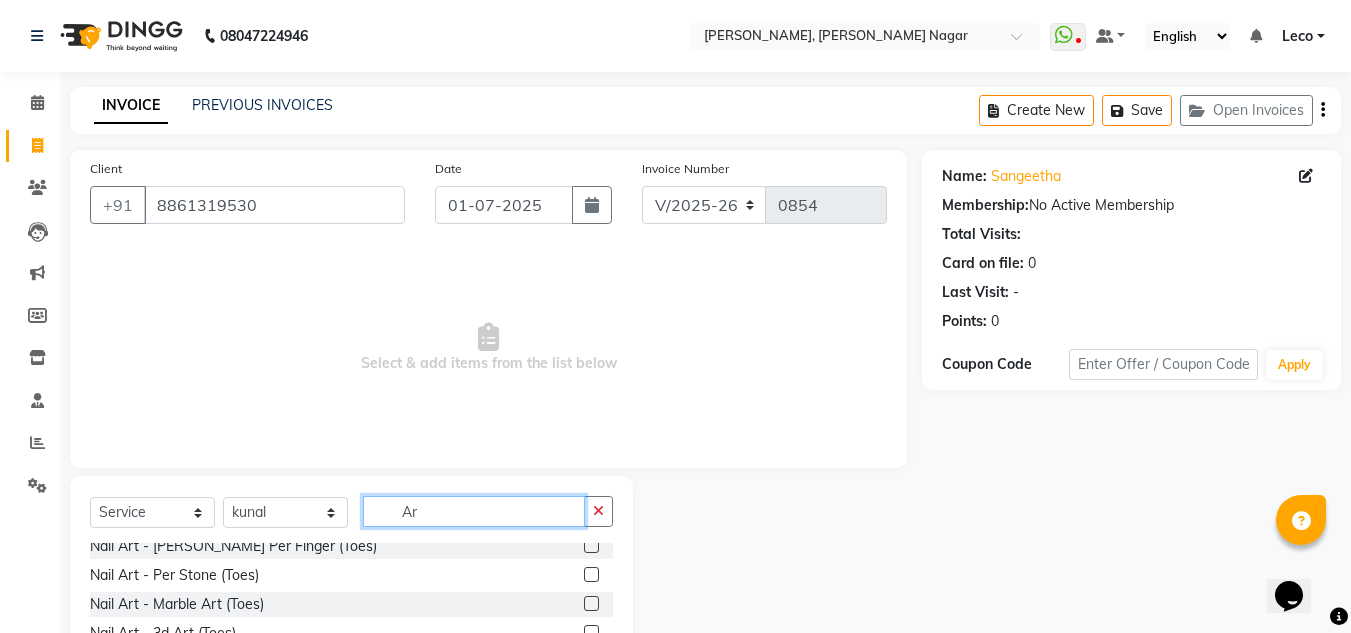 click on "Ar" 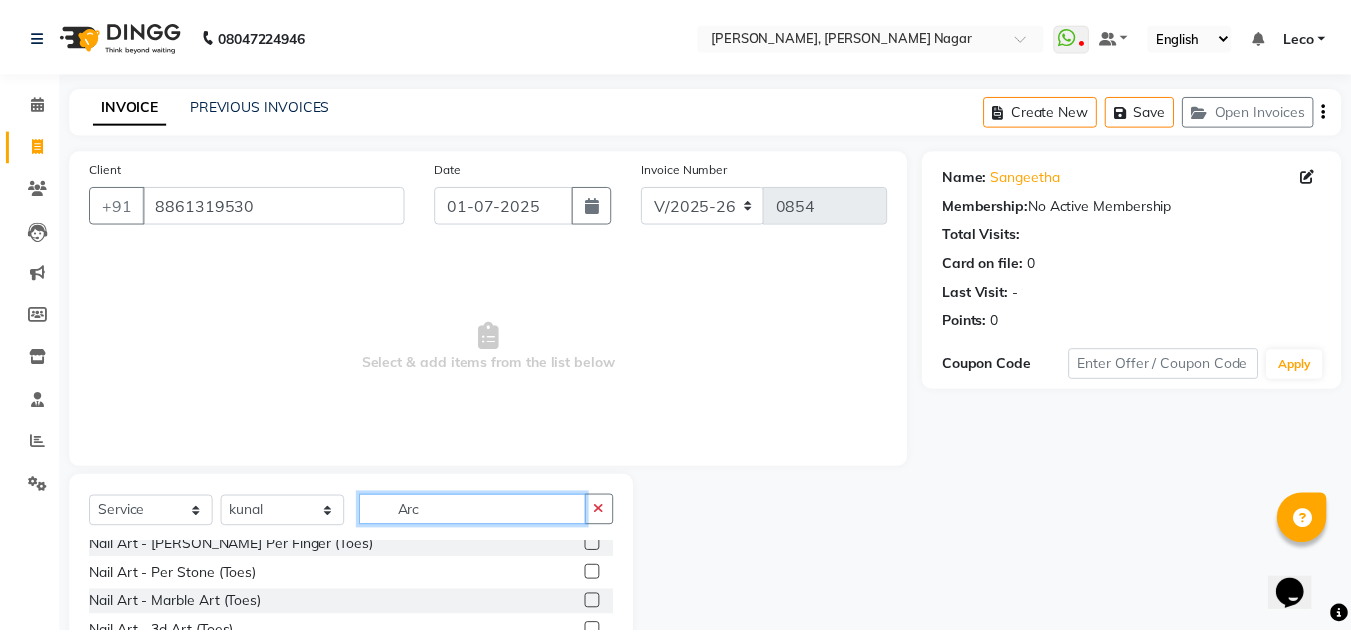 scroll, scrollTop: 0, scrollLeft: 0, axis: both 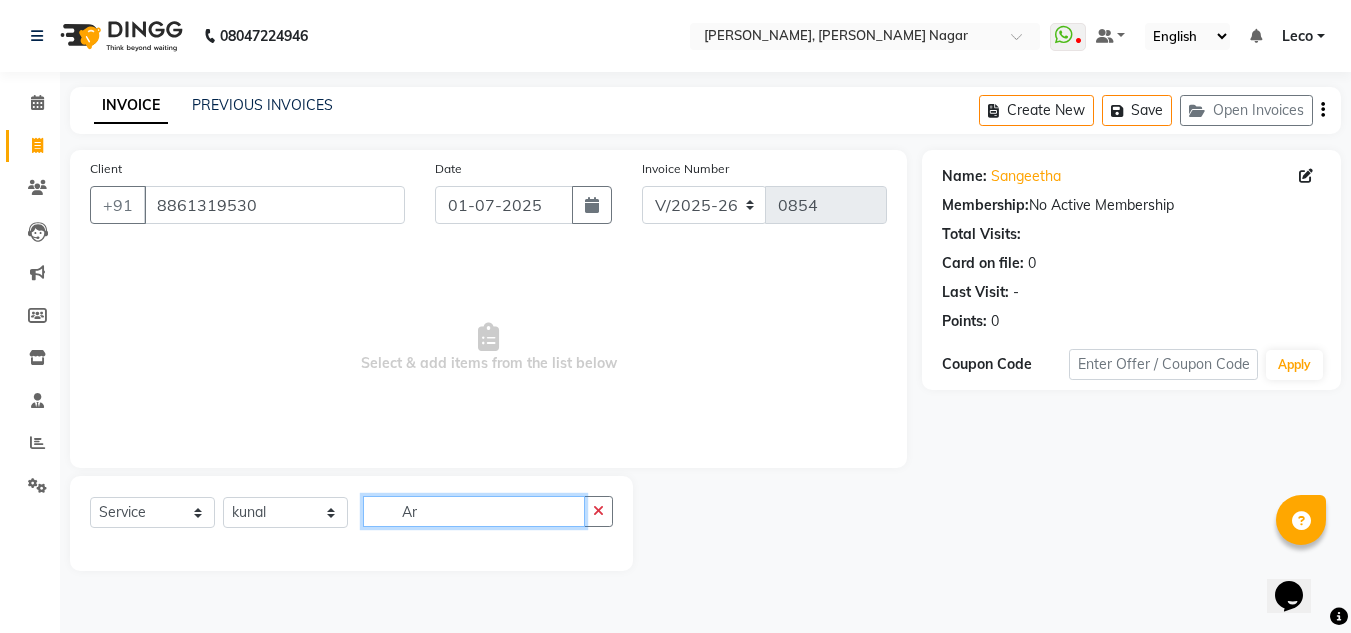 type on "A" 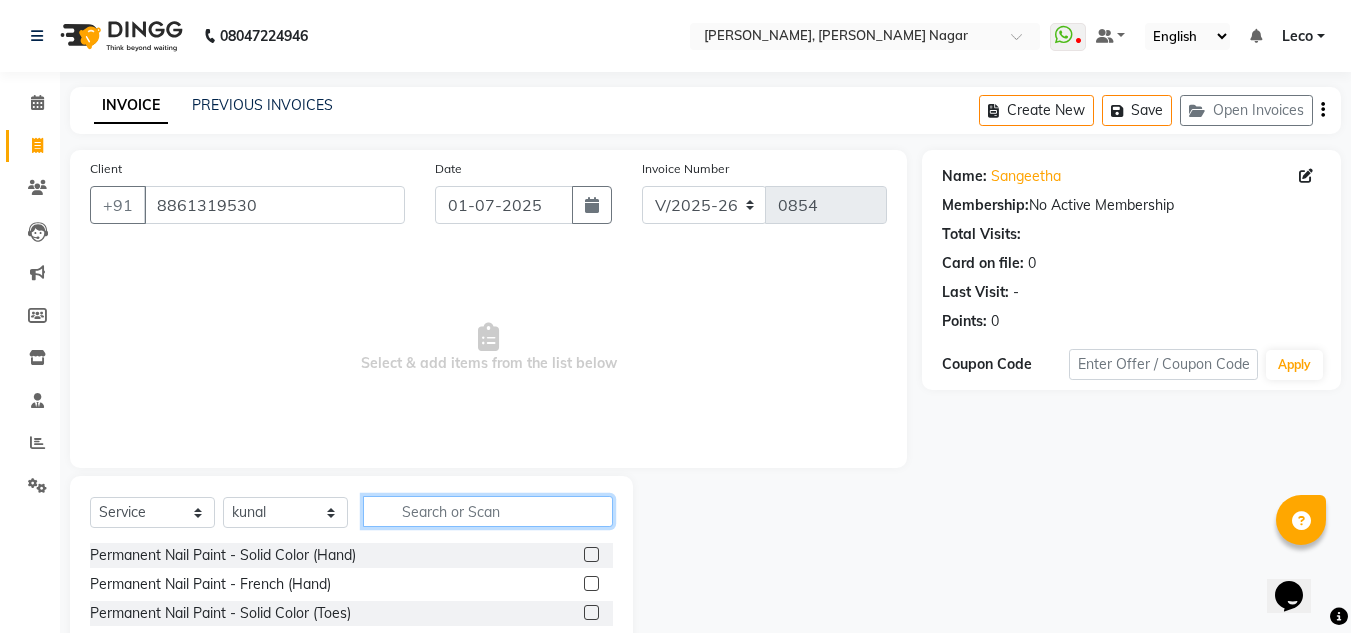 type on "A" 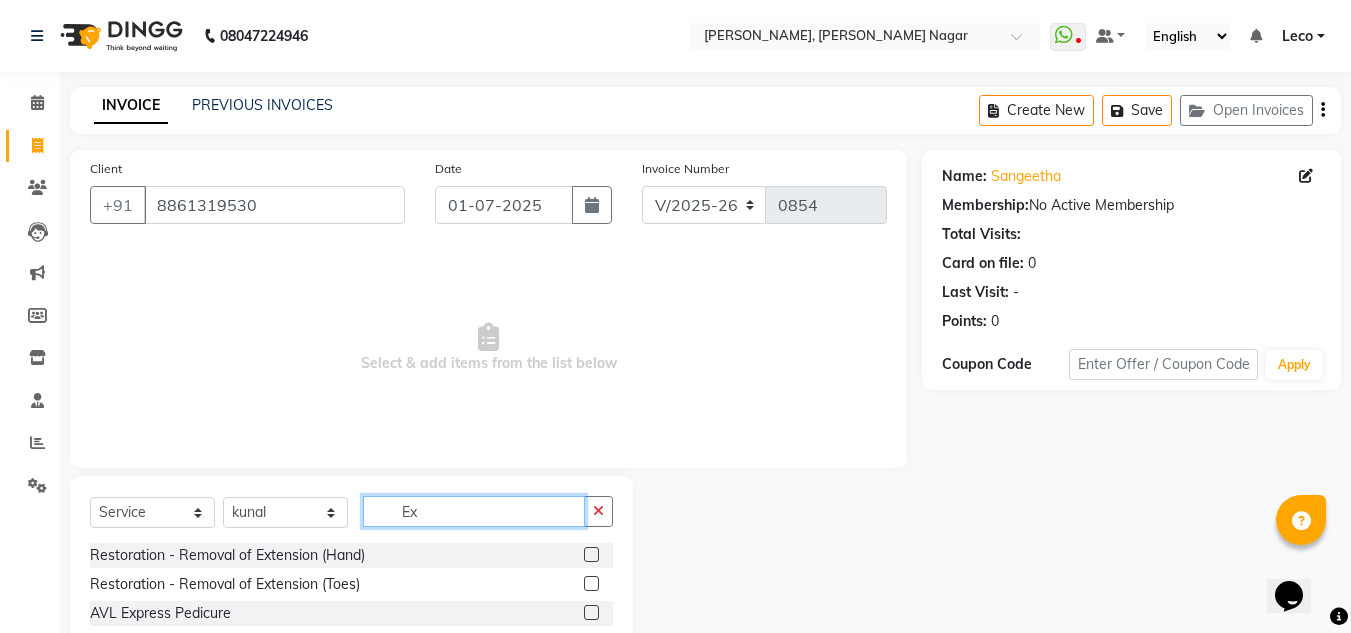 scroll, scrollTop: 168, scrollLeft: 0, axis: vertical 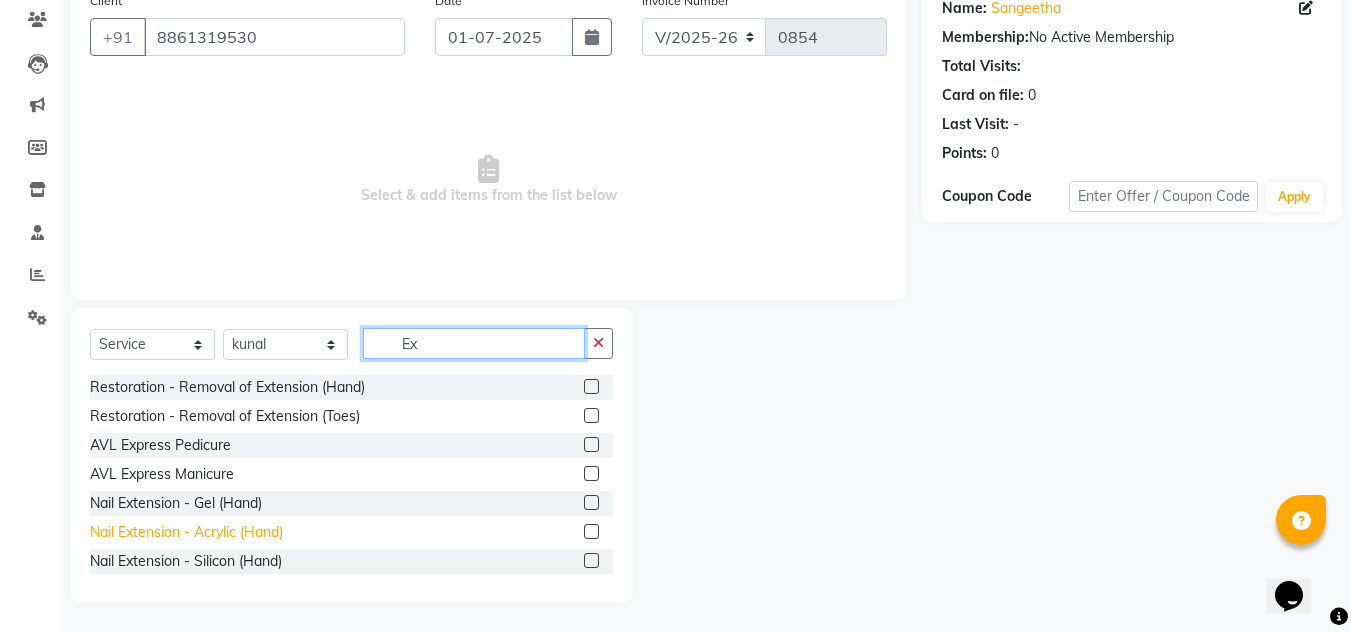 type on "Ex" 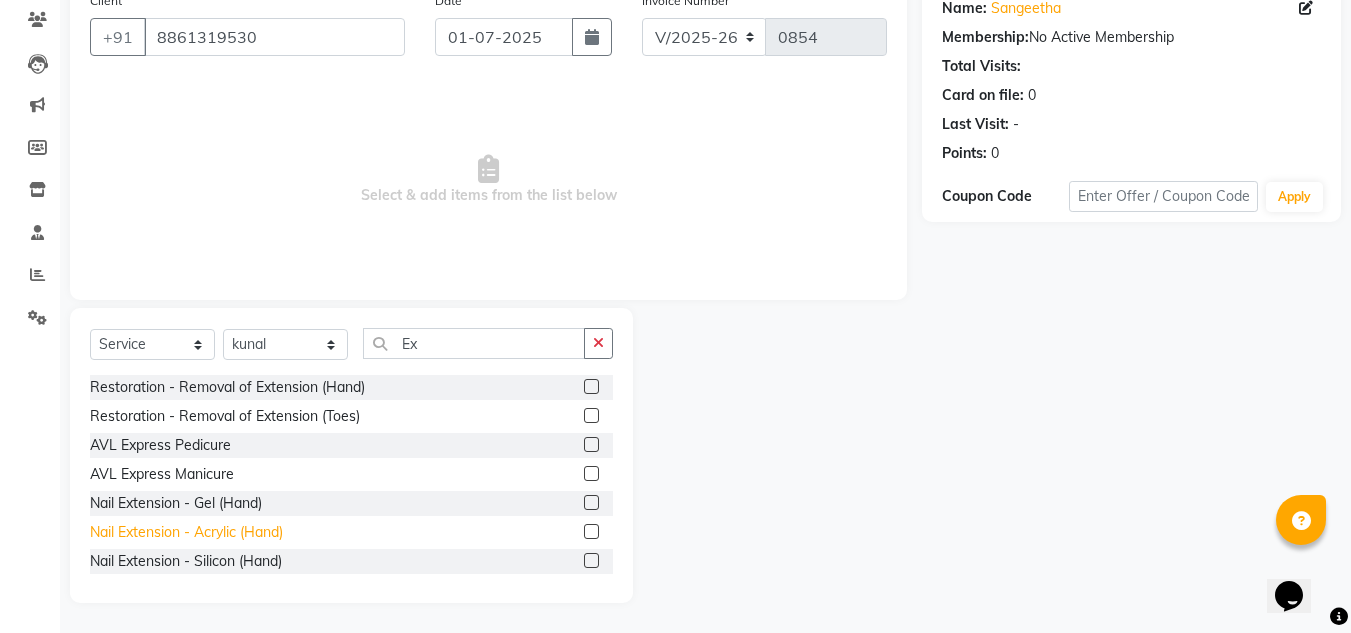 click on "Nail Extension - Acrylic (Hand)" 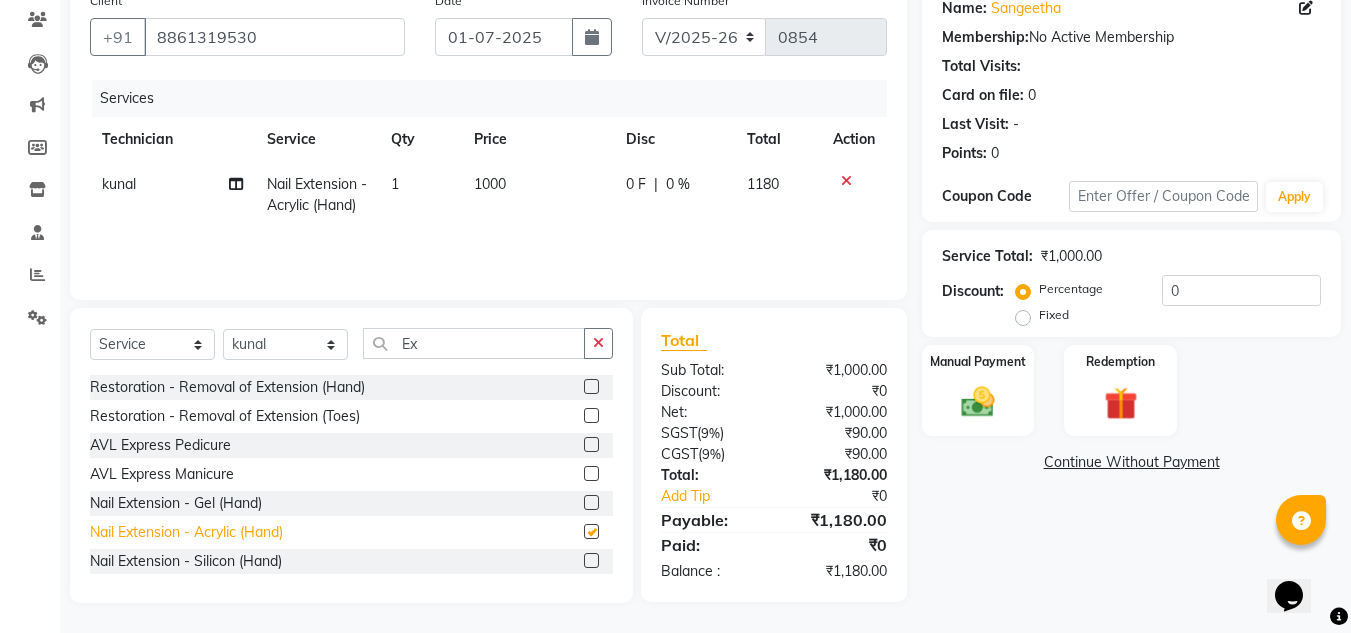 checkbox on "false" 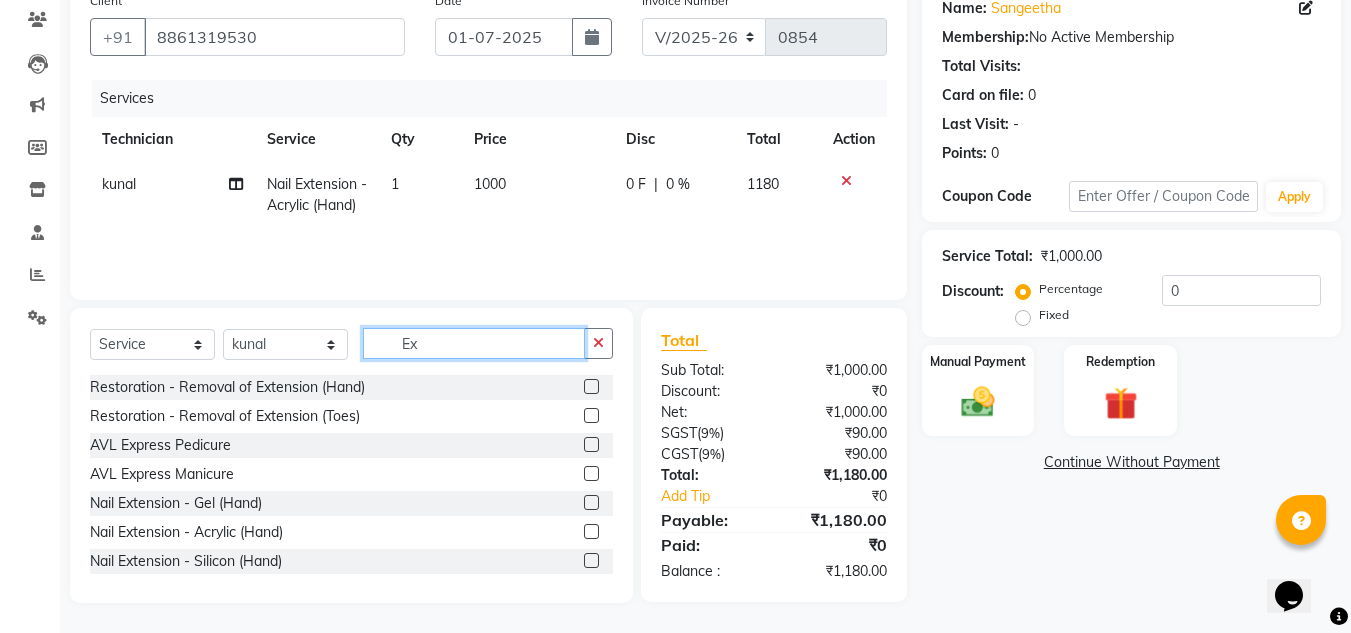 click on "Ex" 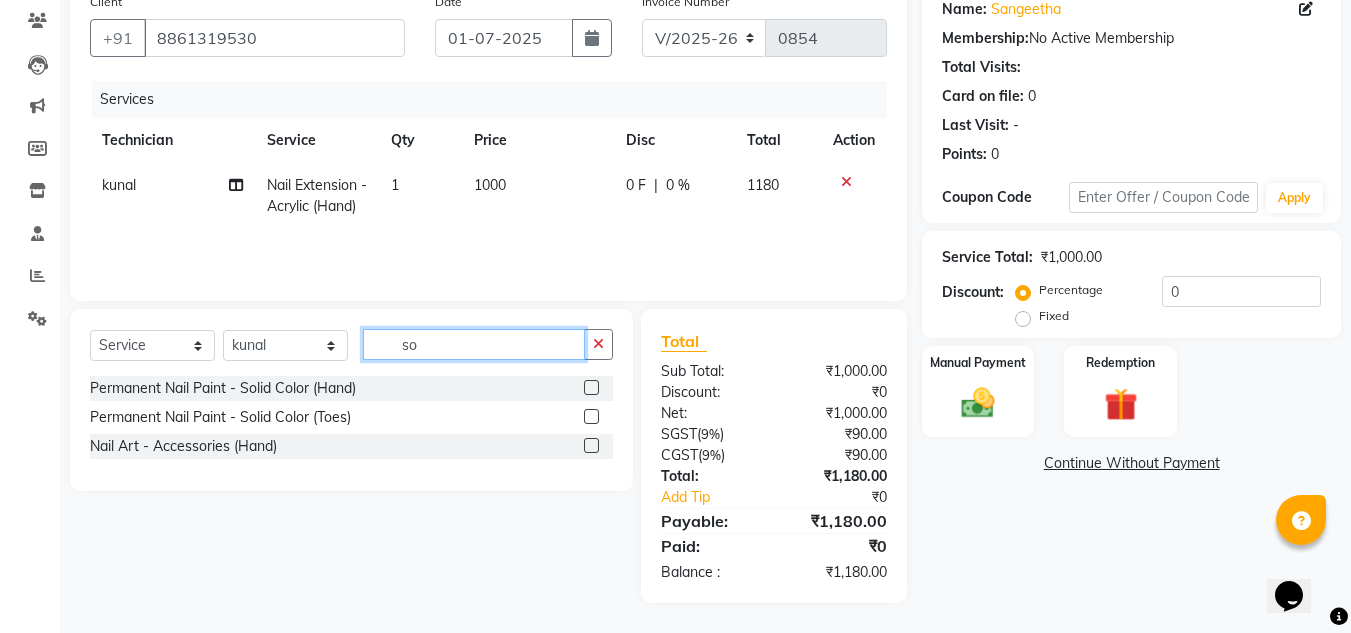 scroll, scrollTop: 167, scrollLeft: 0, axis: vertical 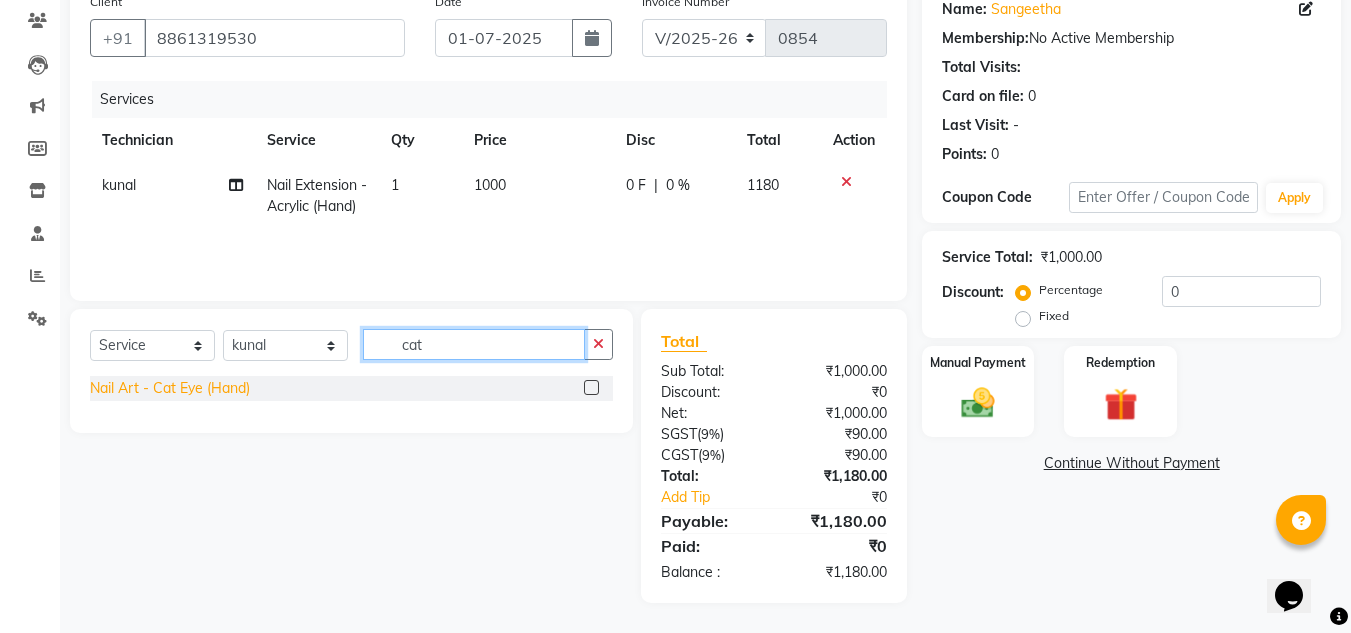 type on "cat" 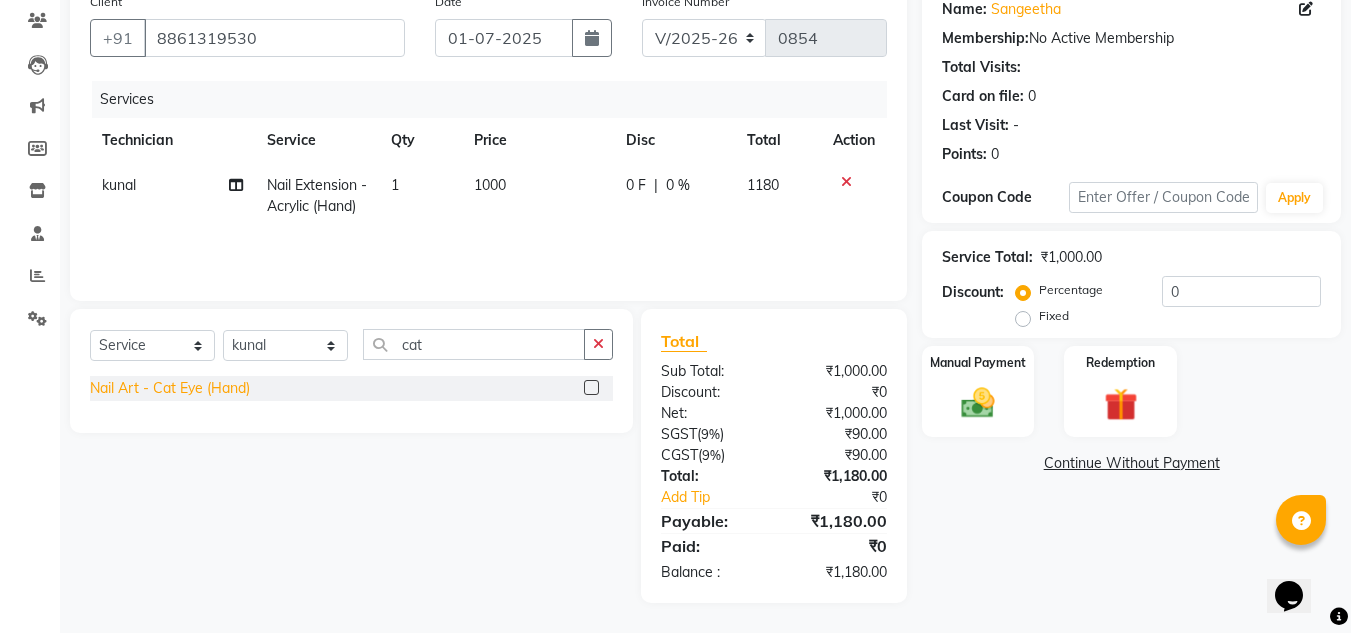 click on "Nail Art - Cat Eye (Hand)" 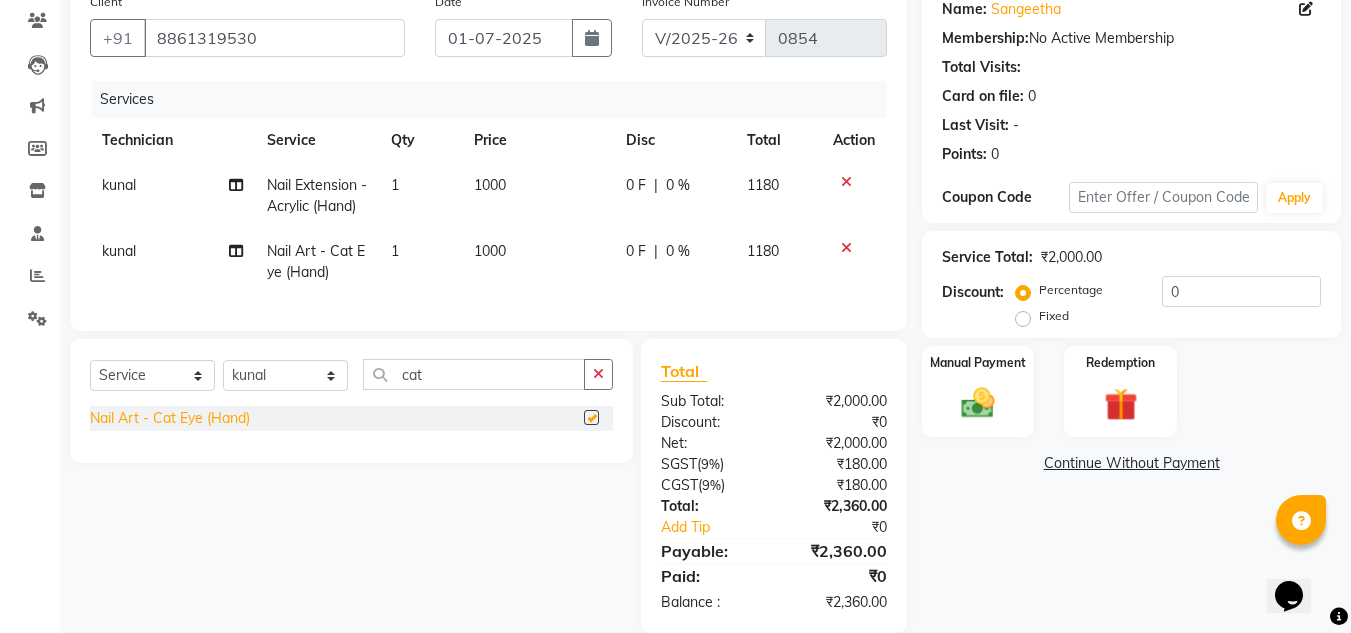 checkbox on "false" 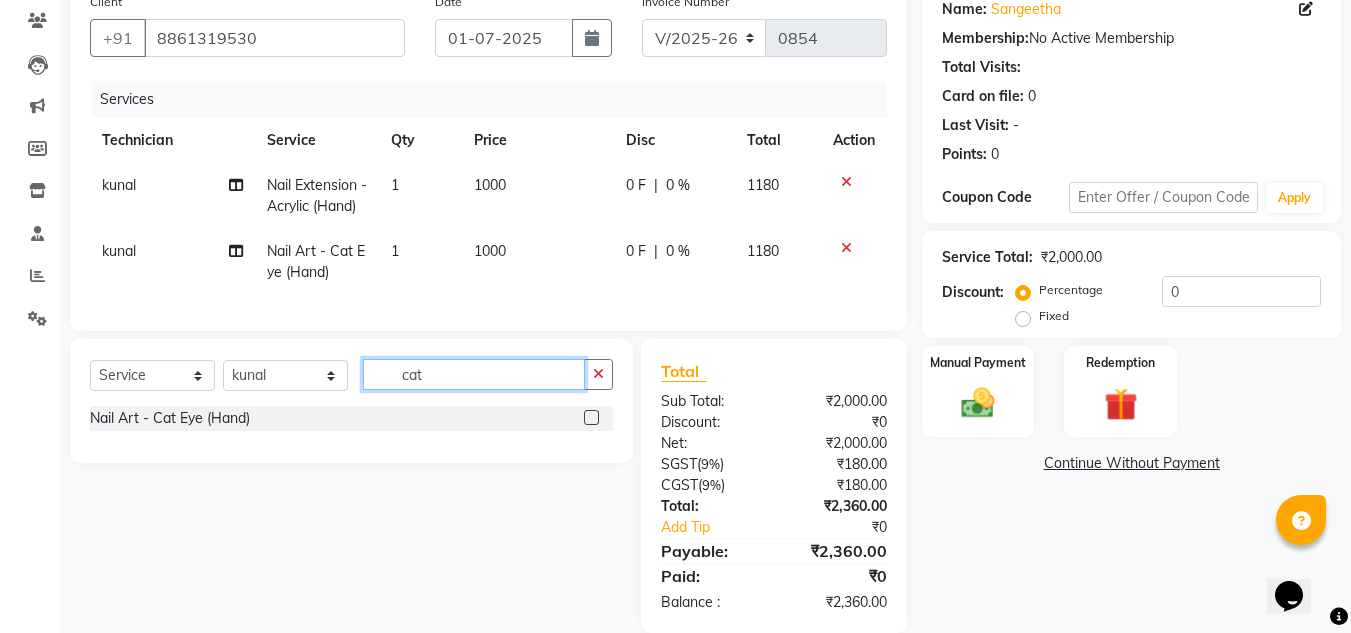click on "cat" 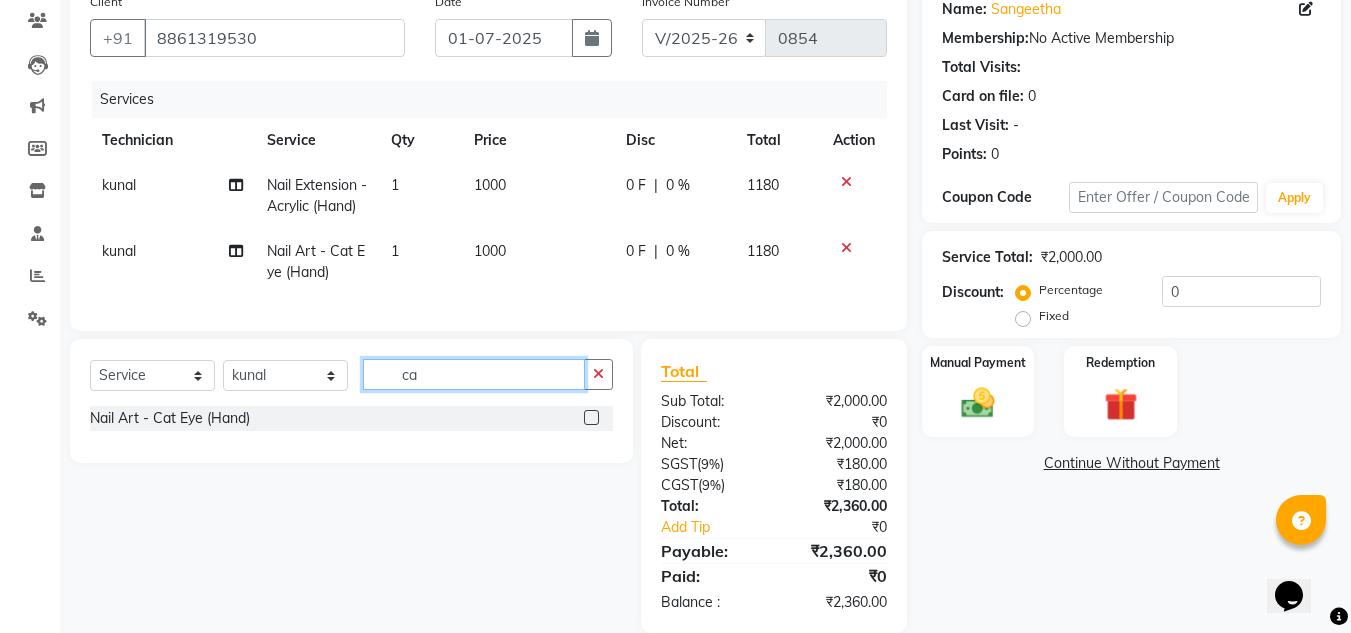 type on "c" 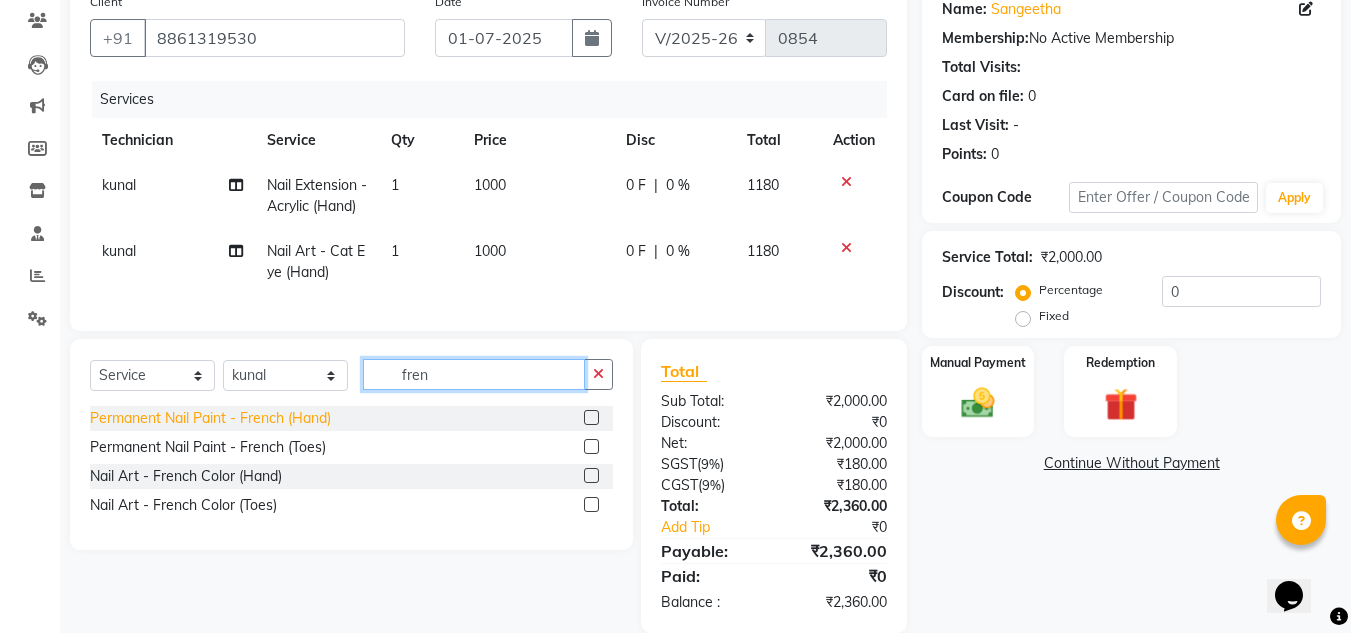 type on "fren" 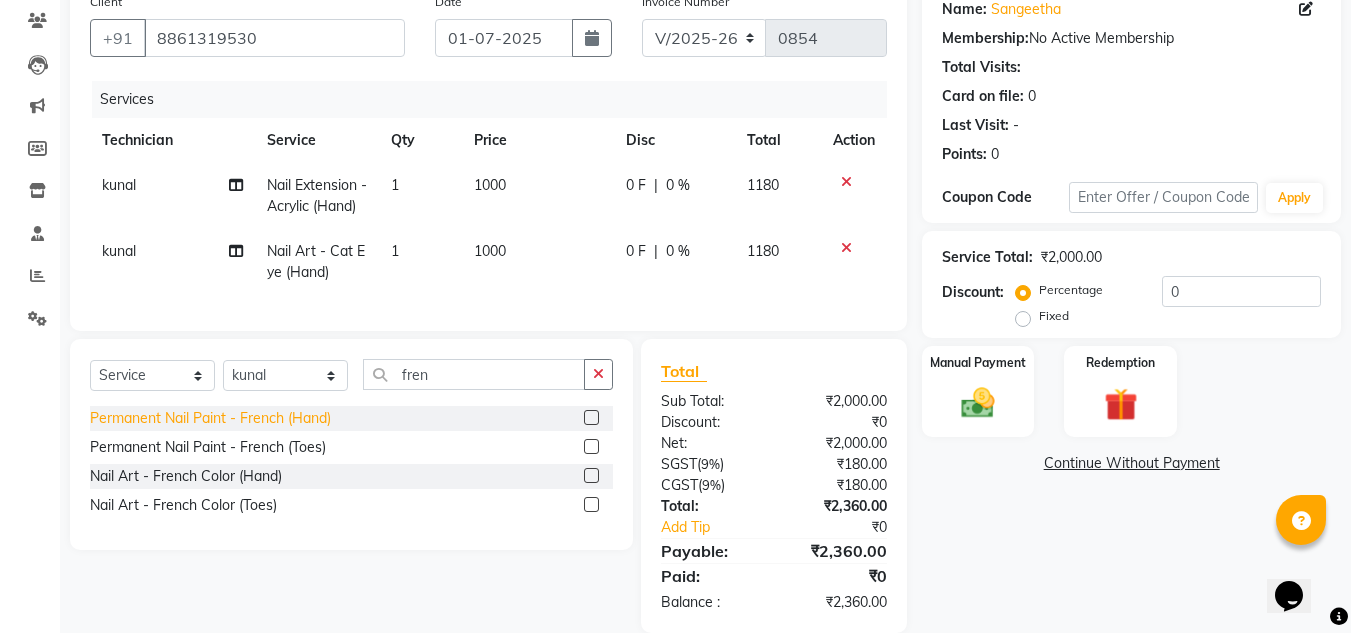 click on "Permanent Nail Paint - French (Hand)" 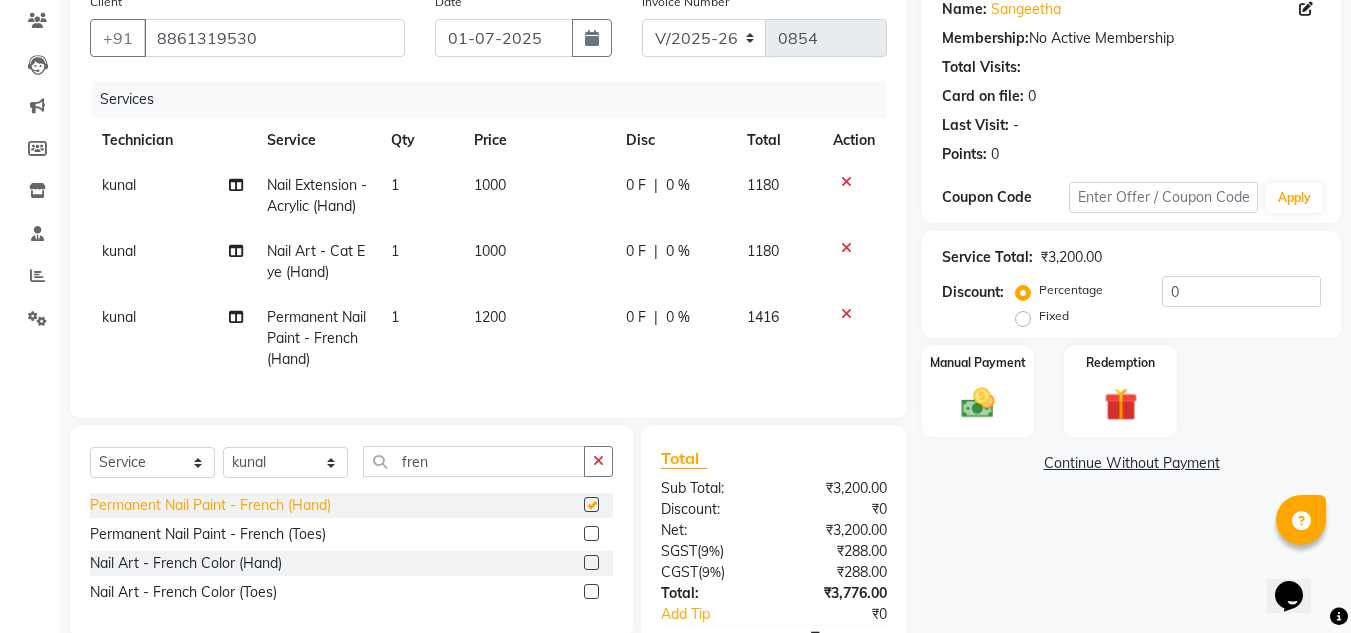 checkbox on "false" 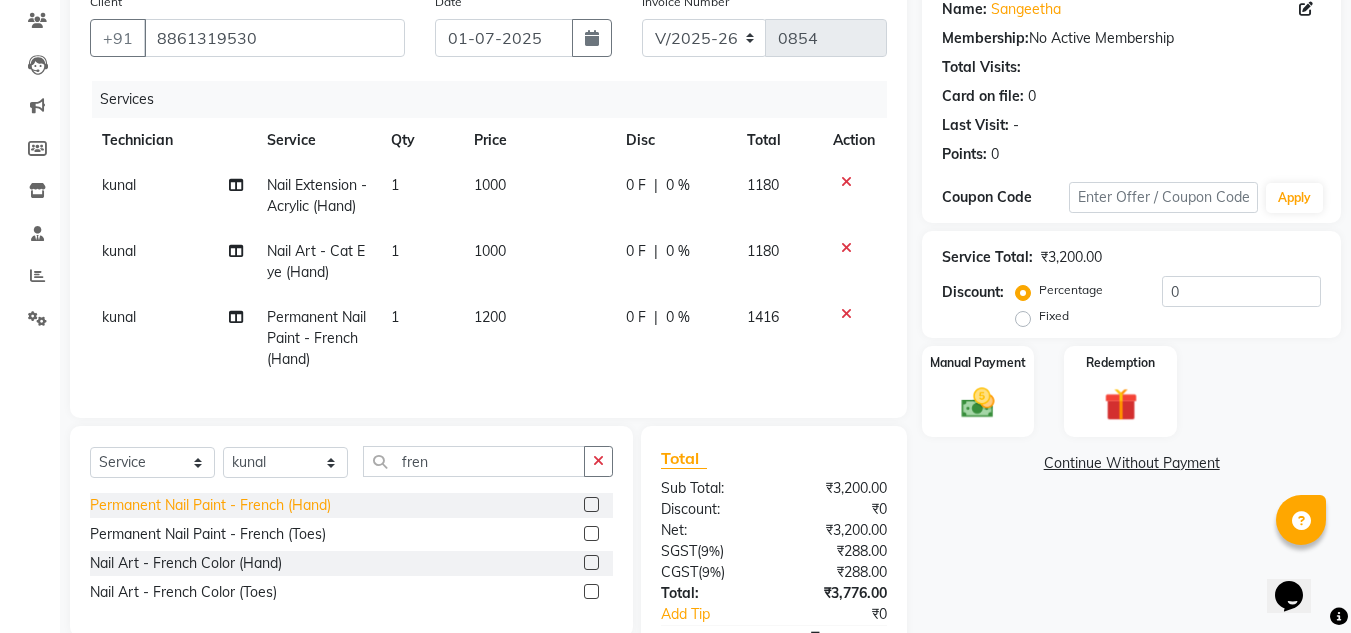 click on "Client +91 8861319530 Date 01-07-2025 Invoice Number V/2025 V/2025-26 0854 Services Technician Service Qty Price Disc Total Action kunal Nail Extension - Acrylic (Hand) 1 1000 0 F | 0 % 1180 kunal Nail Art - Cat Eye (Hand) 1 1000 0 F | 0 % 1180 kunal Permanent Nail Paint - French (Hand) 1 1200 0 F | 0 % 1416 Select  Service  Product  Membership  Package Voucher Prepaid Gift Card  Select Technician akki rahul Basiya Sultha Bilal jin kabir Kavya Kiruba  kunal Leco Manager Rahul Salim swangamlu fren Permanent Nail Paint - French (Hand)  Permanent Nail Paint - French (Toes)  Nail Art - French Color  (Hand)  Nail Art - French Color  (Toes)  Total Sub Total: ₹3,200.00 Discount: ₹0 Net: ₹3,200.00 SGST  ( 9% ) ₹288.00 CGST  ( 9% ) ₹288.00 Total: ₹3,776.00 Add Tip ₹0 Payable: ₹3,776.00 Paid: ₹0 Balance   : ₹3,776.00" 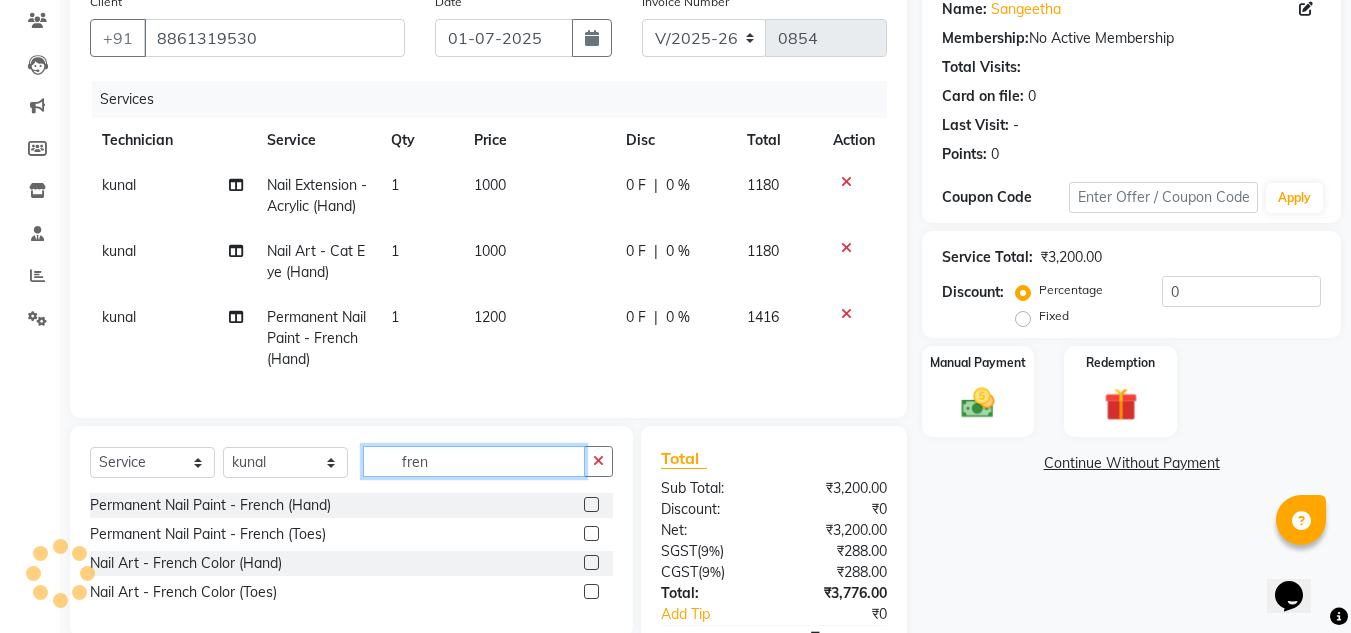 click on "fren" 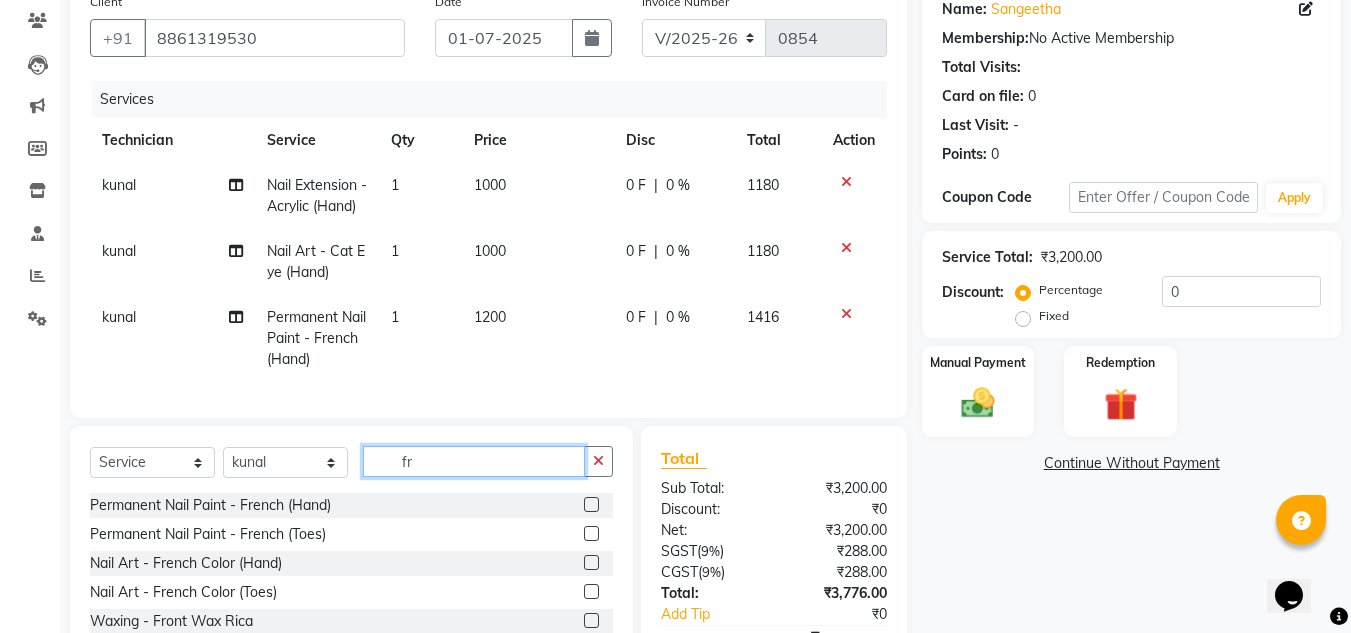 type on "f" 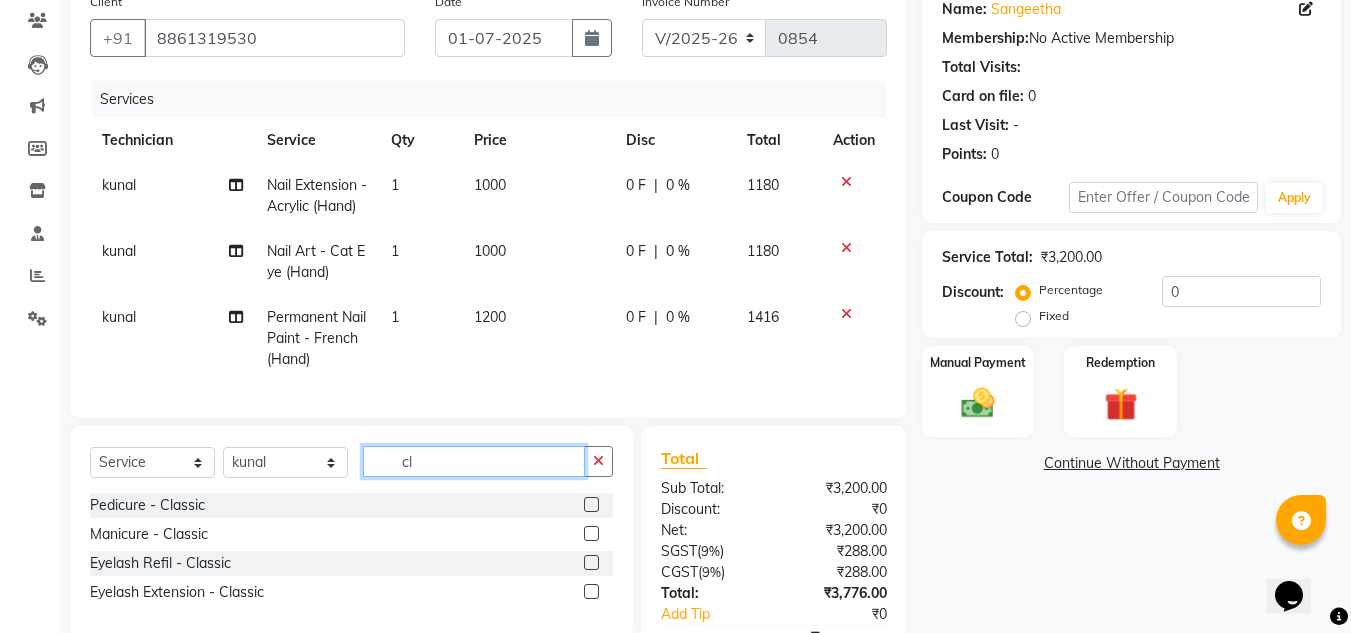 type on "c" 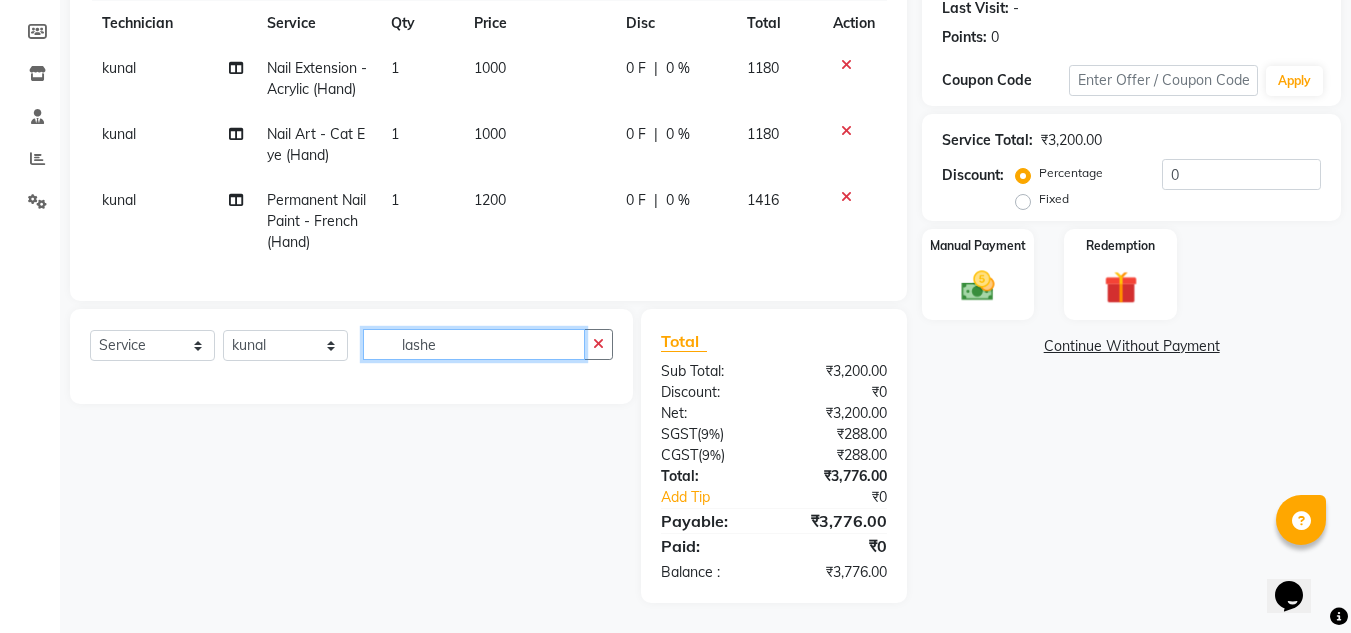 scroll, scrollTop: 320, scrollLeft: 0, axis: vertical 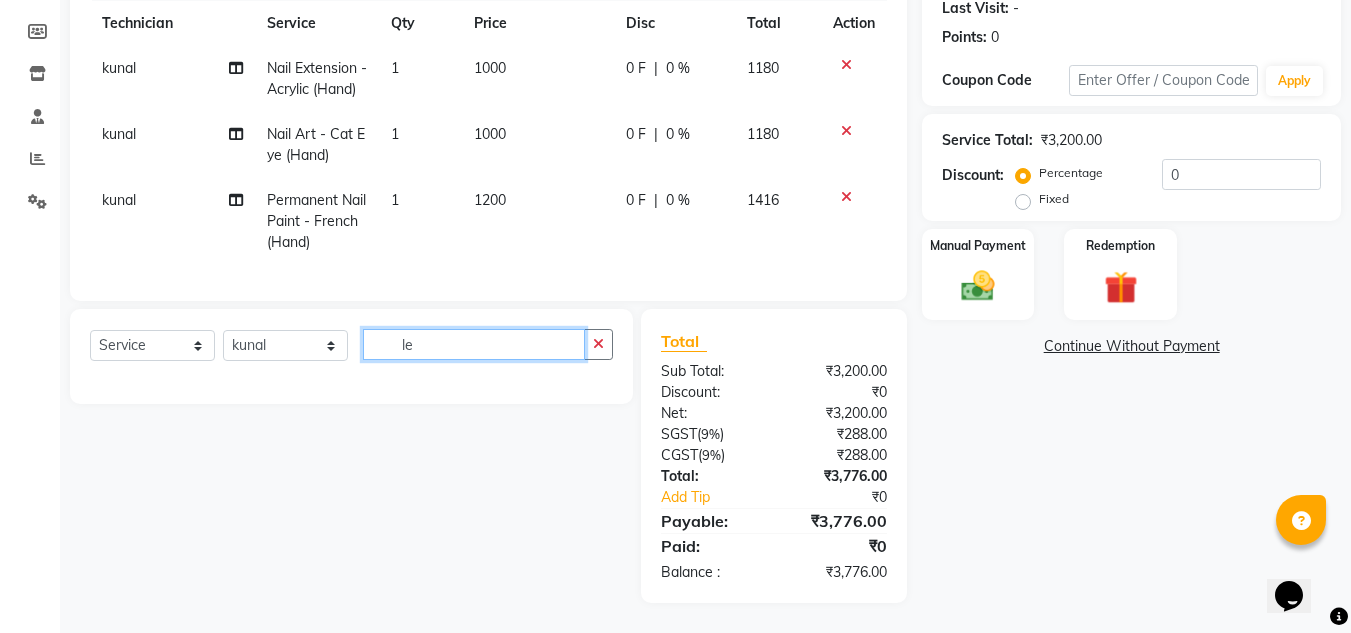 type on "l" 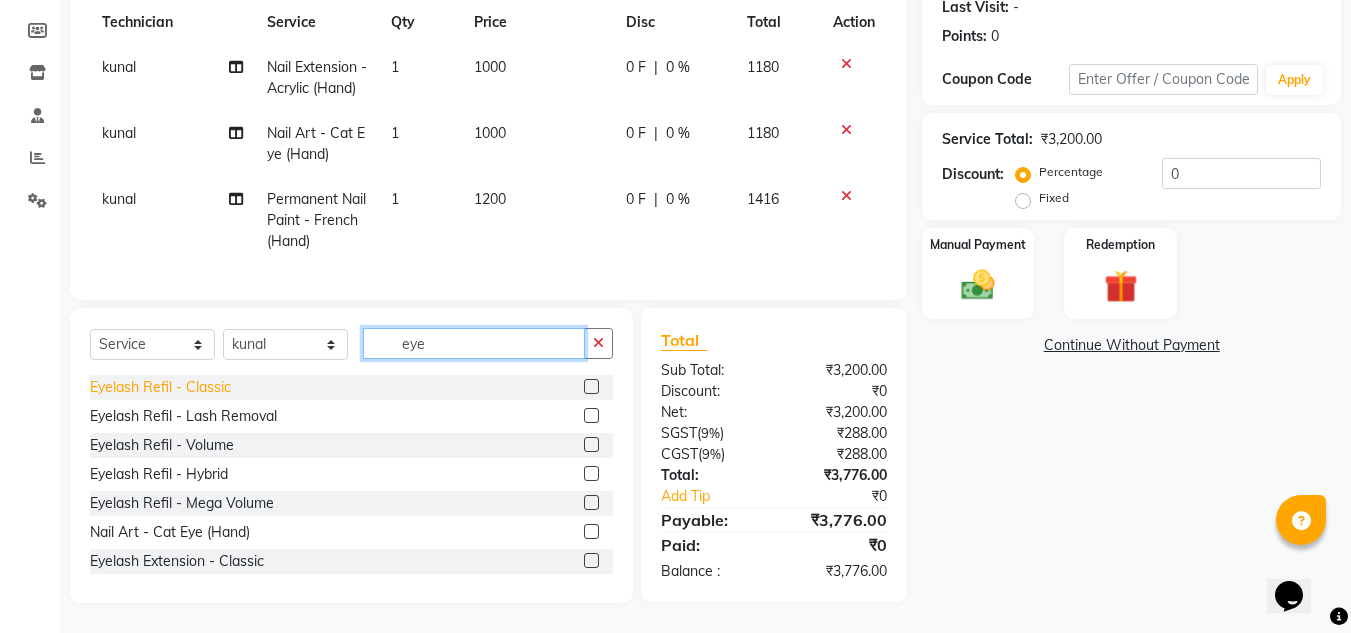 type on "eye" 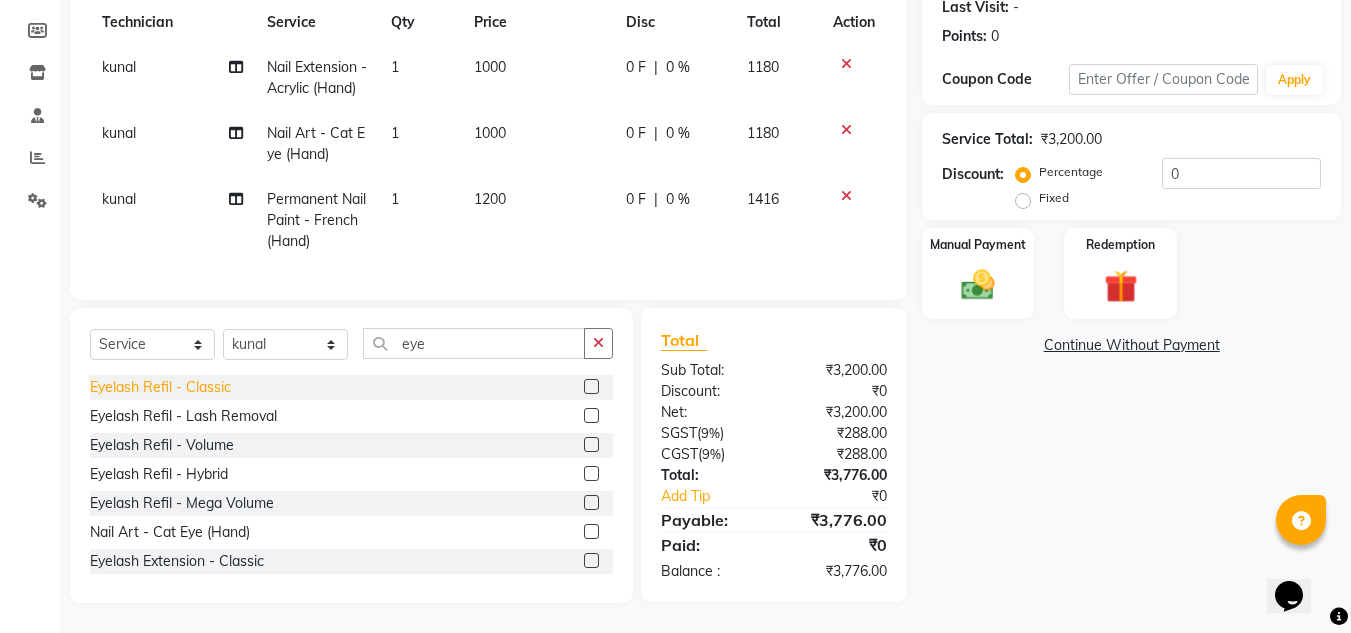 click on "Eyelash Refil - Classic" 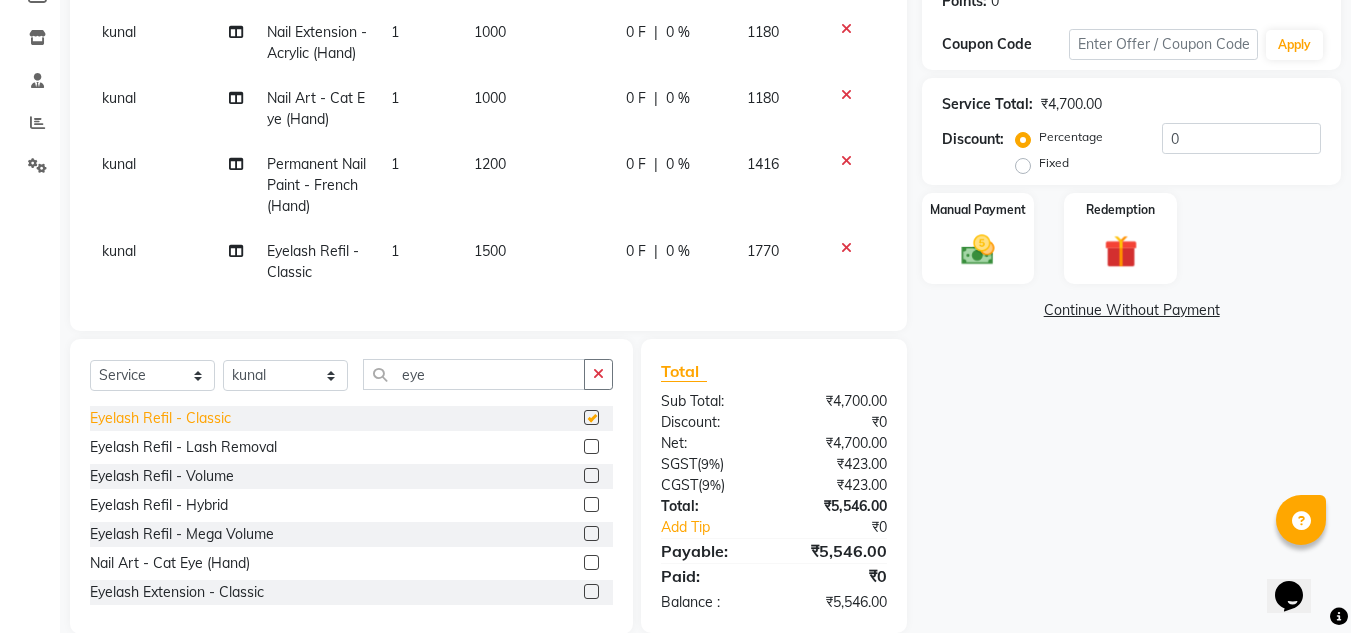 checkbox on "false" 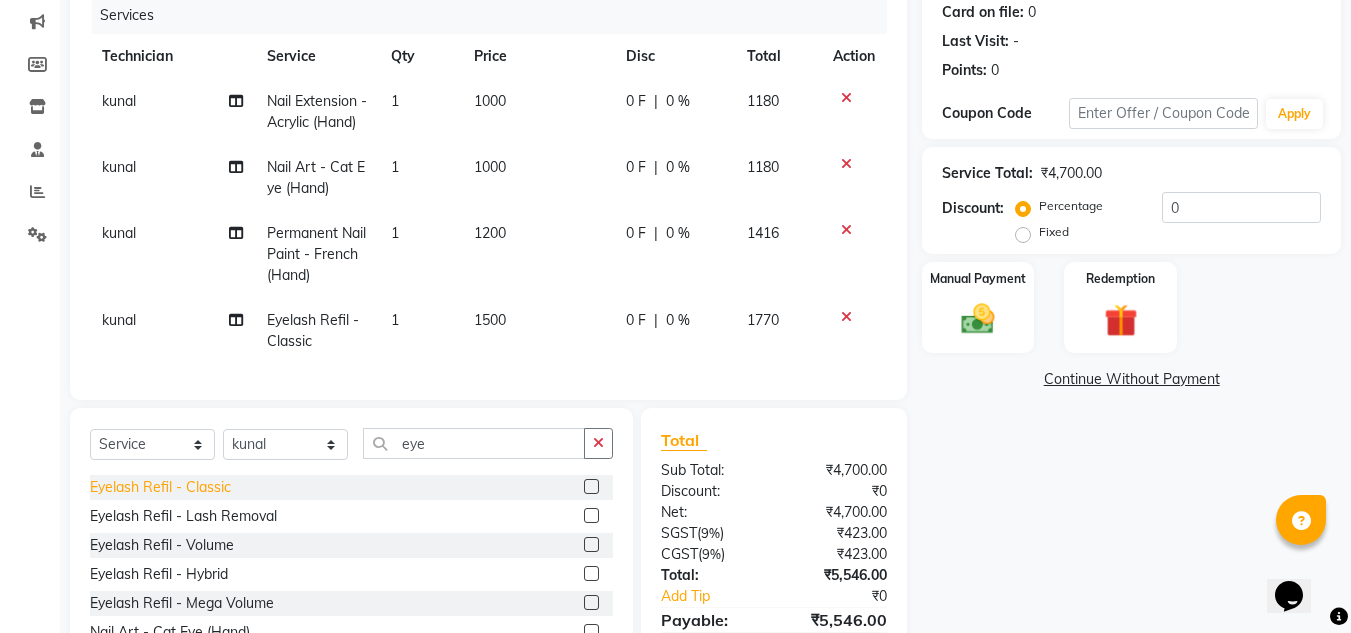 scroll, scrollTop: 250, scrollLeft: 0, axis: vertical 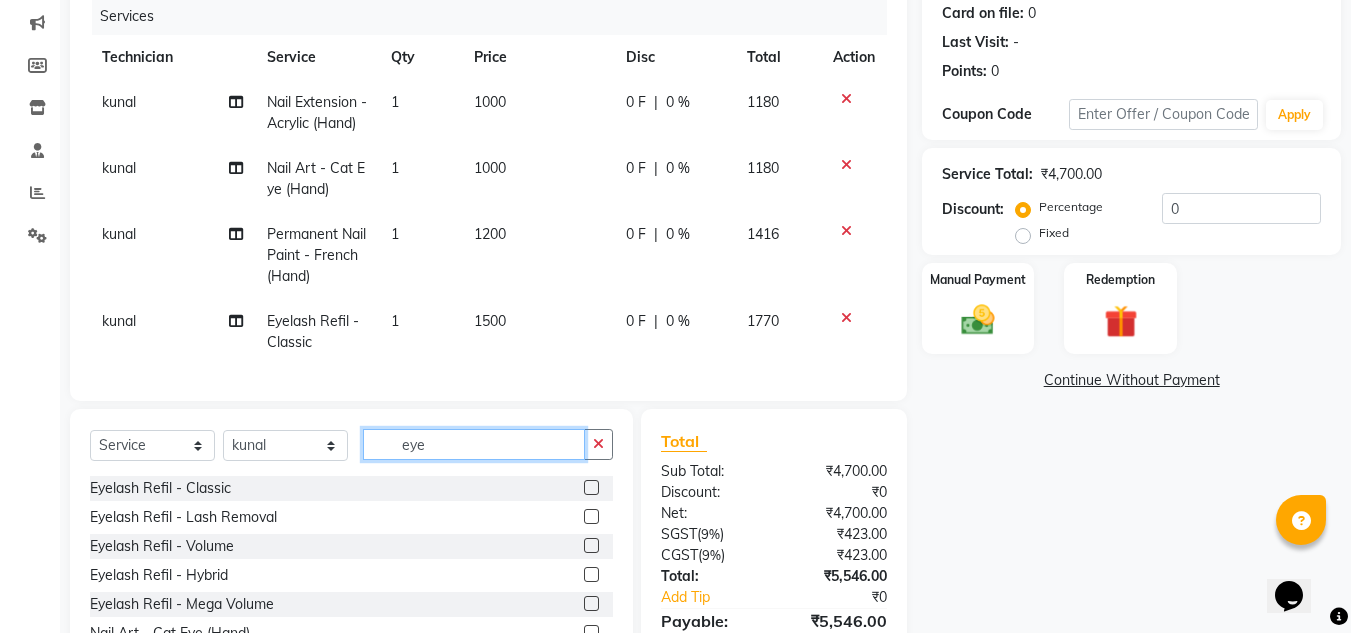 click on "eye" 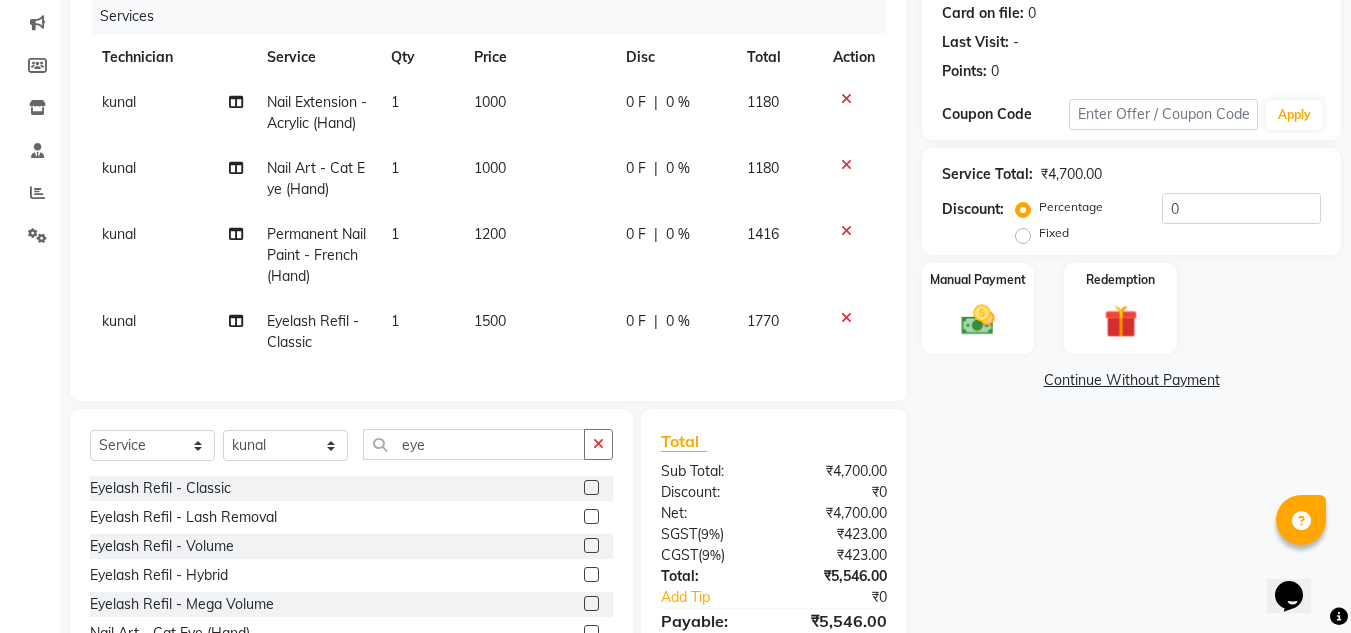 click 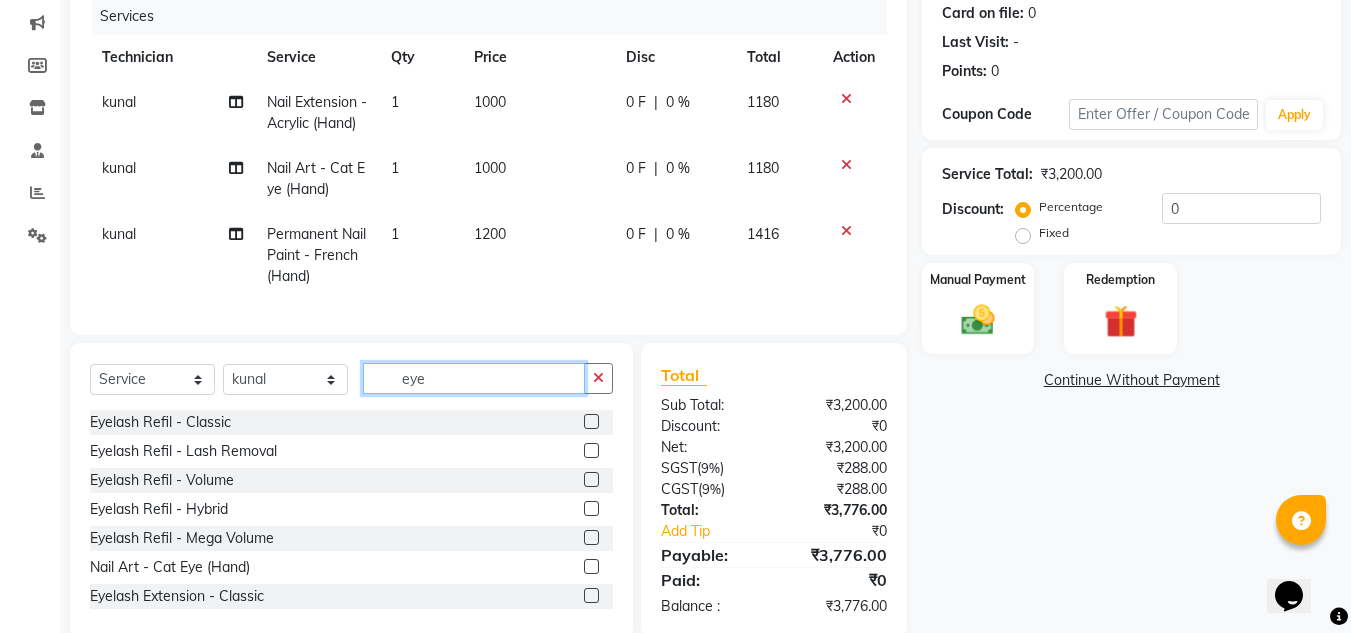 drag, startPoint x: 490, startPoint y: 410, endPoint x: 273, endPoint y: 427, distance: 217.66489 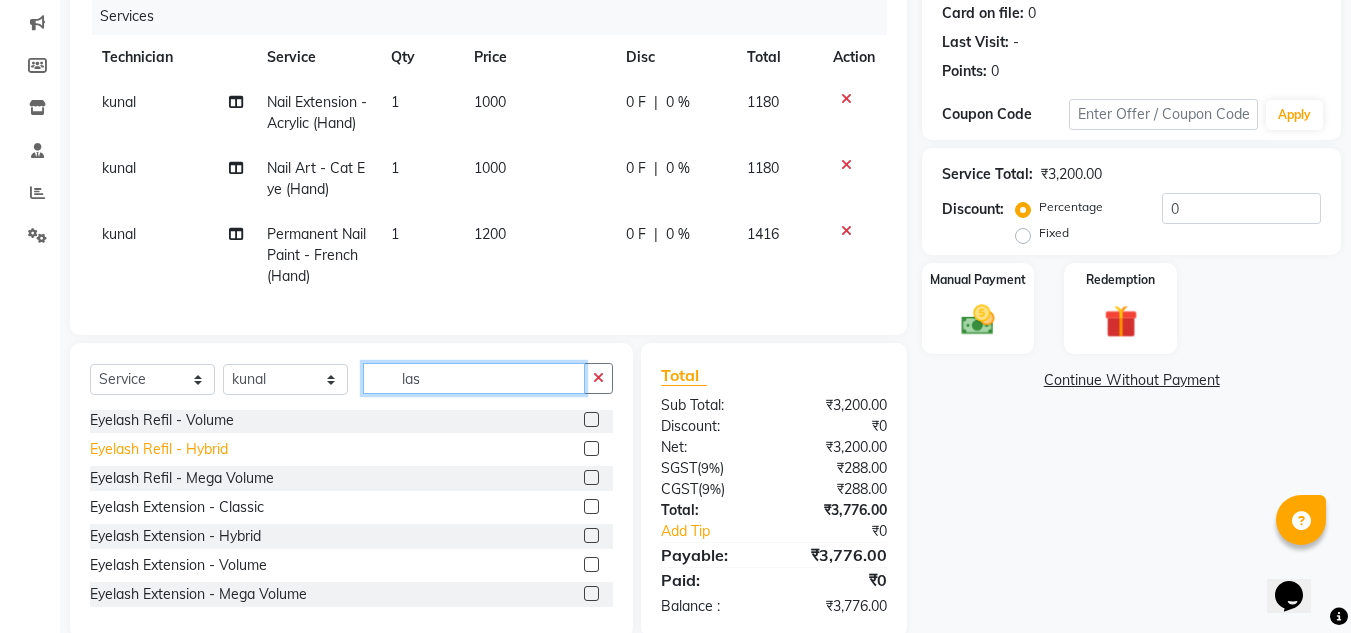scroll, scrollTop: 119, scrollLeft: 0, axis: vertical 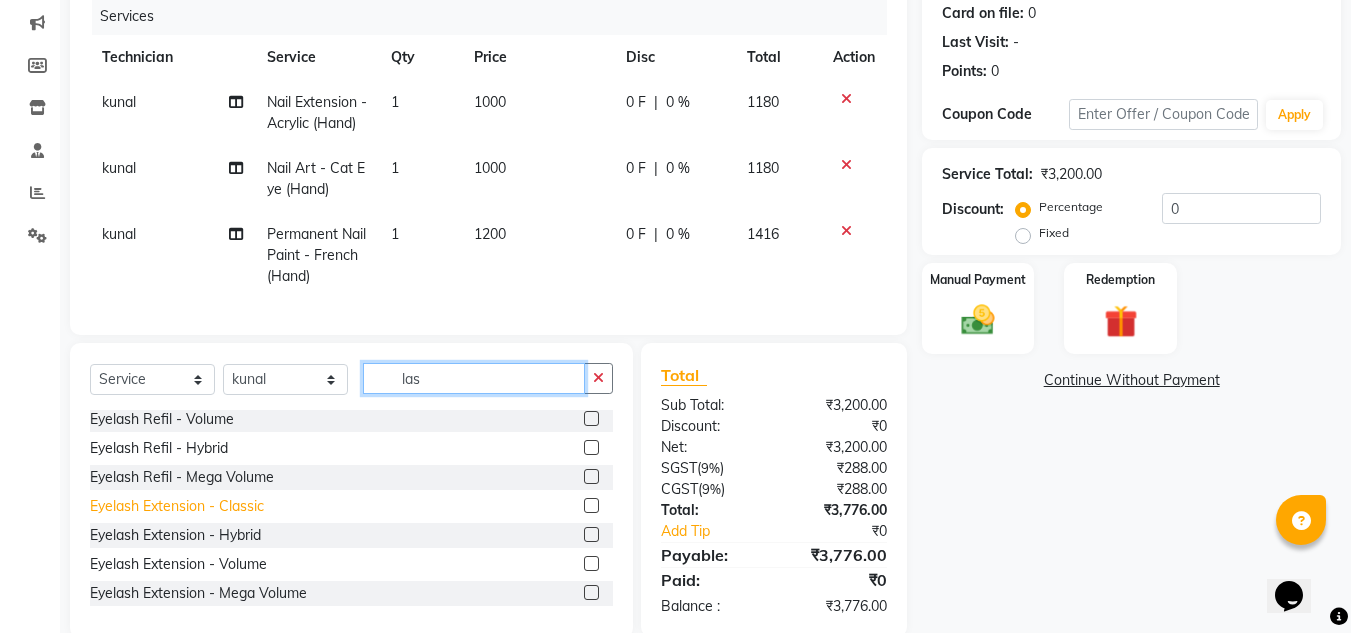 type on "las" 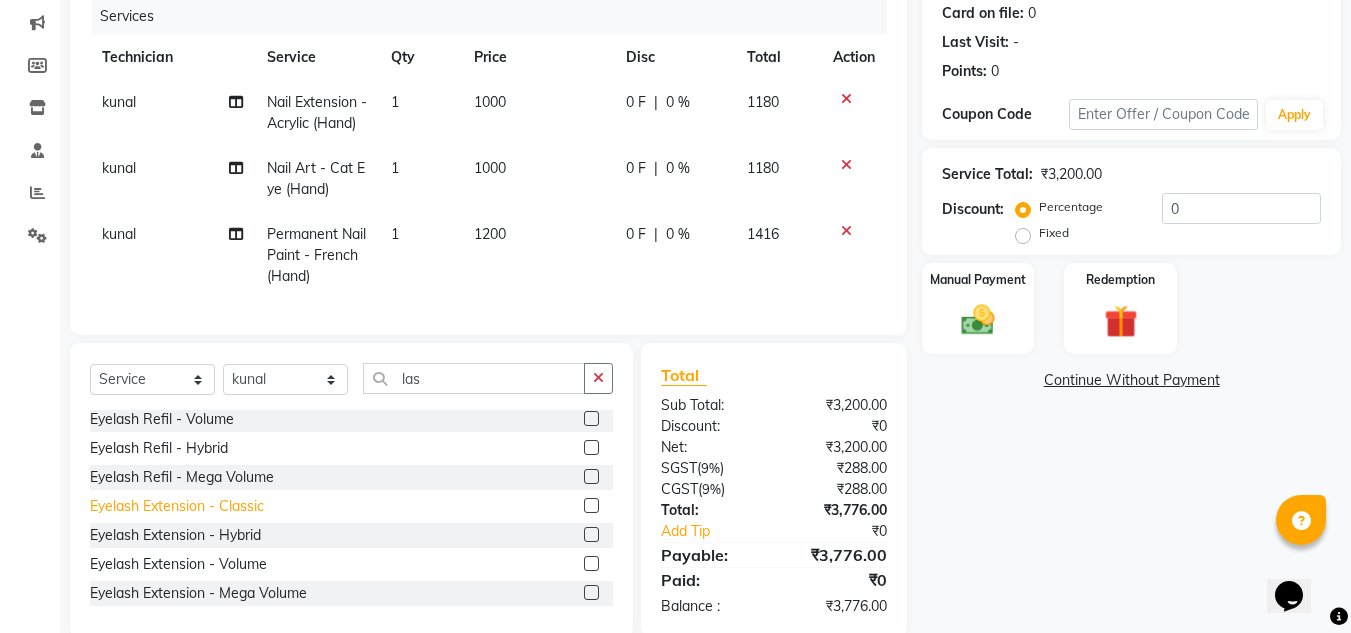 click on "Eyelash Extension - Classic" 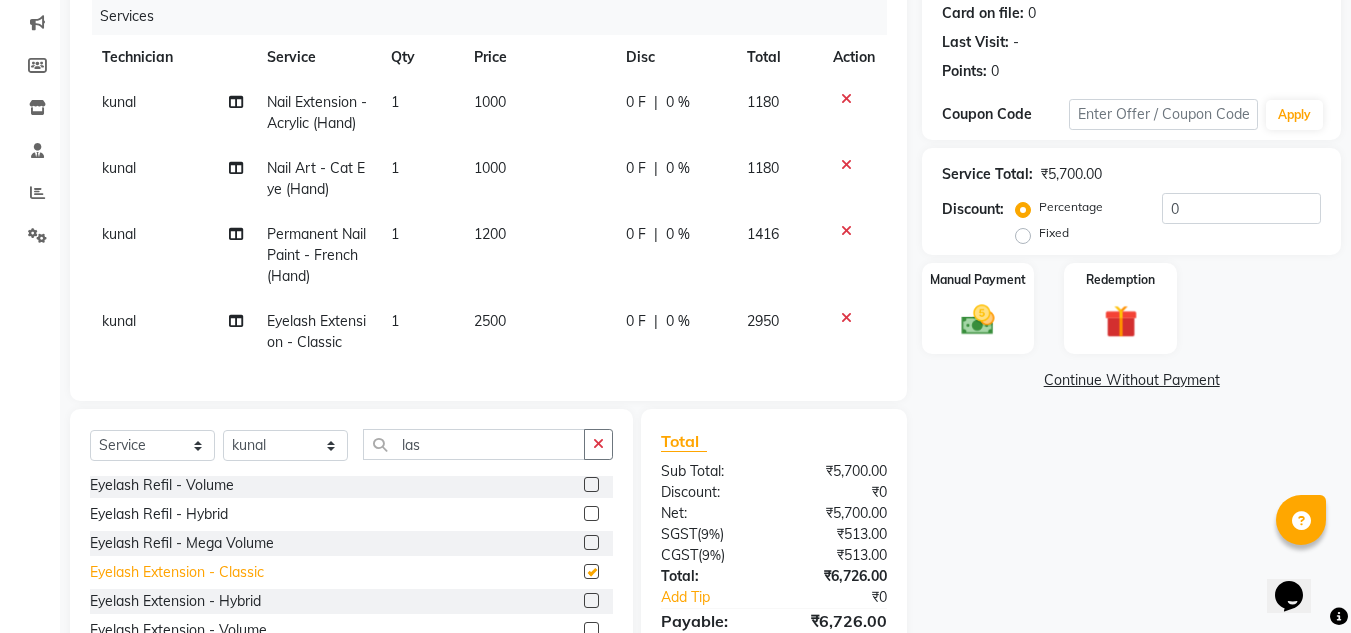 checkbox on "false" 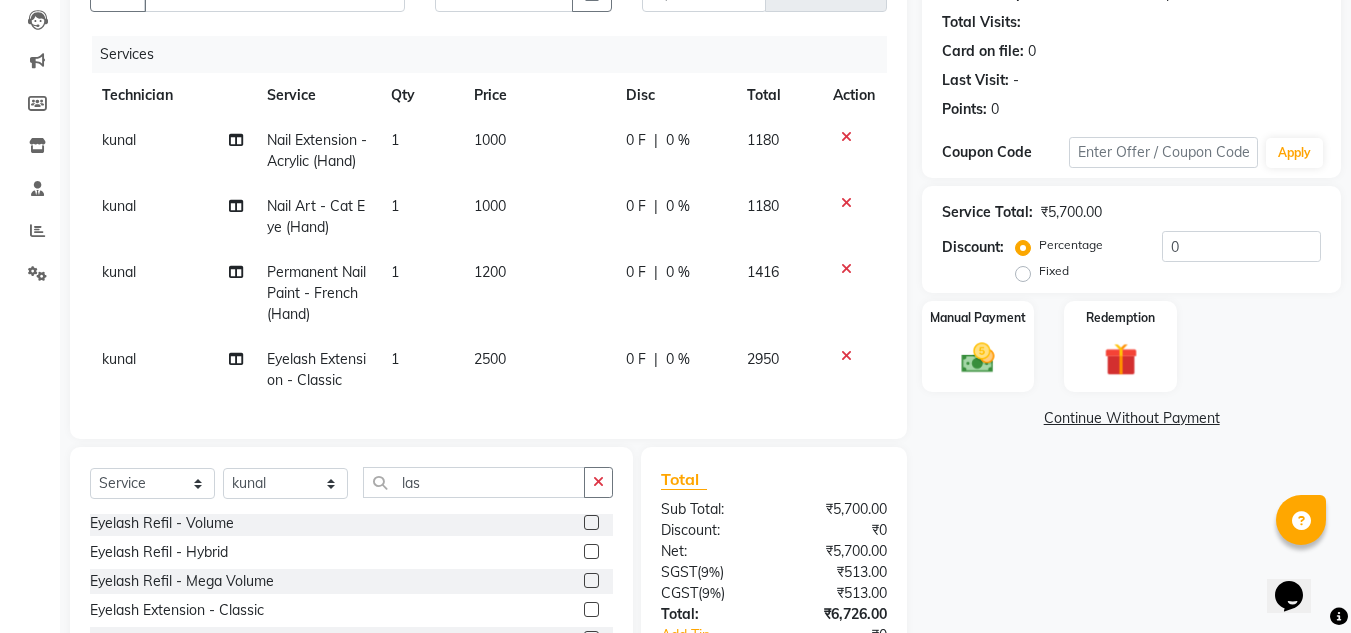 scroll, scrollTop: 211, scrollLeft: 0, axis: vertical 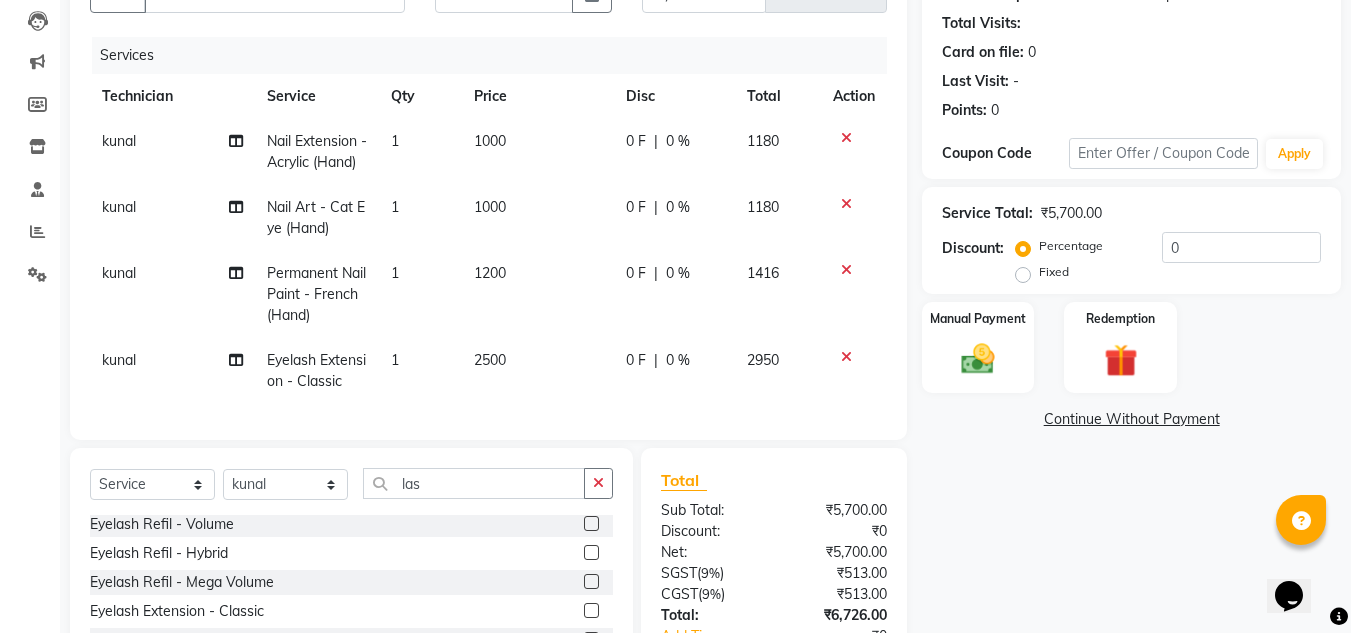 click on "1200" 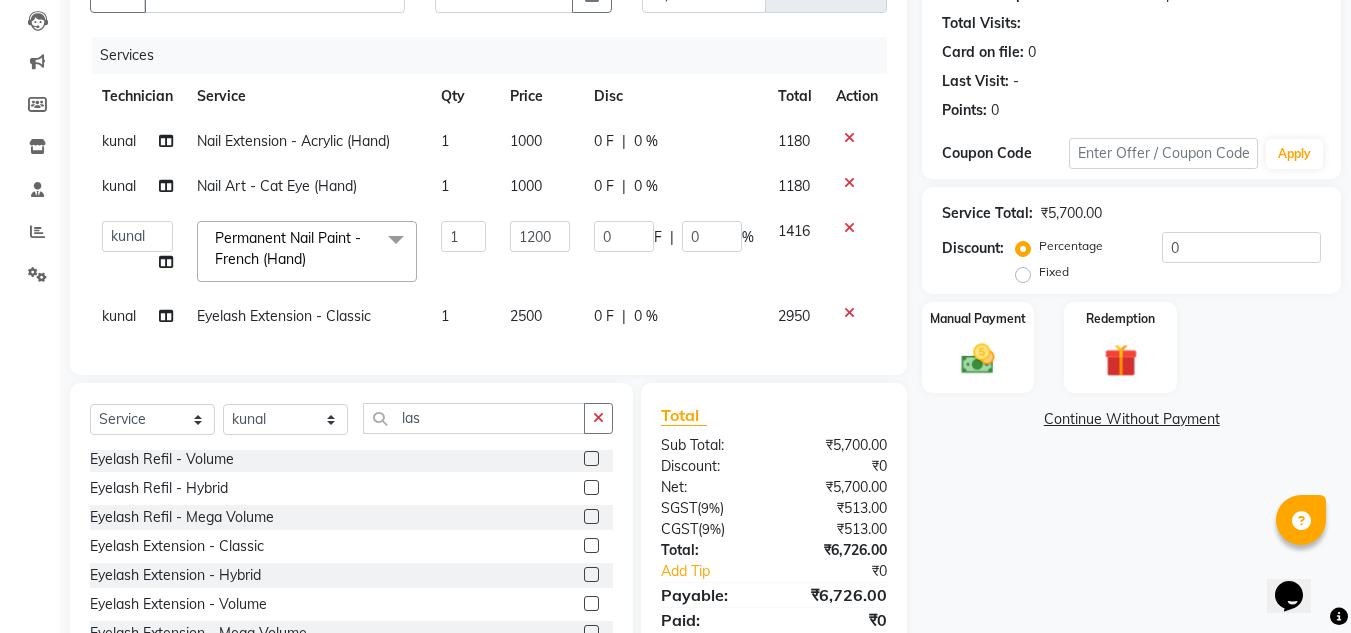 click on "1200" 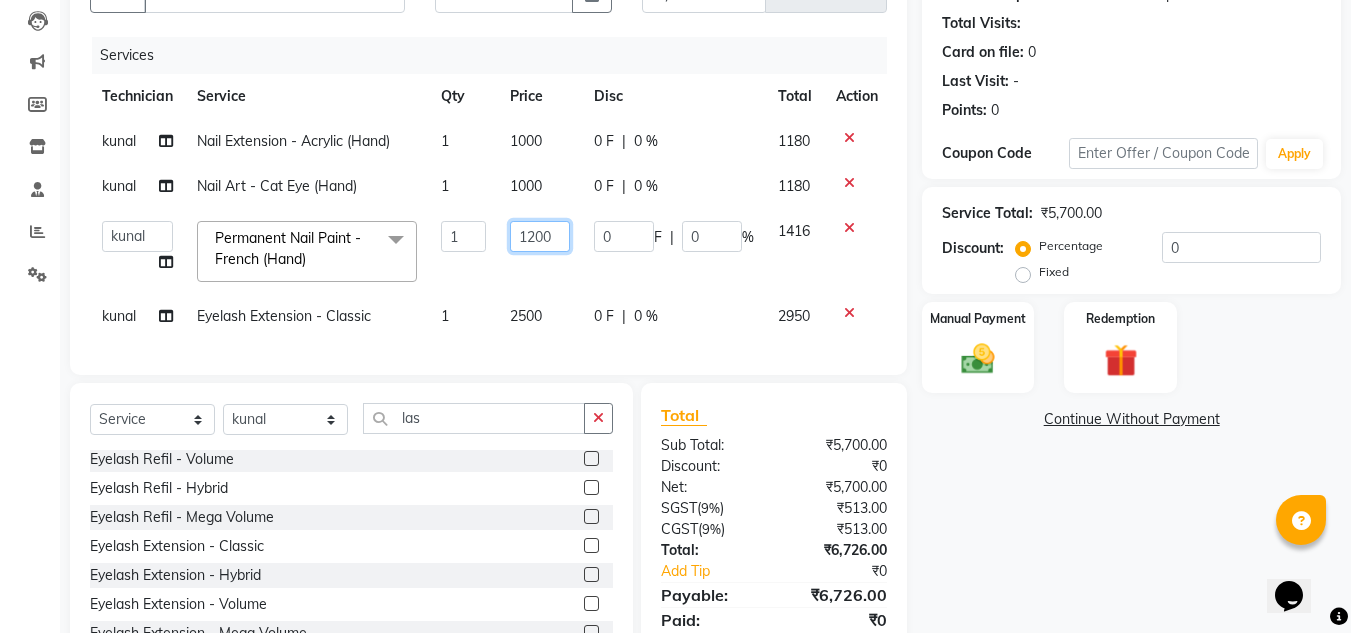 drag, startPoint x: 565, startPoint y: 236, endPoint x: 456, endPoint y: 241, distance: 109.11462 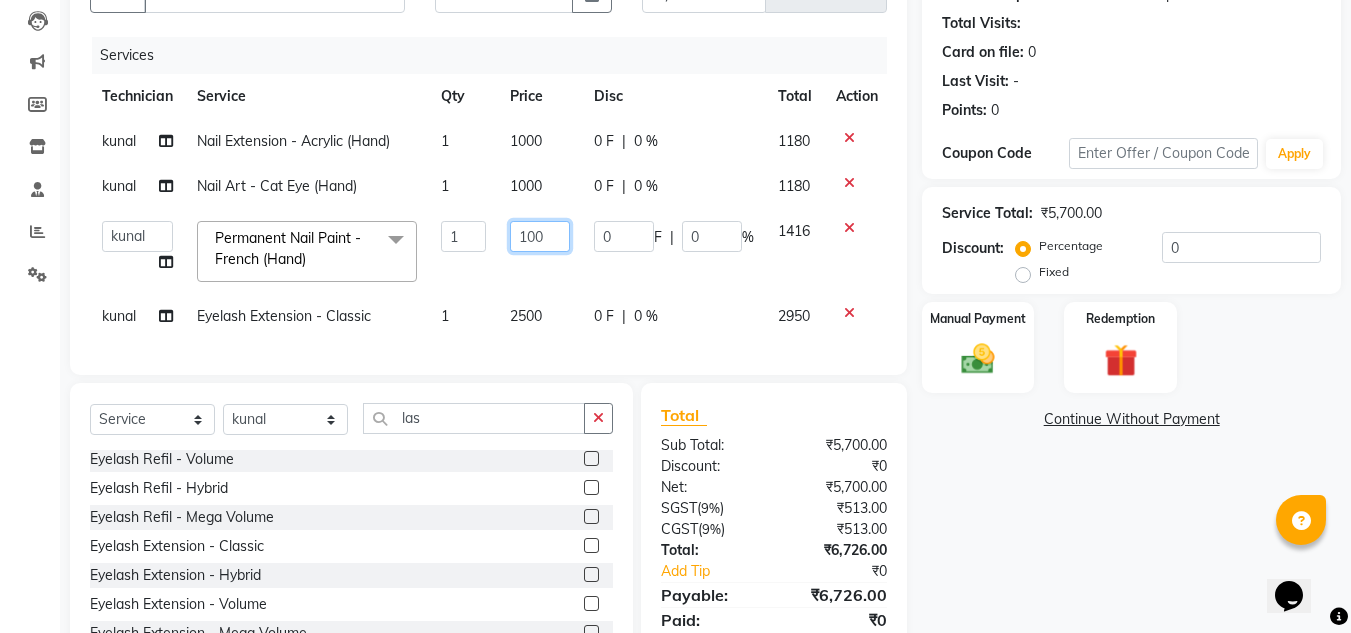 type on "1000" 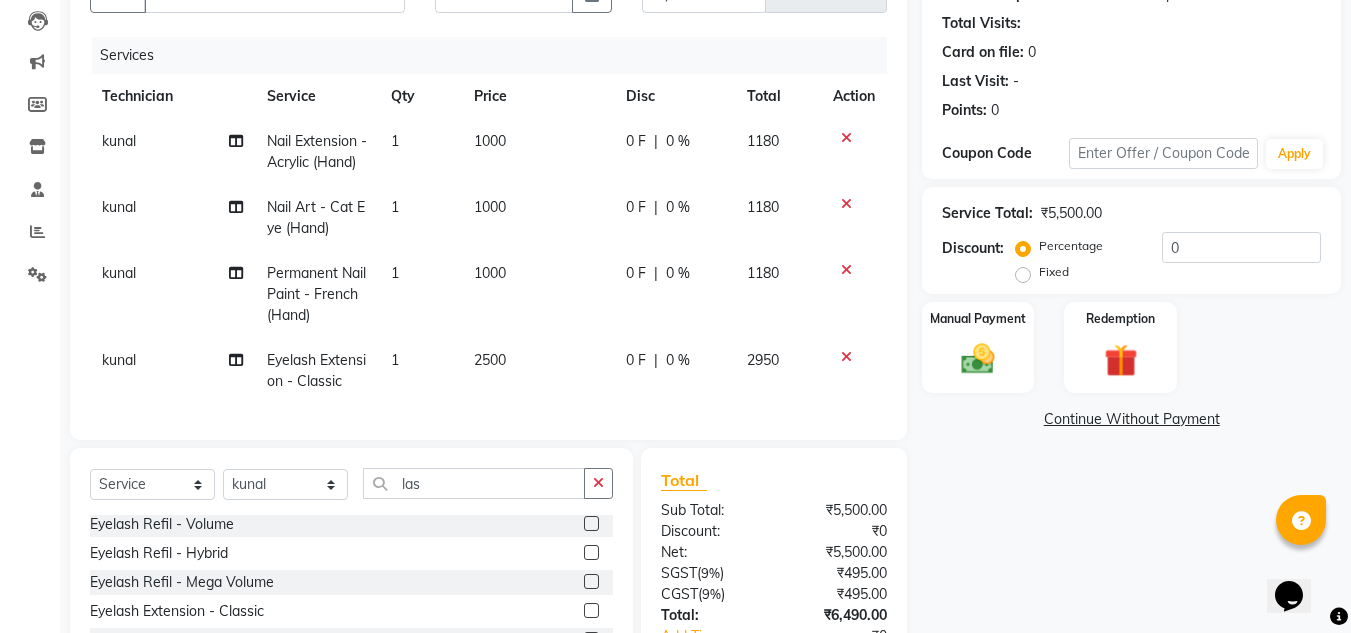 click on "Client +91 8861319530 Date 01-07-2025 Invoice Number V/2025 V/2025-26 0854 Services Technician Service Qty Price Disc Total Action kunal Nail Extension - Acrylic (Hand) 1 1000 0 F | 0 % 1180 kunal Nail Art - Cat Eye (Hand) 1 1000 0 F | 0 % 1180 kunal Permanent Nail Paint - French (Hand) 1 1000 0 F | 0 % 1180 kunal Eyelash Extension - Classic 1 2500 0 F | 0 % 2950" 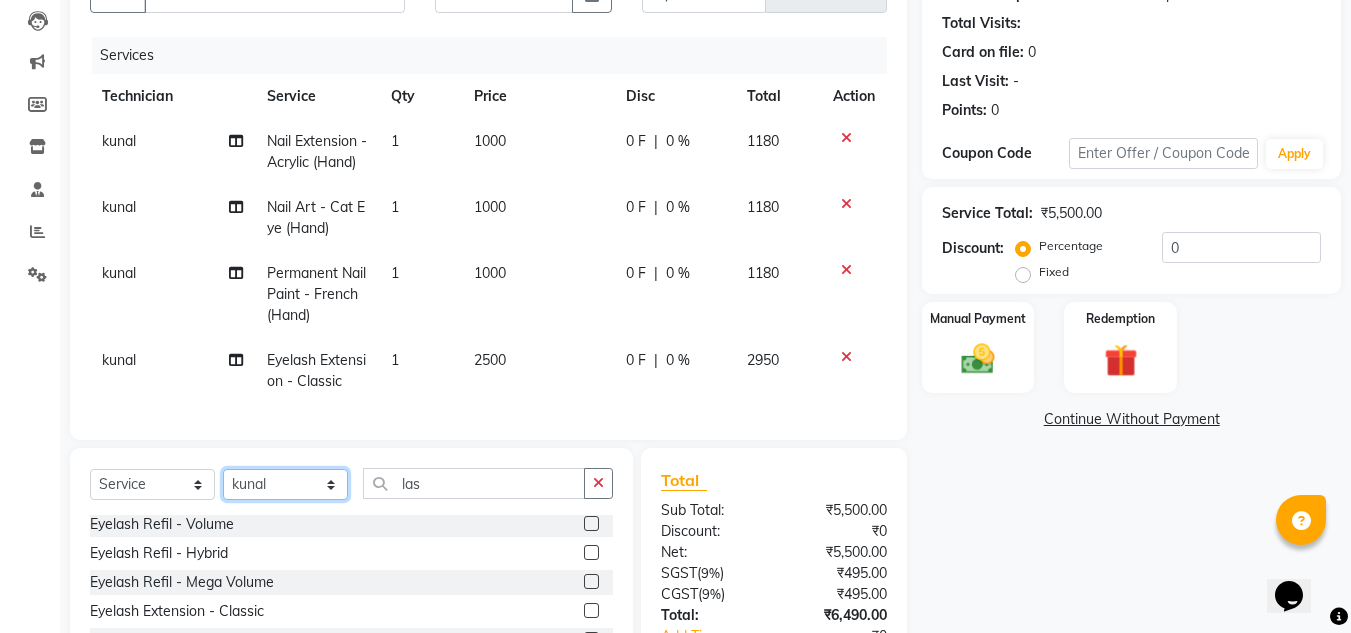 click on "Select Technician akki rahul Basiya Sultha Bilal jin kabir Kavya Kiruba  kunal Leco Manager Rahul Salim swangamlu" 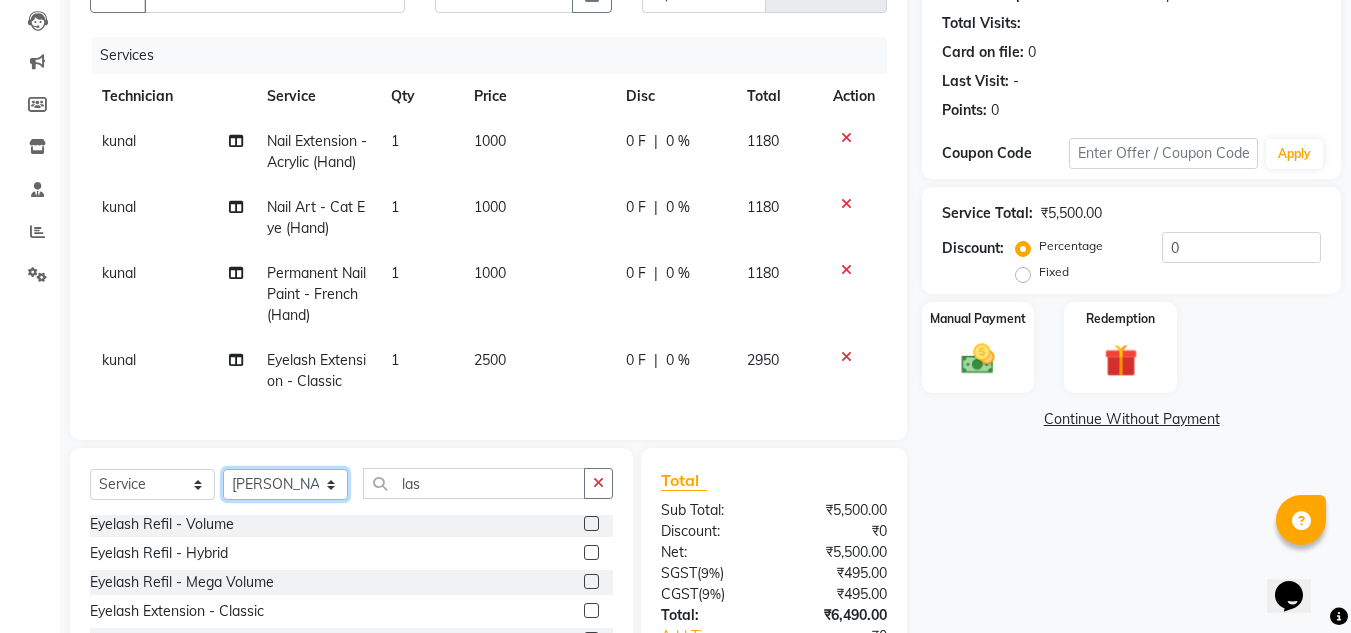 click on "Select Technician akki rahul Basiya Sultha Bilal jin kabir Kavya Kiruba  kunal Leco Manager Rahul Salim swangamlu" 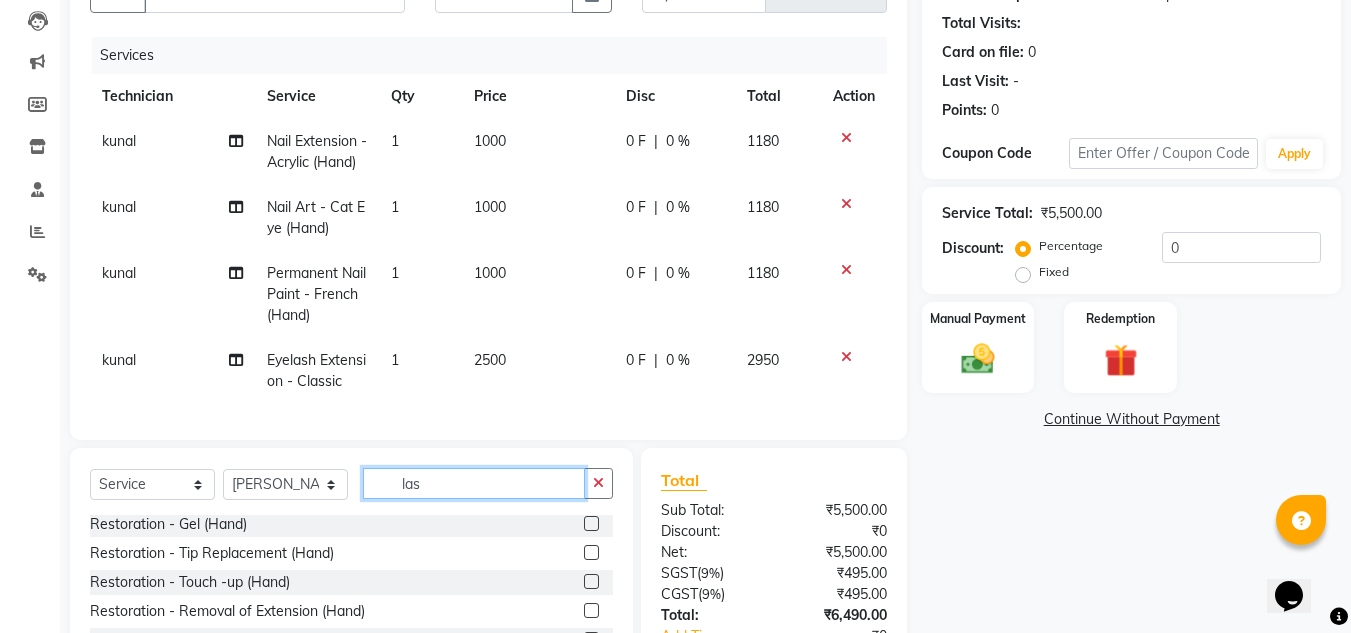 drag, startPoint x: 444, startPoint y: 529, endPoint x: 280, endPoint y: 508, distance: 165.33905 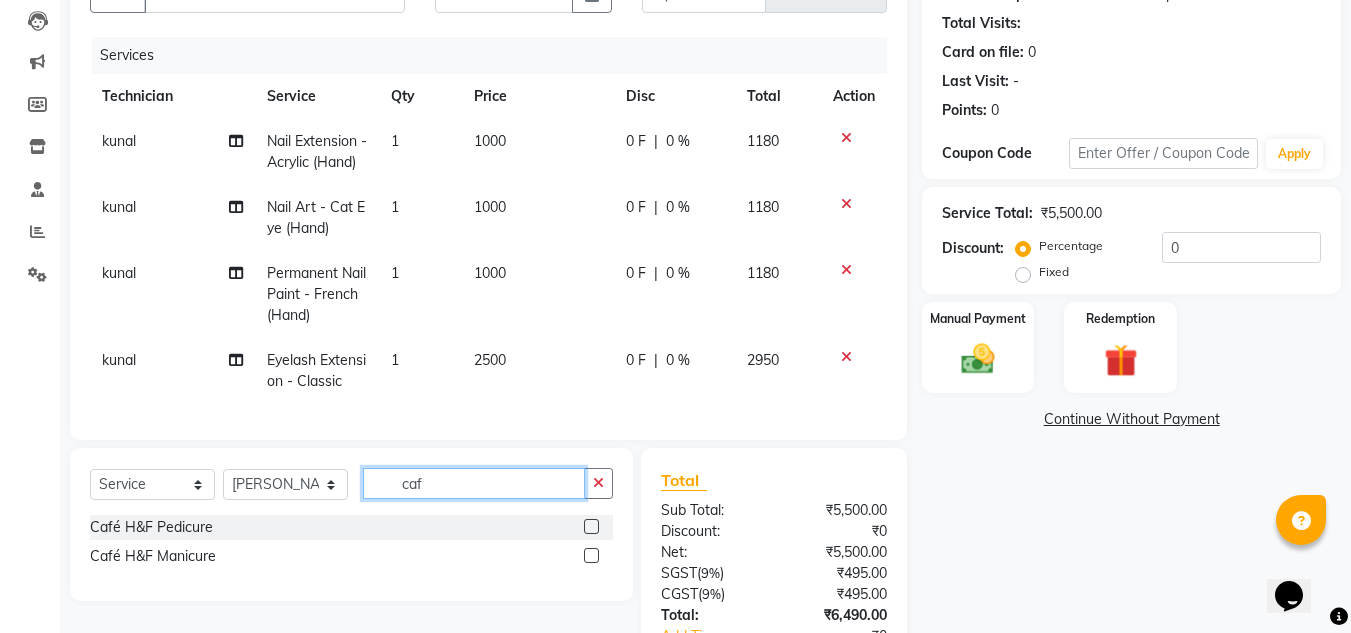 scroll, scrollTop: 0, scrollLeft: 0, axis: both 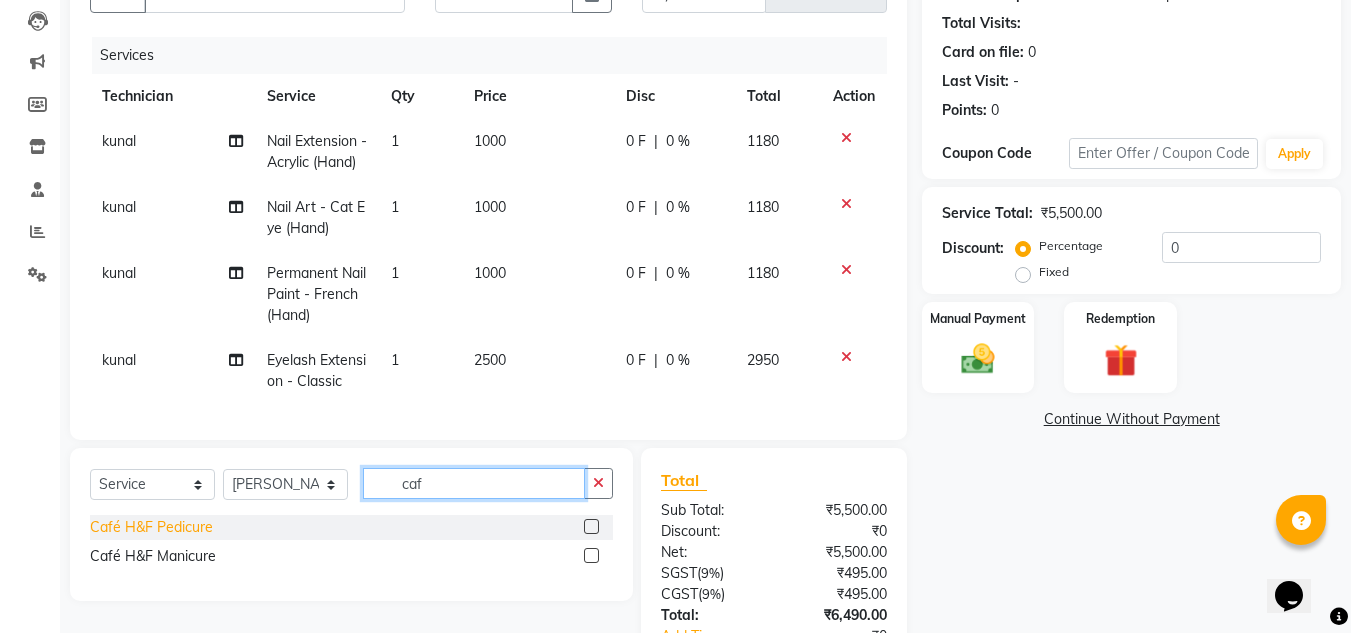 type on "caf" 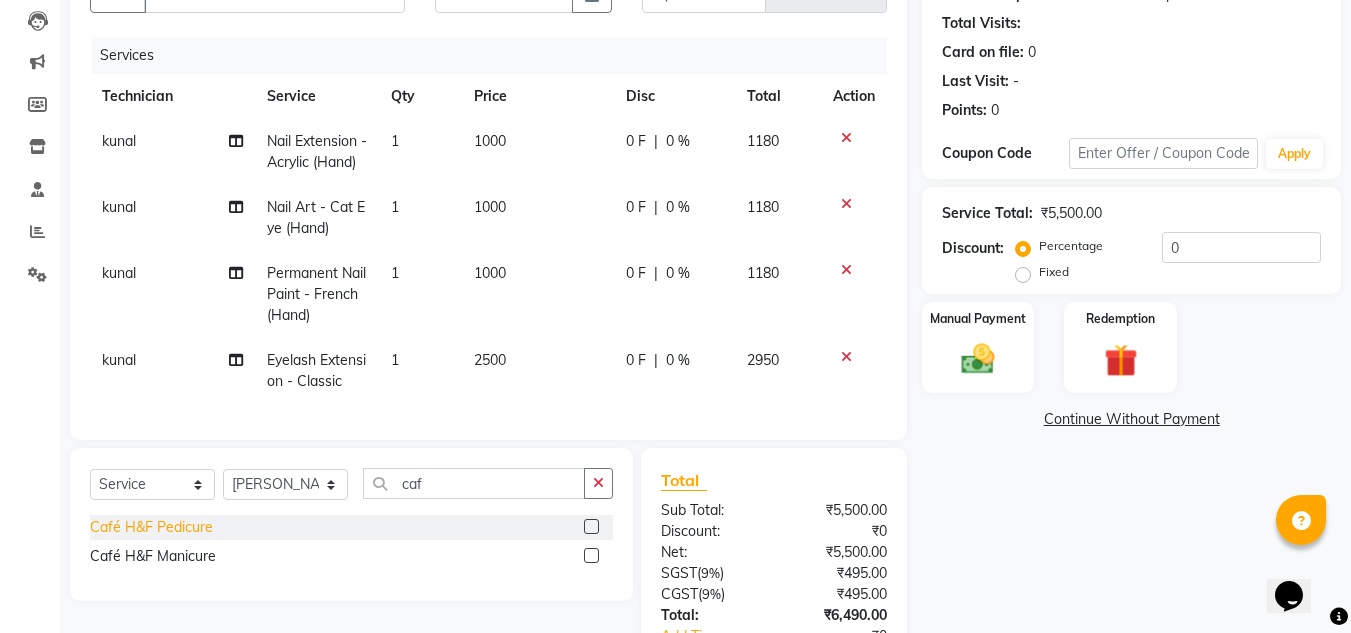 click on "Café H&F Pedicure" 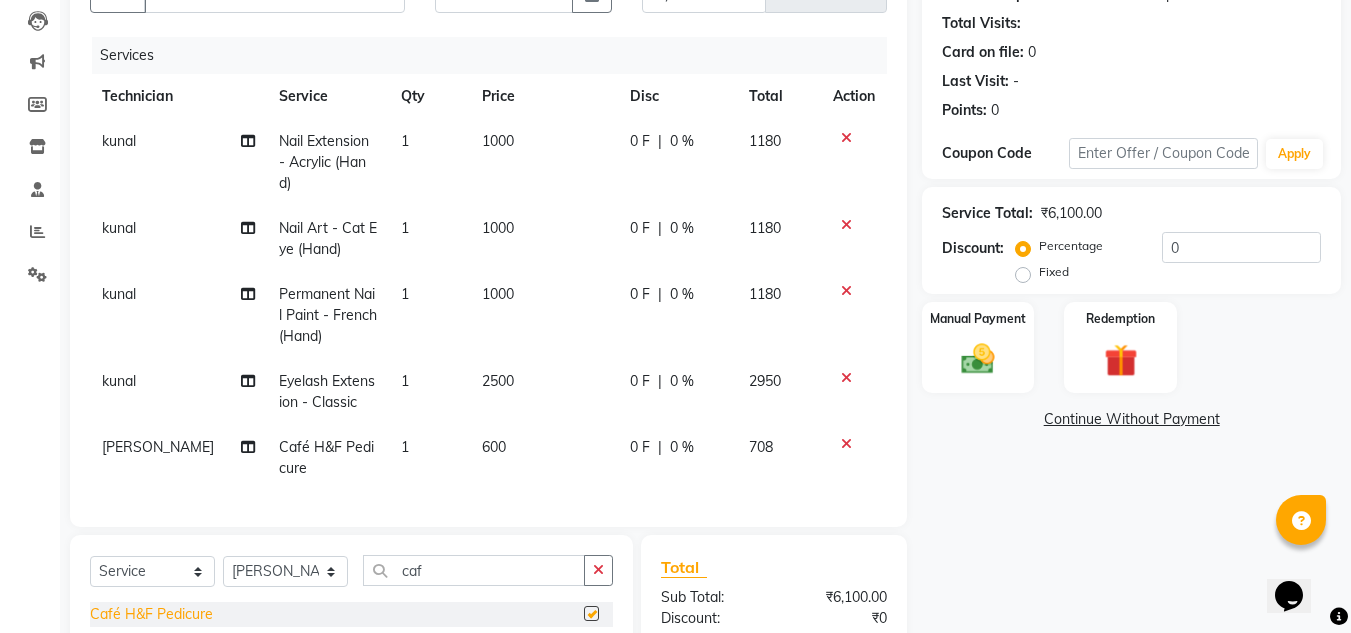 checkbox on "false" 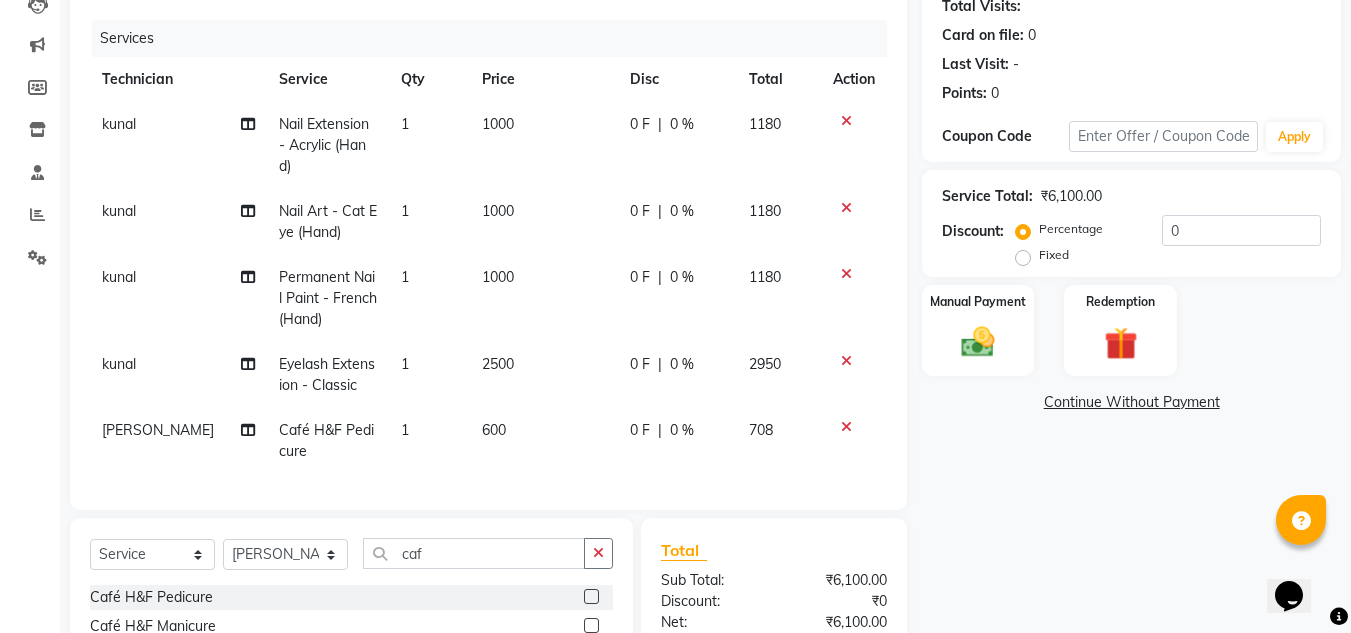 scroll, scrollTop: 227, scrollLeft: 0, axis: vertical 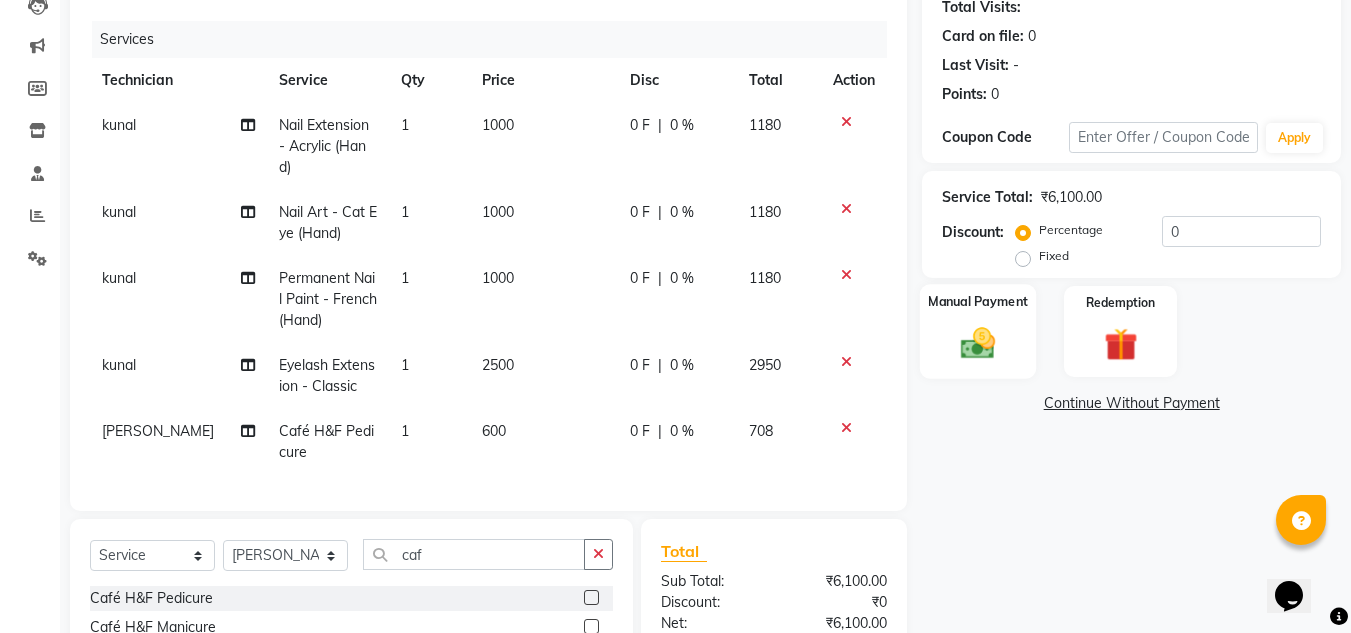 click on "Manual Payment" 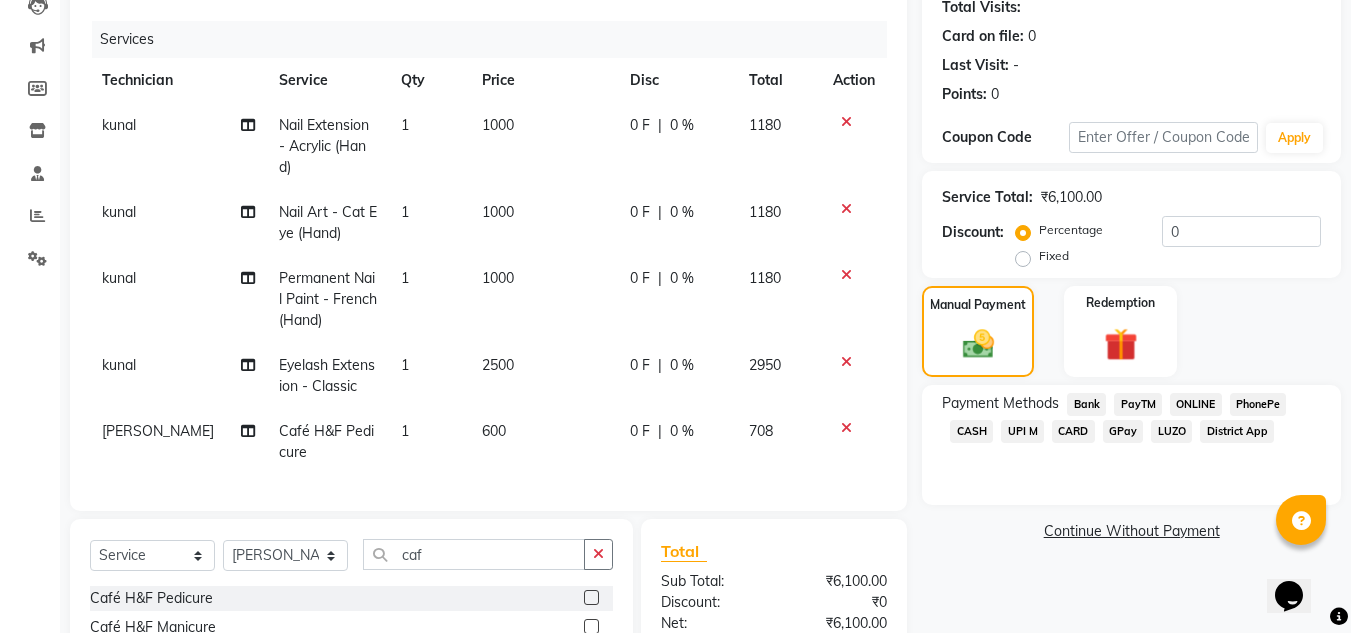 click on "CARD" 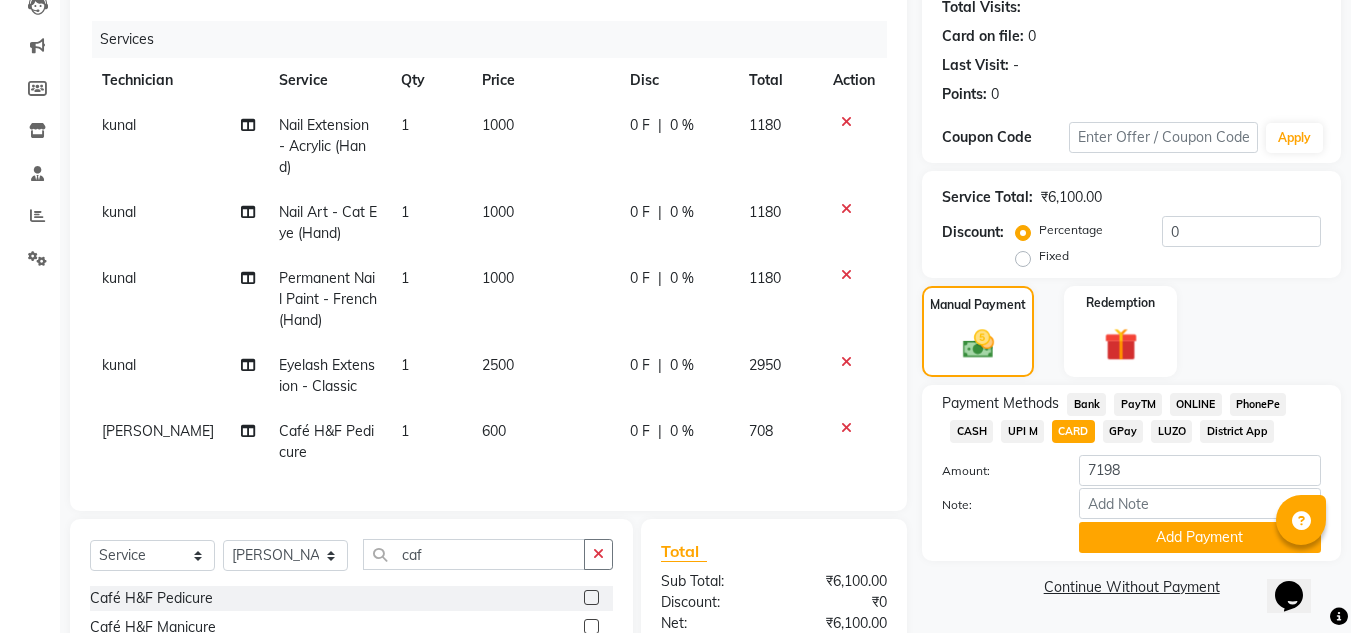click on "CARD" 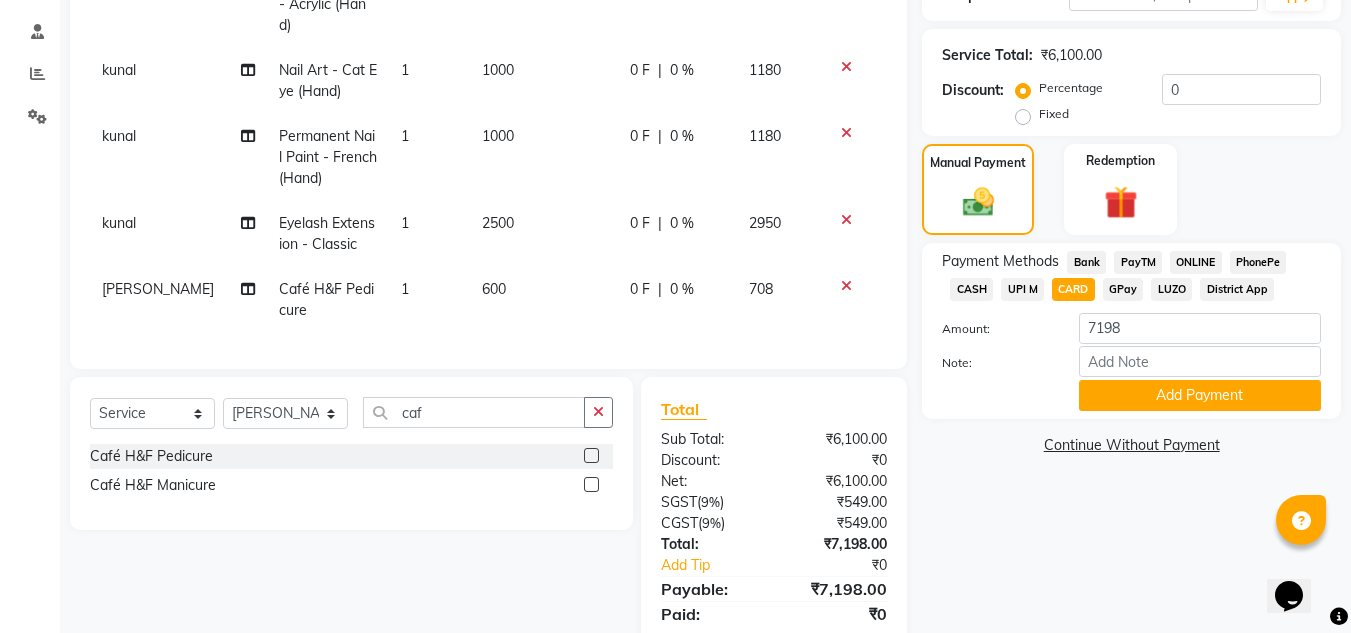 scroll, scrollTop: 374, scrollLeft: 0, axis: vertical 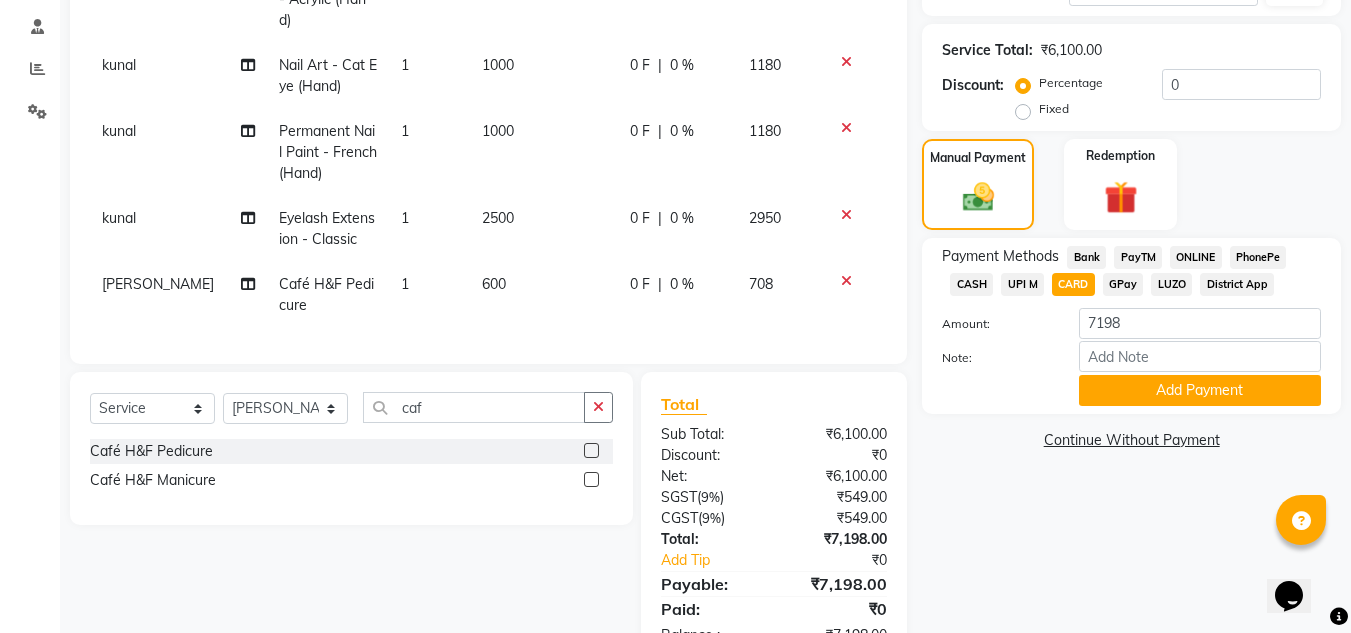 click on "2500" 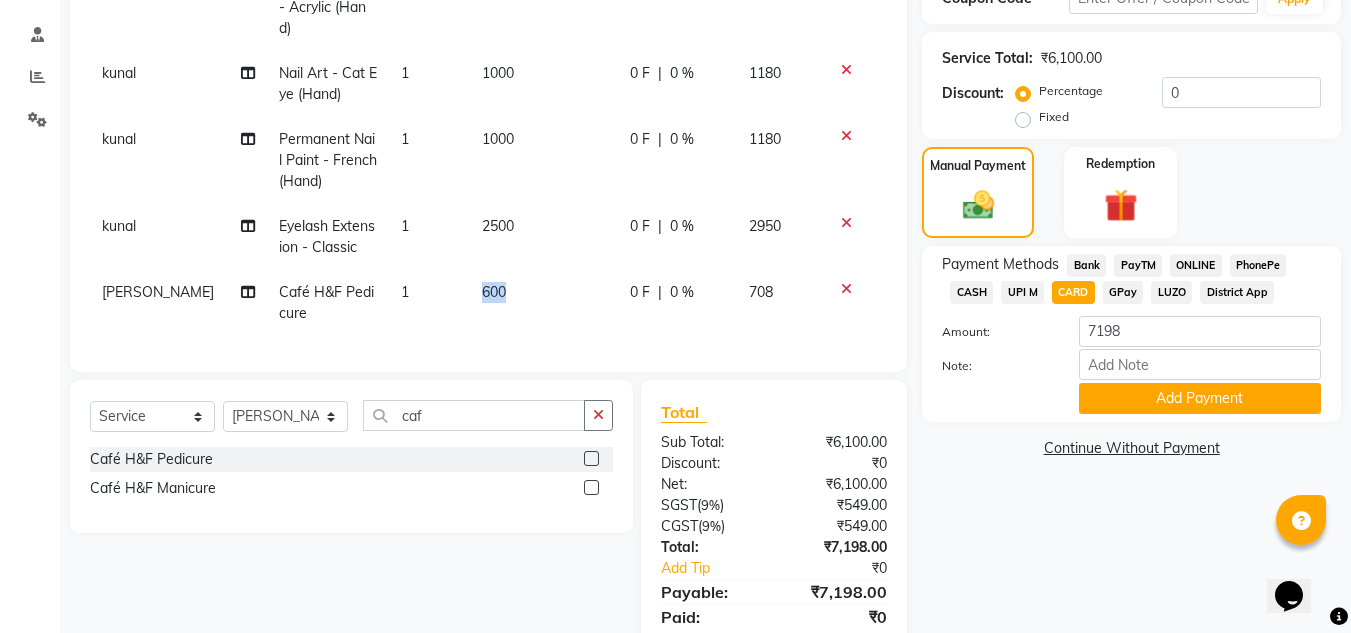 click on "600" 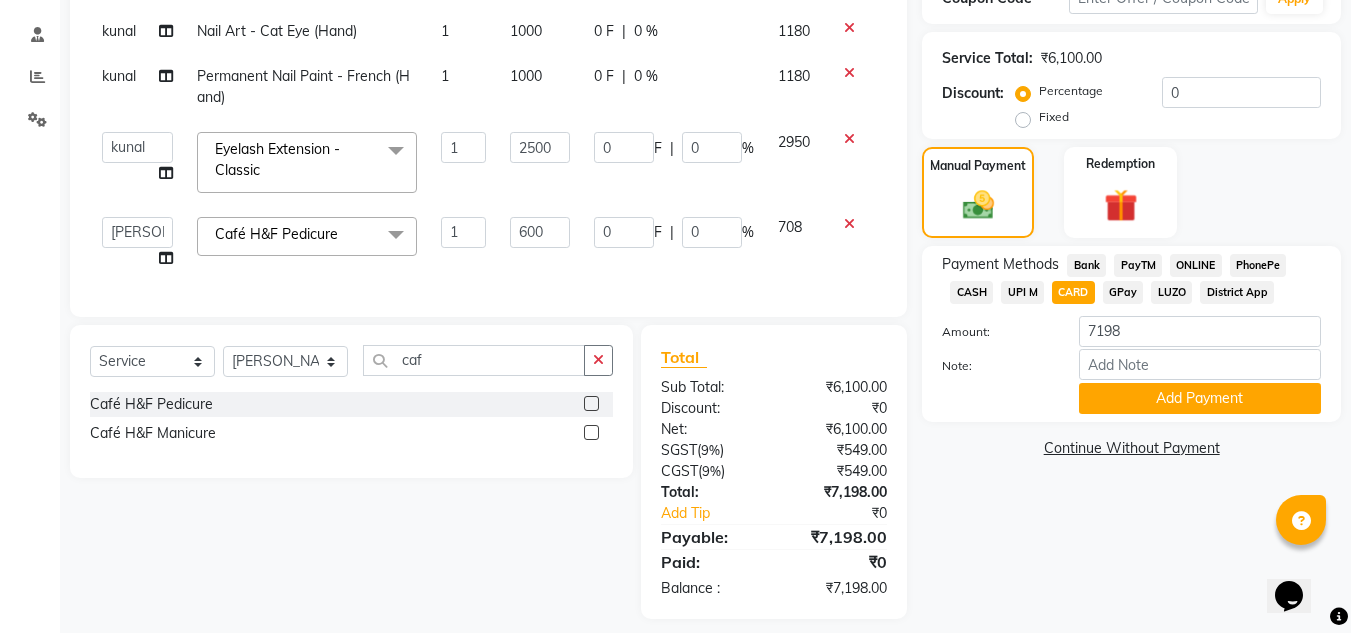 scroll, scrollTop: 374, scrollLeft: 0, axis: vertical 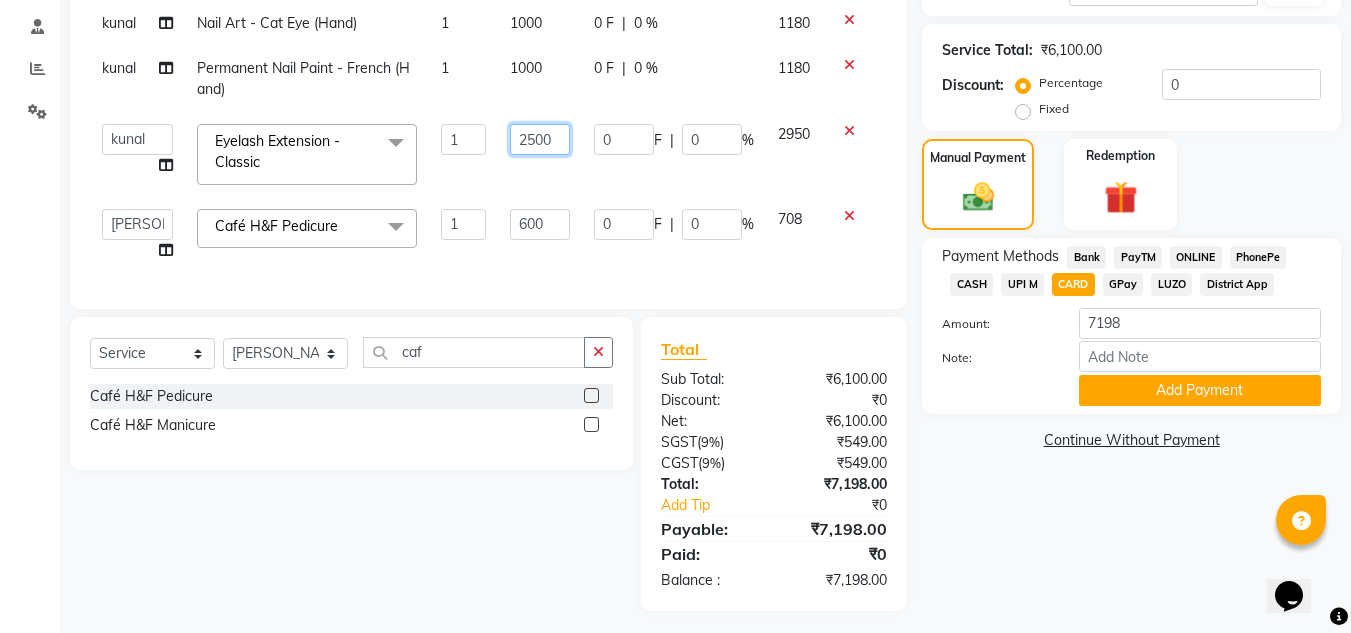 drag, startPoint x: 562, startPoint y: 135, endPoint x: 402, endPoint y: 120, distance: 160.70158 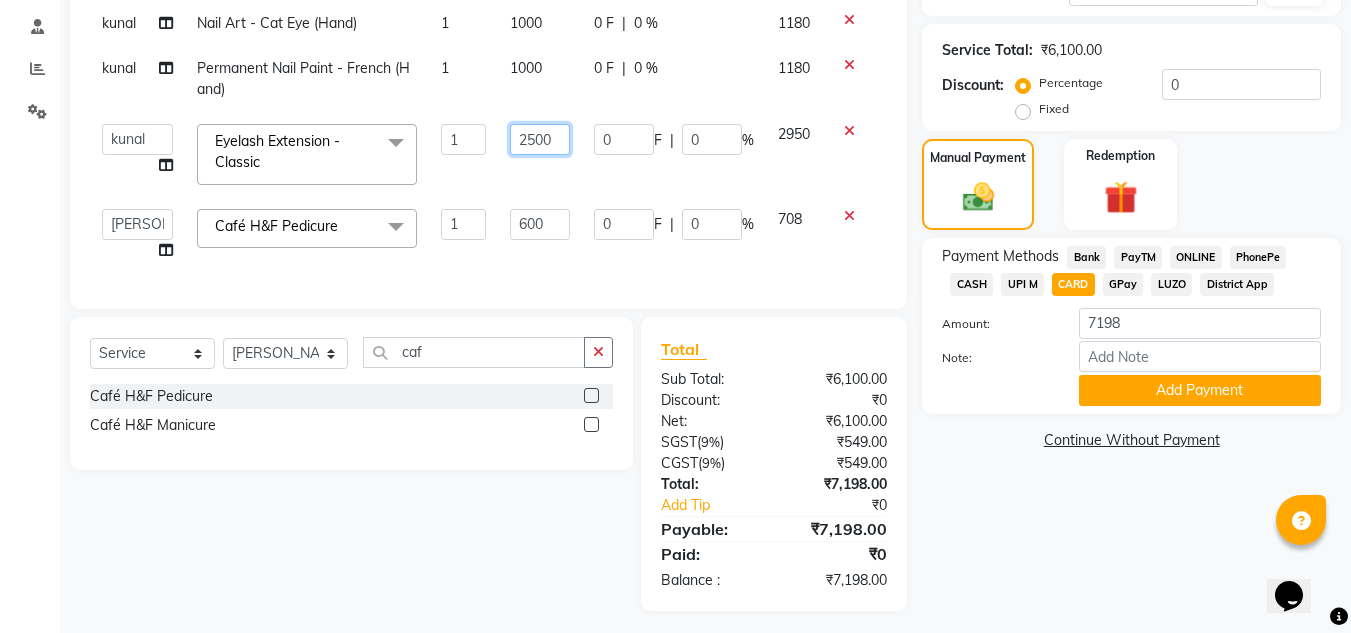 click on "akki rahul   Basiya Sultha   Bilal   jin   kabir   Kavya   Kiruba    kunal   Leco   Manager   Rahul   Salim   swangamlu  Eyelash Extension - Classic  x Permanent Nail Paint - Solid Color (Hand) Permanent Nail Paint - French (Hand) Permanent Nail Paint - Solid Color (Toes) Permanent Nail Paint - French (Toes) Restoration - Gel (Hand) Restoration - Tip Replacement (Hand) Restoration - Touch -up (Hand) Restoration - Removal of Extension (Hand) Restoration - Removal of Nail Paint (Hand) Restoration - Gel Color Changes (Hand) Restoration - Gel (Toes) Restoration - Tip Replacement (Toes) Restoration - Gel Color Changes (Toes) Restoration - Touch -up (Toes) Restoration - Removal of Nail Paint (Toes) Restoration - Removal of Extension (Toes) Gel polish removal Pedicure - Classic Pedicure - Deluxe Pedicure - Premium Pedicure - Platinum Café H&F Pedicure AVL Express Pedicure Bombini Pedicure AVL Luxury Pedicure Pedipure Luxury Pedicure Foot Massage Pedicure Nail Paint Pedicure Nail Cut & File Pedicure Hair Extension" 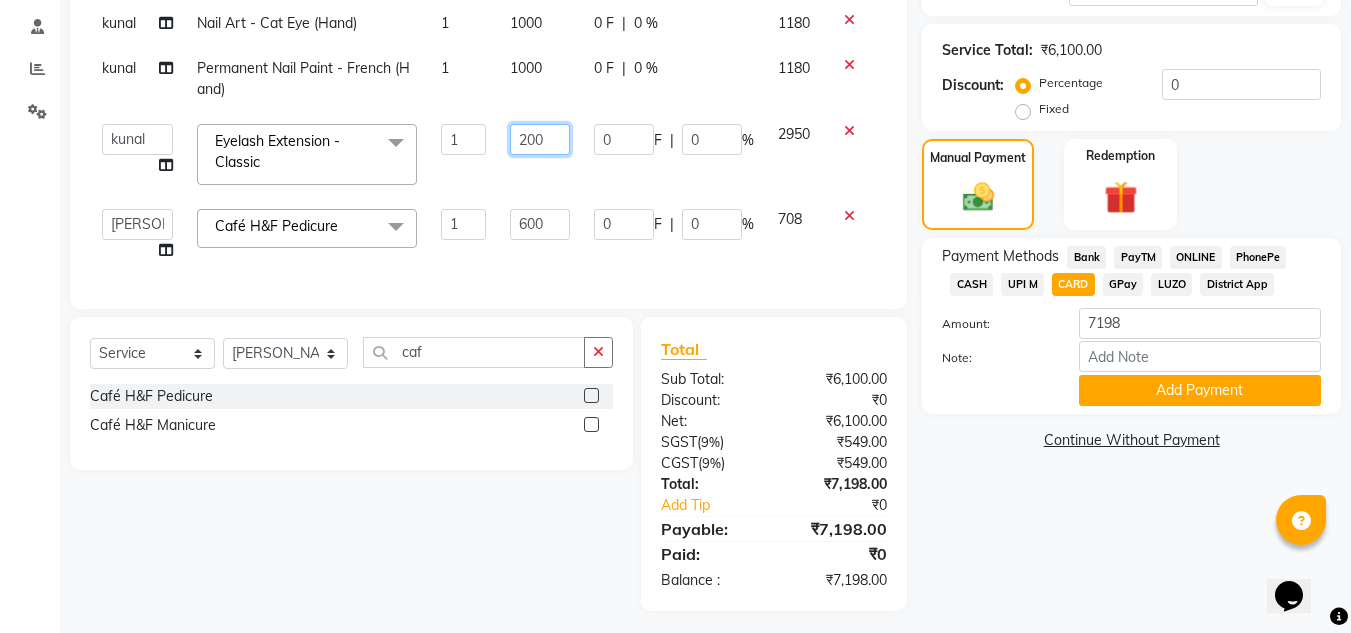 type on "2000" 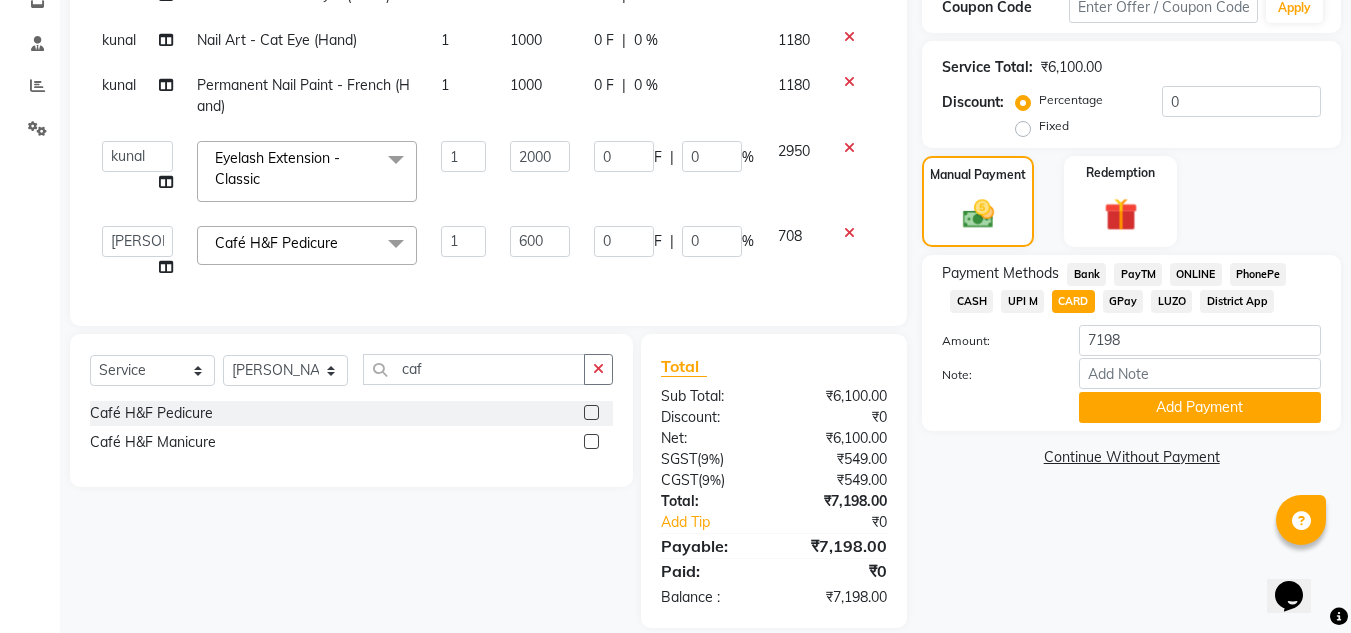 click on "1" 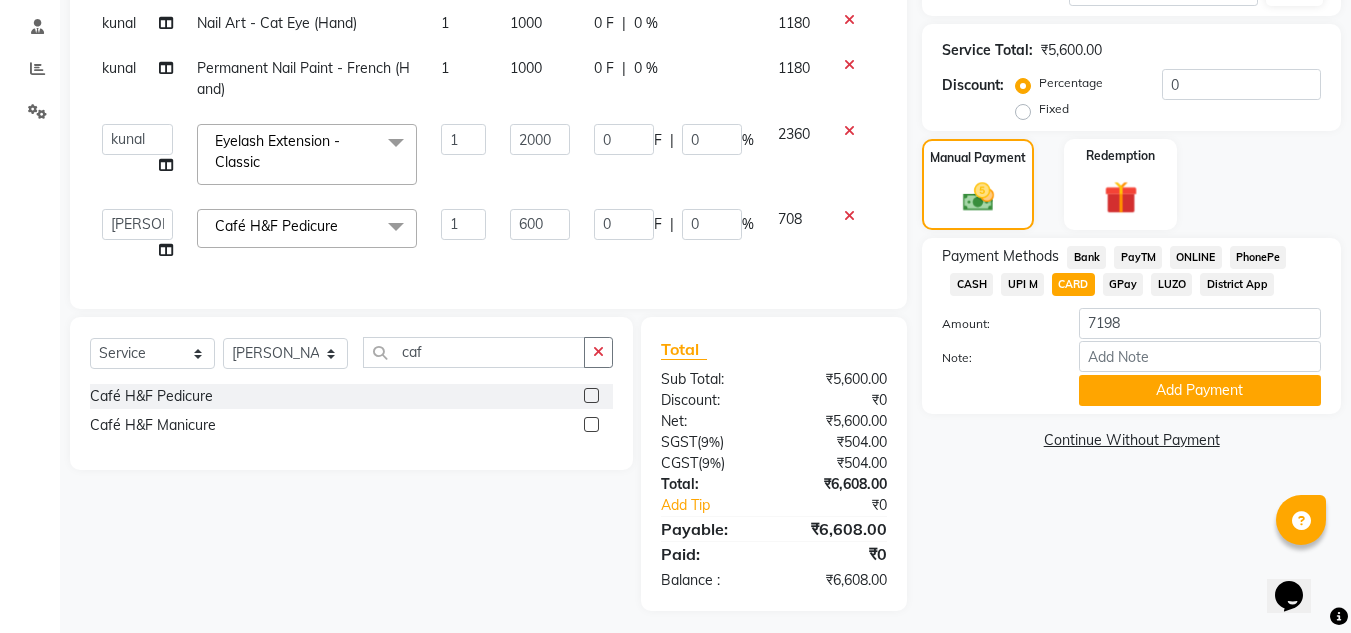 scroll, scrollTop: 397, scrollLeft: 0, axis: vertical 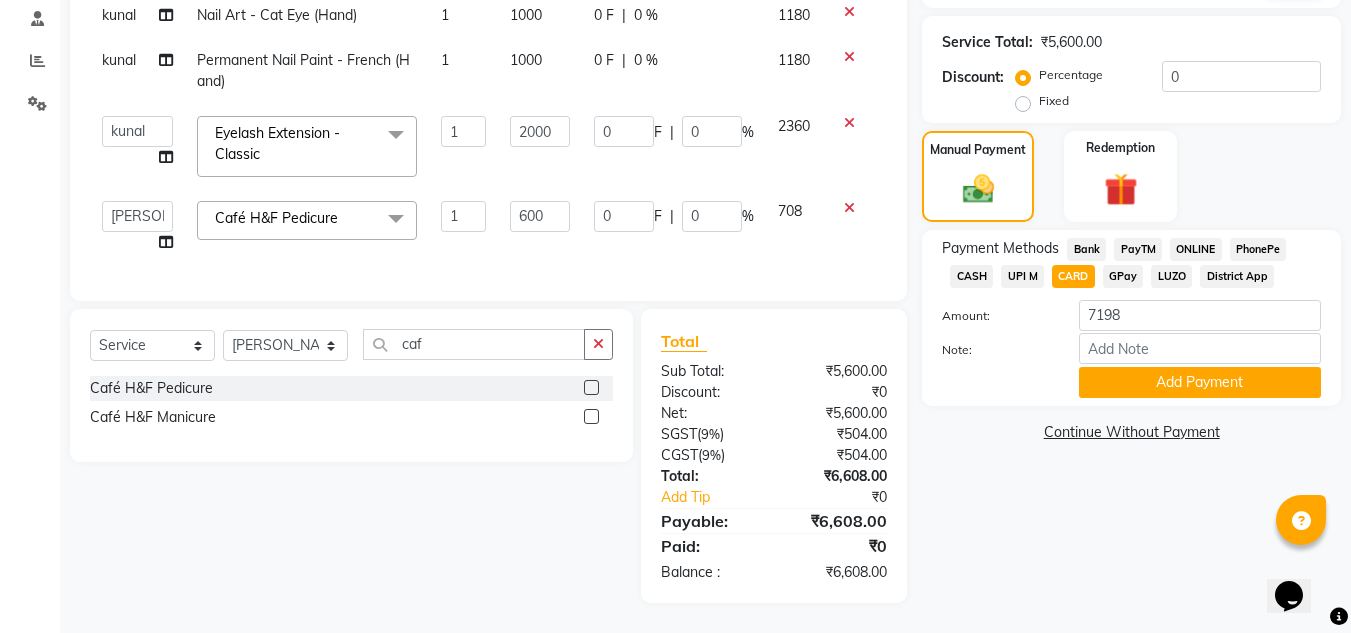 click on "CARD" 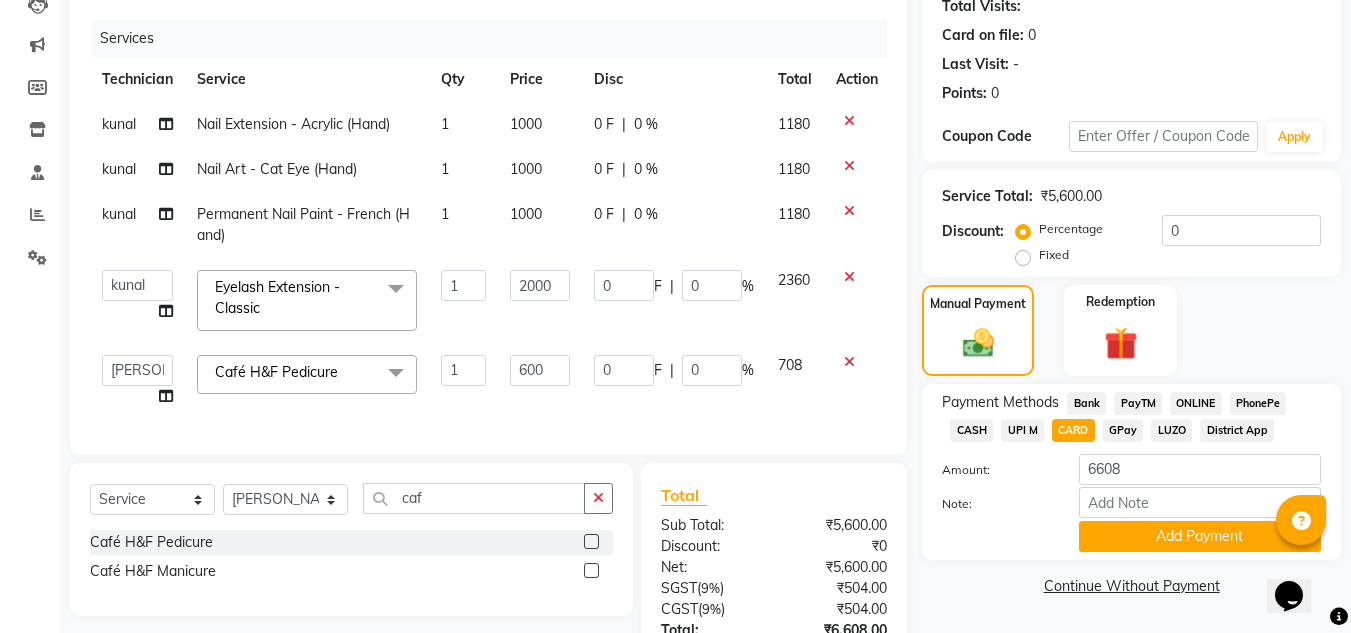 scroll, scrollTop: 397, scrollLeft: 0, axis: vertical 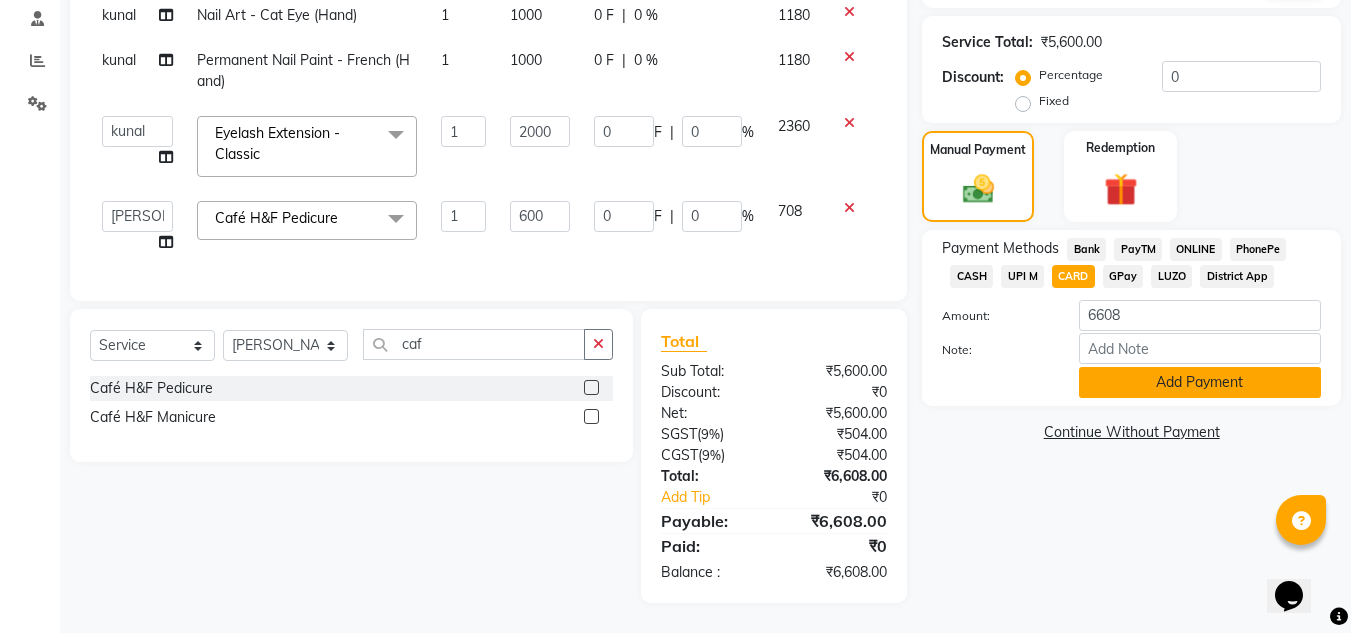 click on "Add Payment" 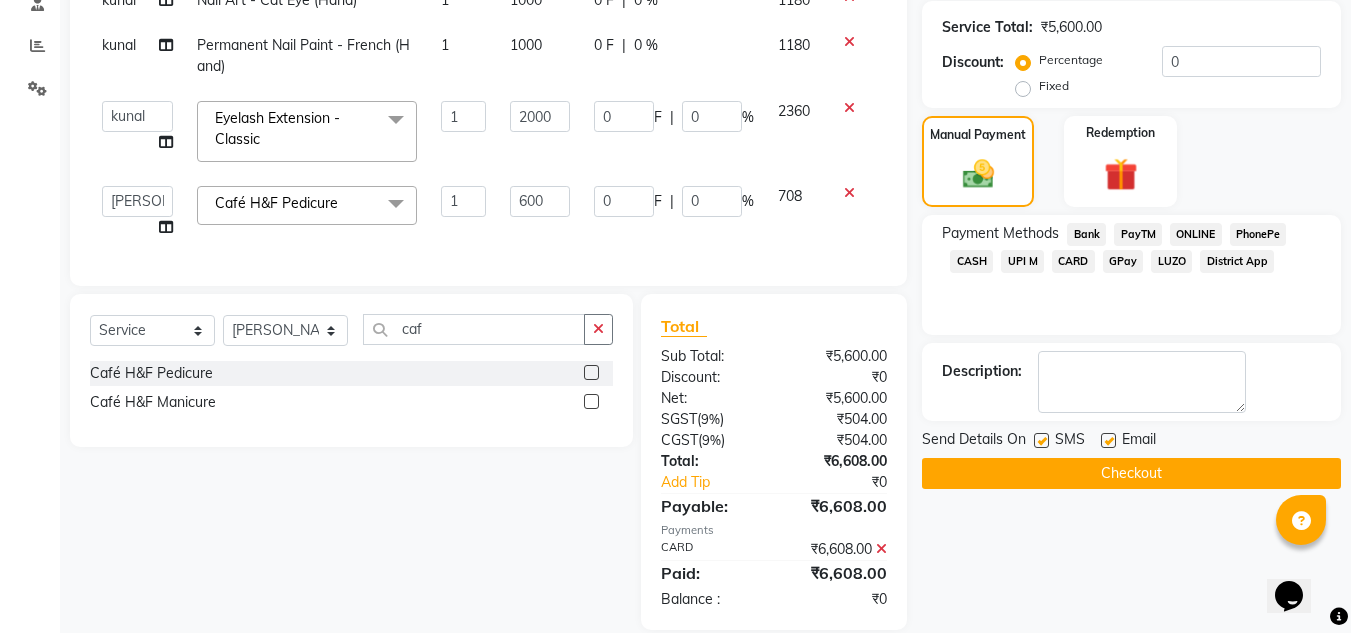 click on "Checkout" 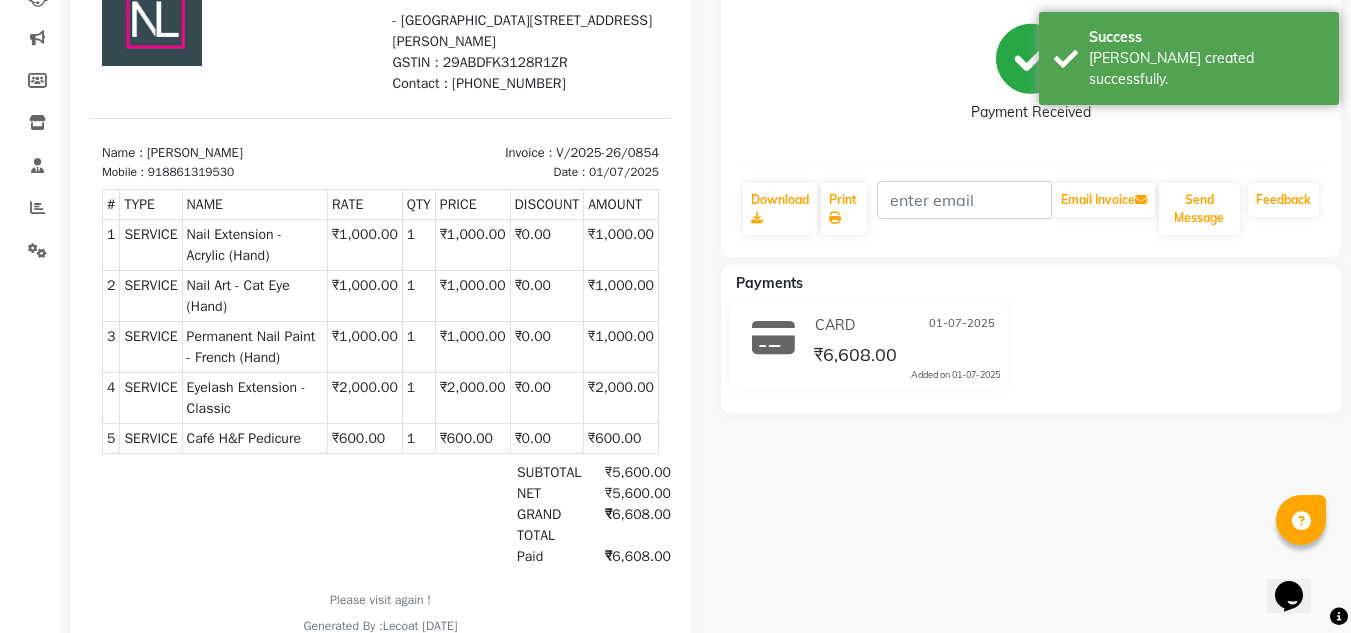 scroll, scrollTop: 236, scrollLeft: 0, axis: vertical 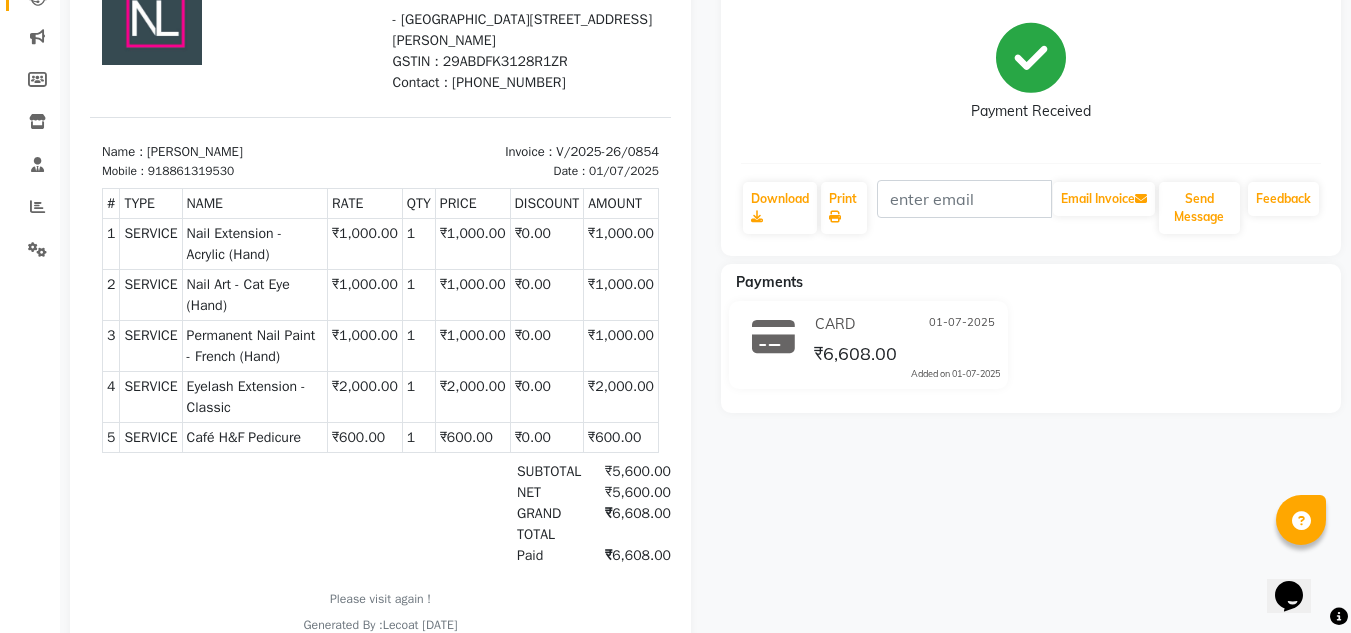 select on "service" 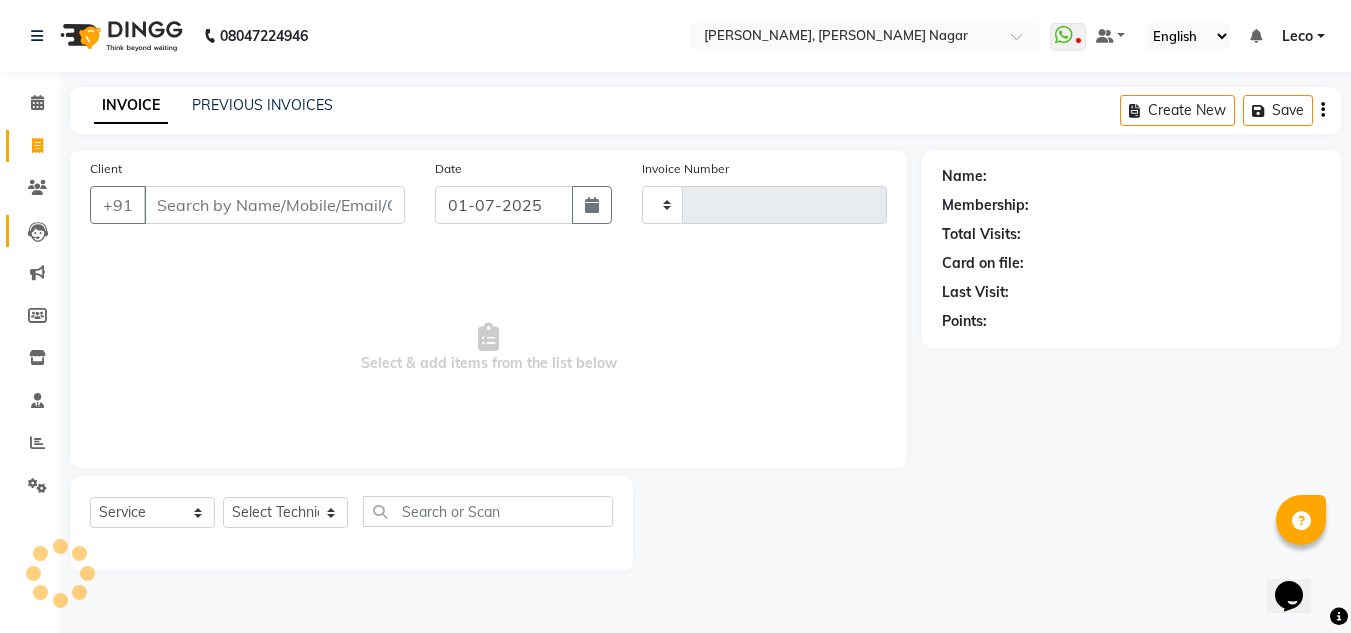 scroll, scrollTop: 0, scrollLeft: 0, axis: both 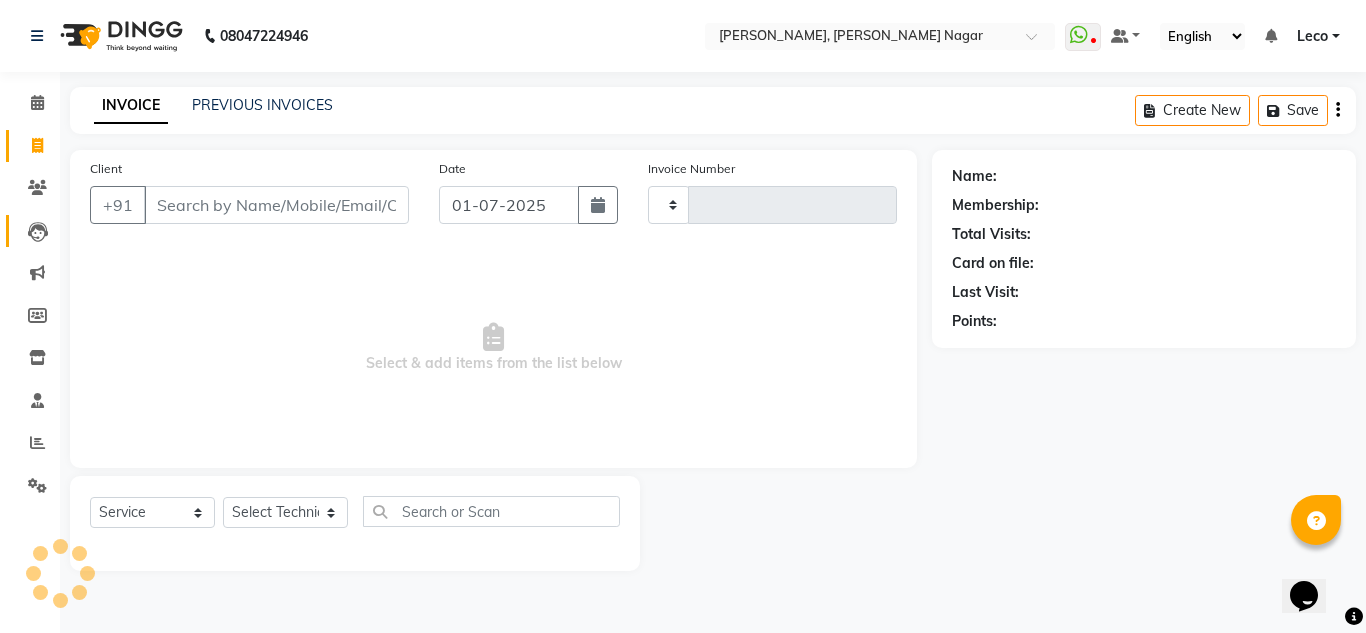type on "0855" 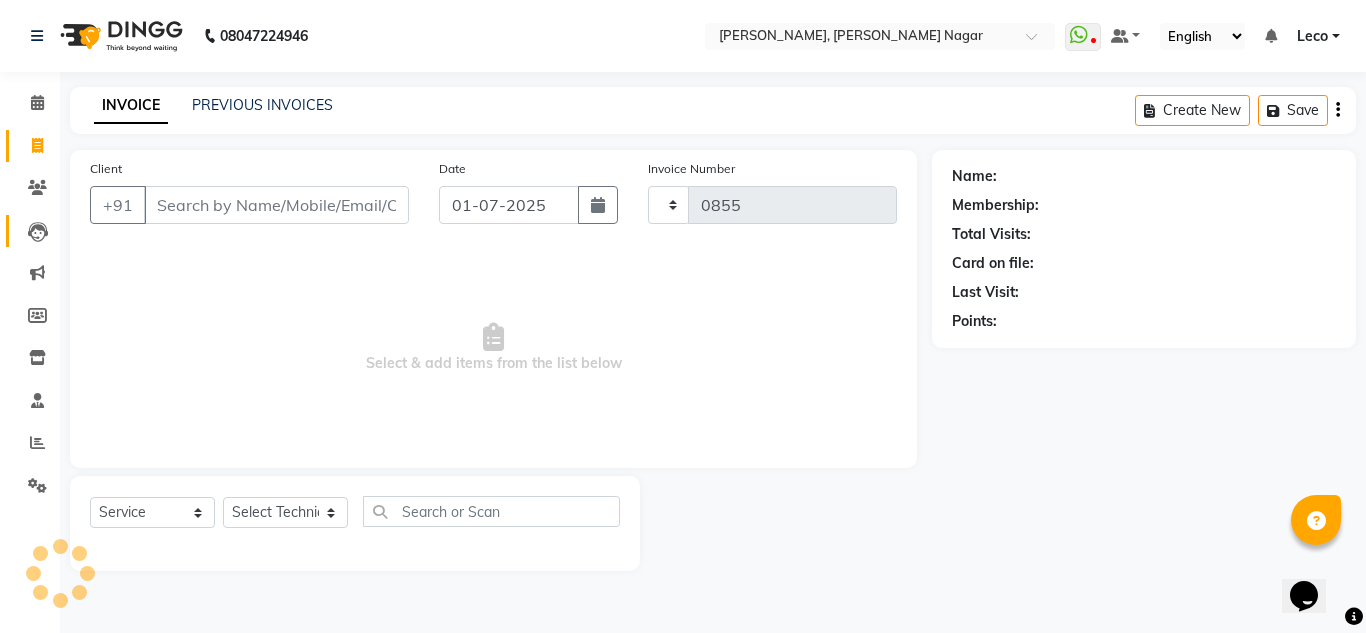 select on "7686" 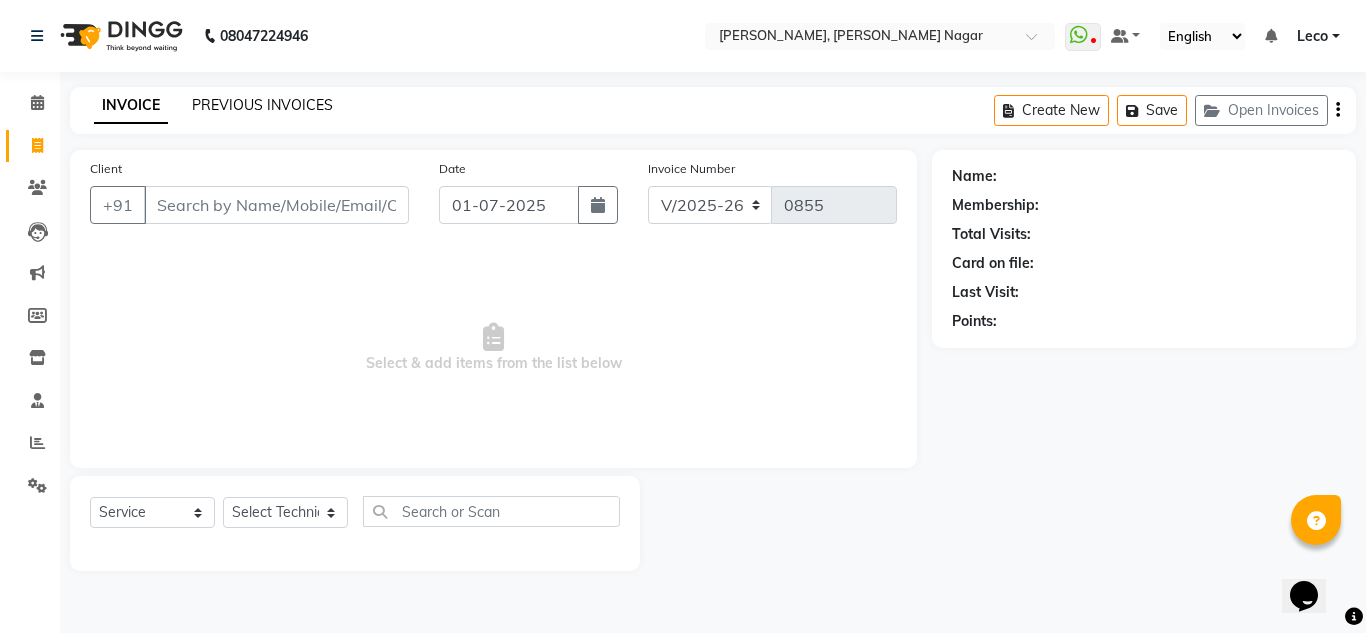 click on "PREVIOUS INVOICES" 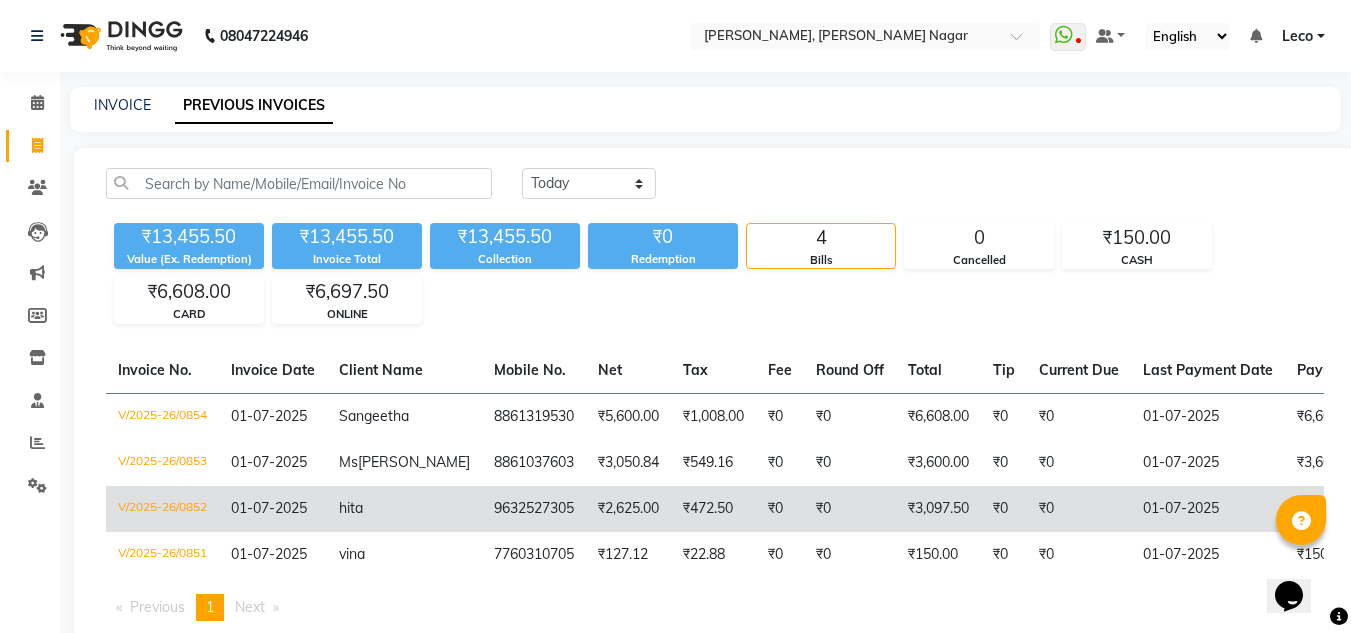 scroll, scrollTop: 69, scrollLeft: 0, axis: vertical 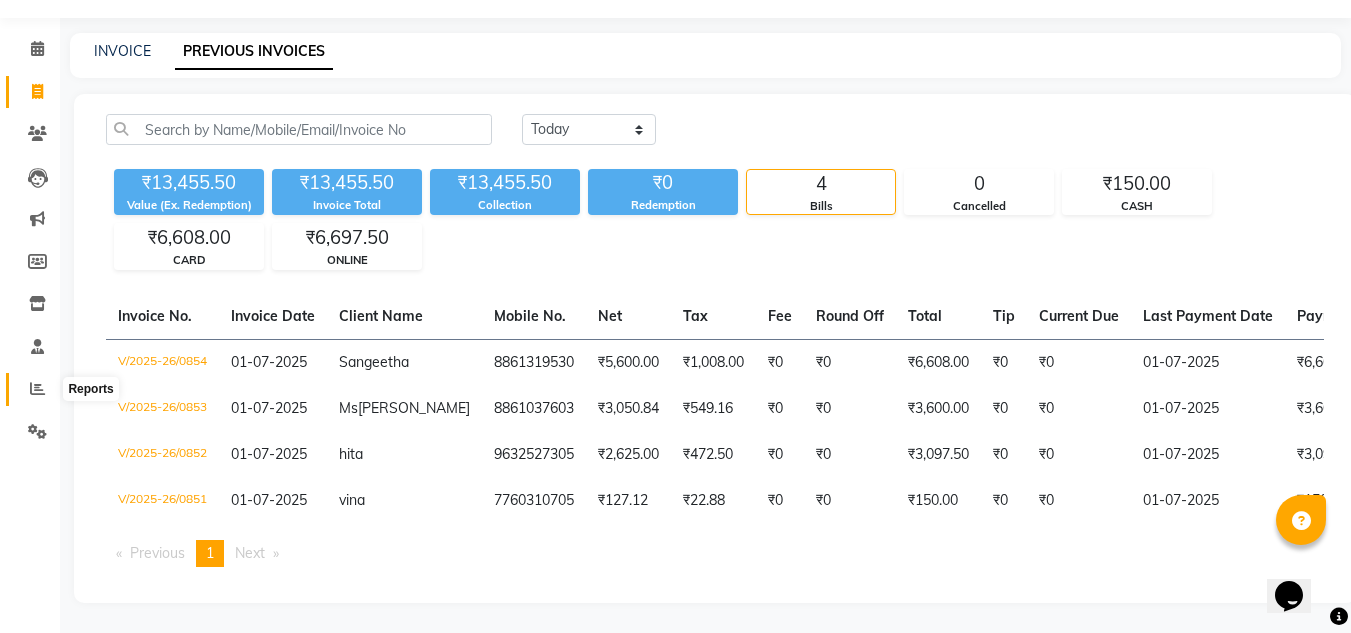 click 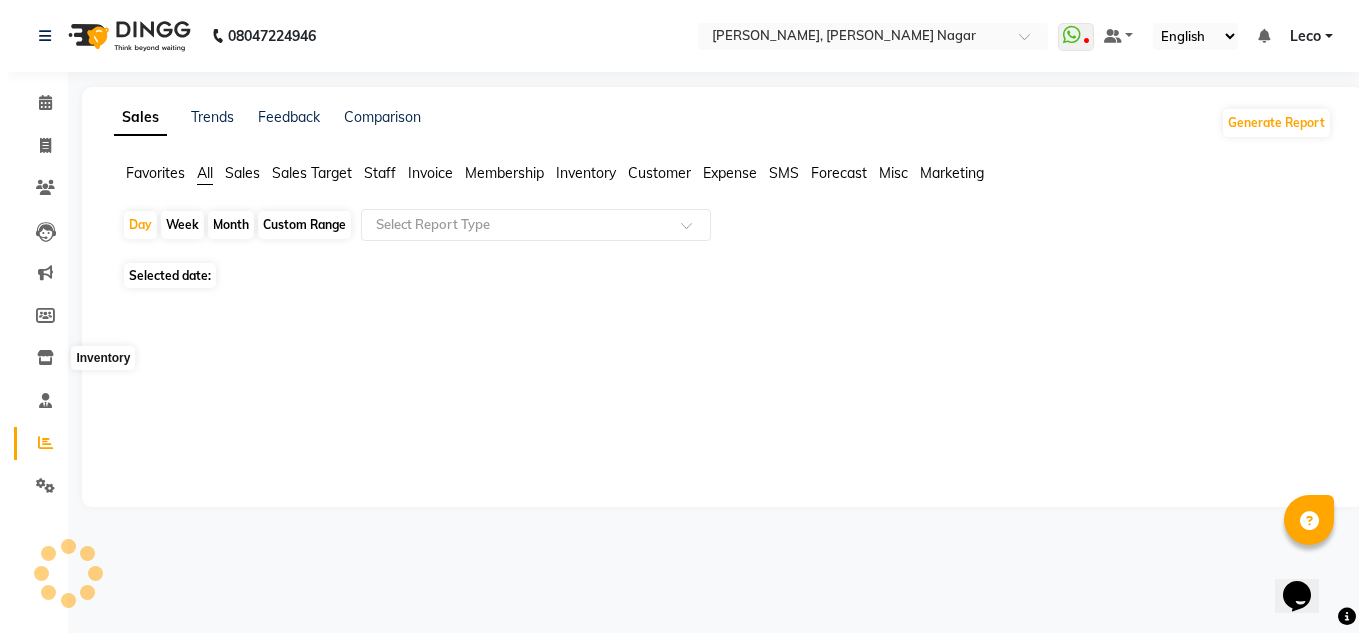 scroll, scrollTop: 0, scrollLeft: 0, axis: both 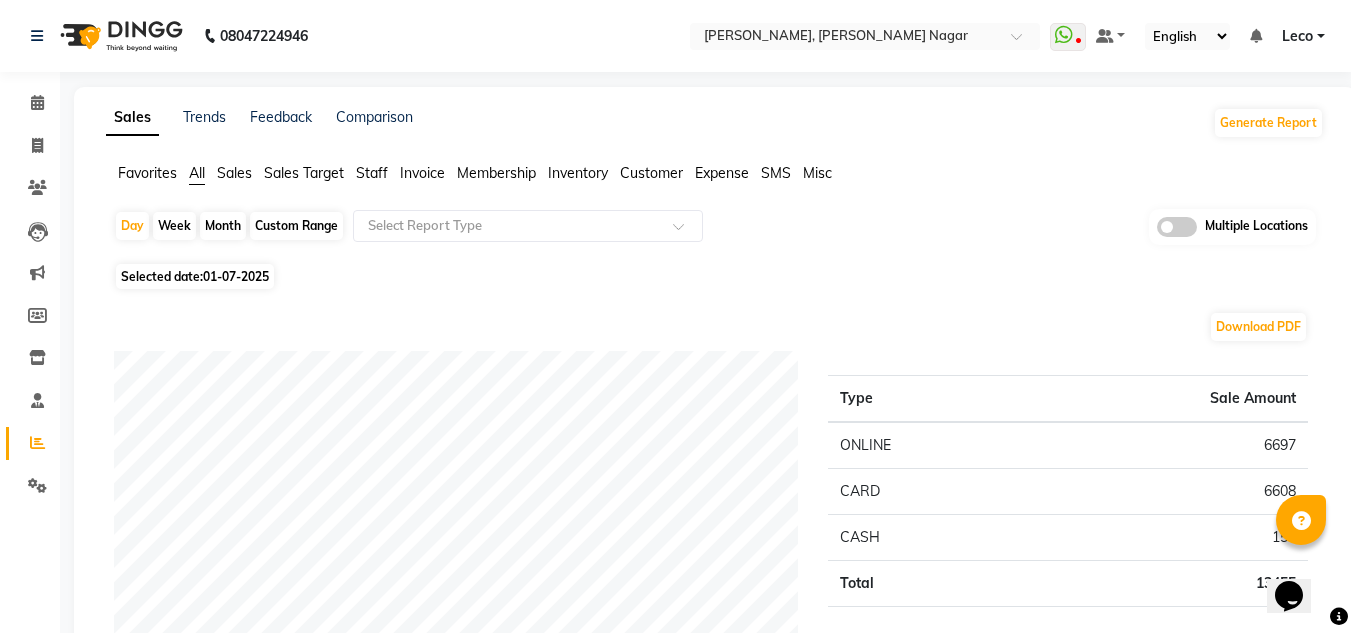 click on "Staff" 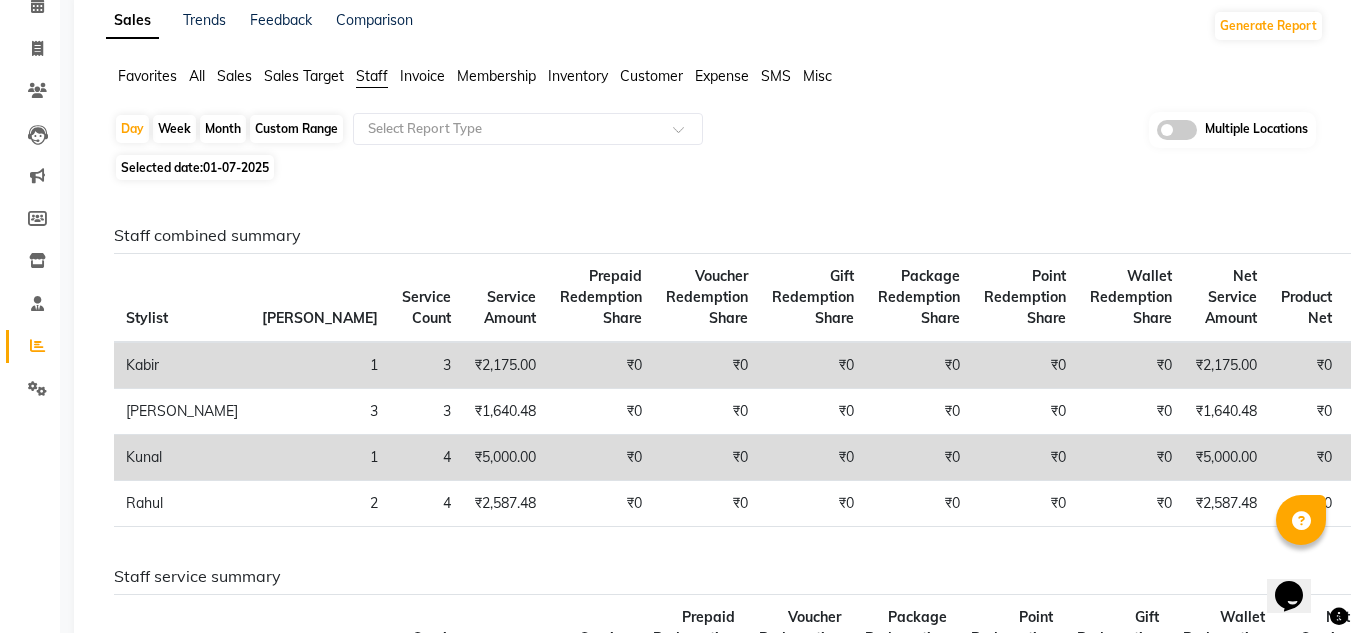 scroll, scrollTop: 98, scrollLeft: 0, axis: vertical 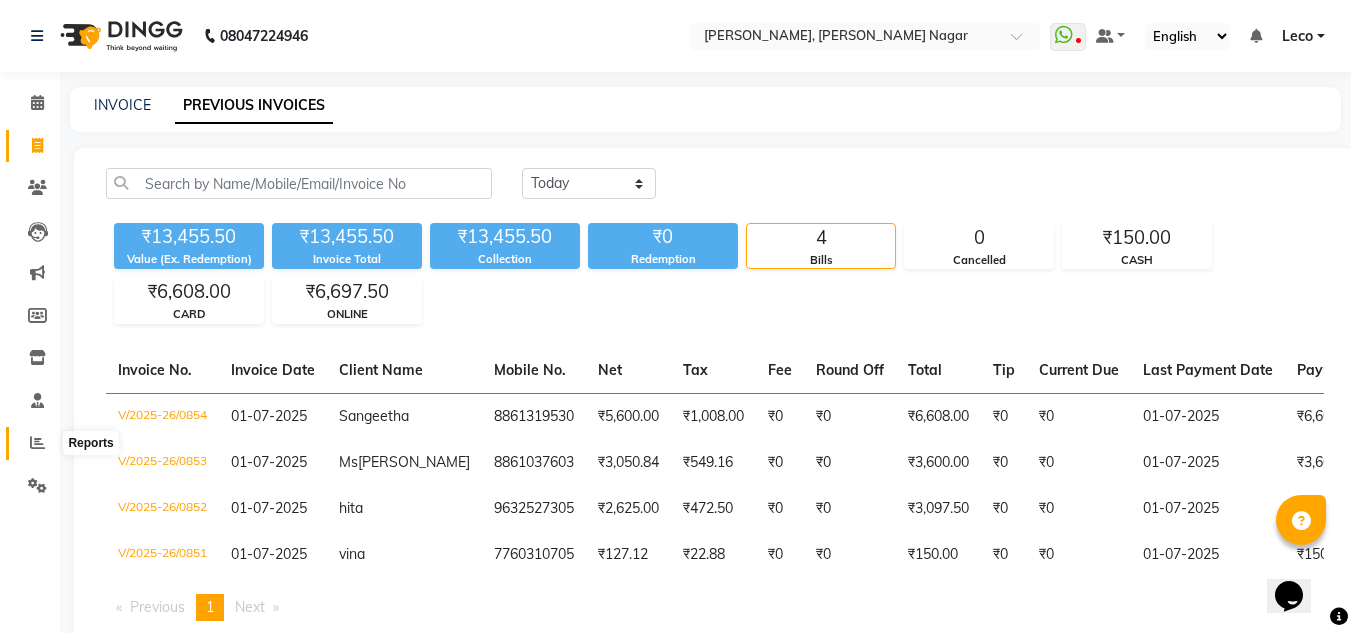 click 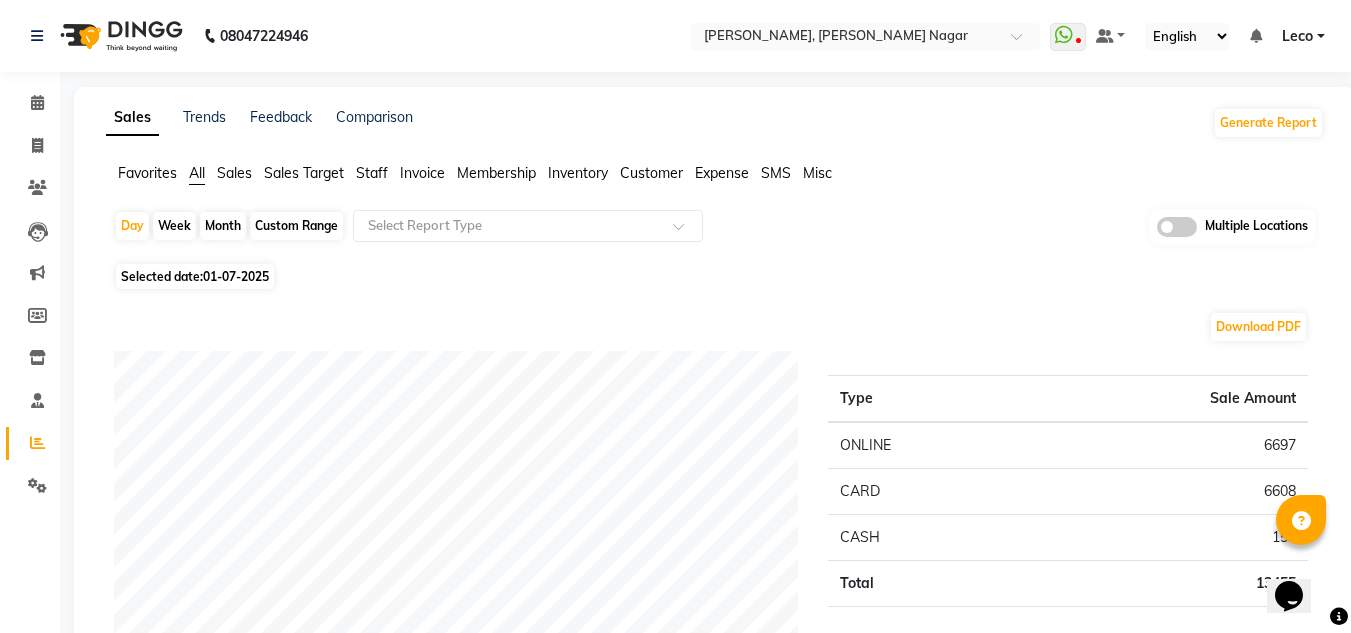 click on "Month" 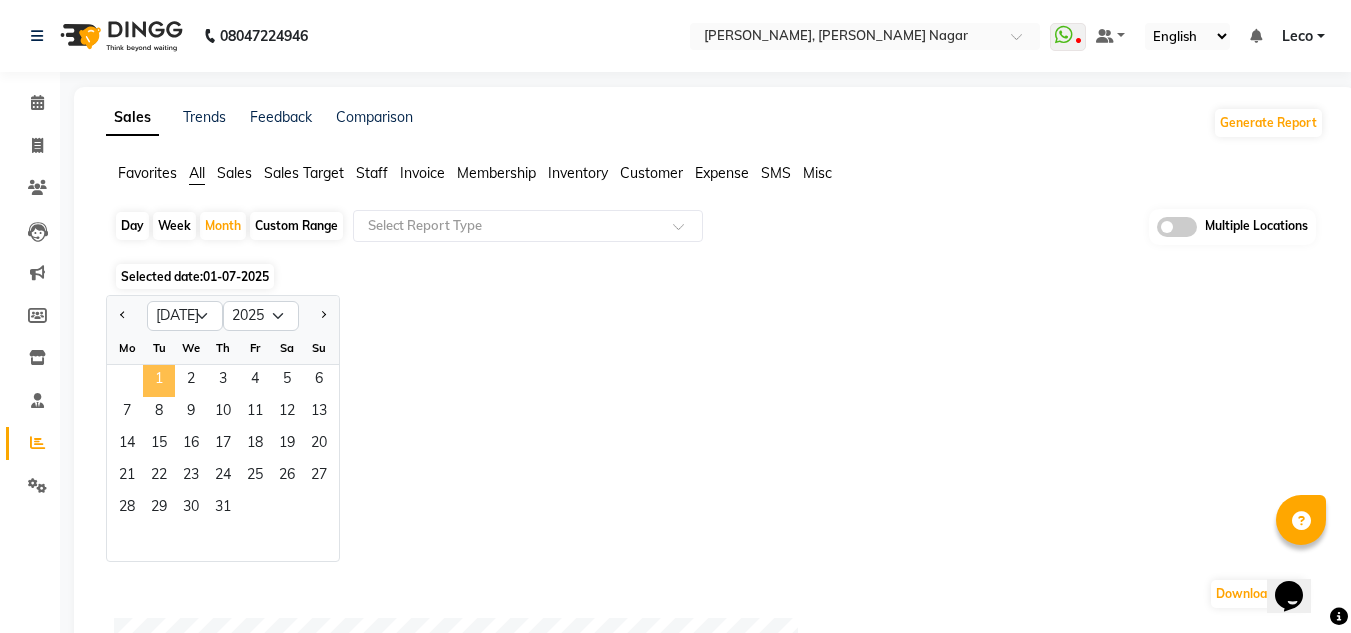 click on "1" 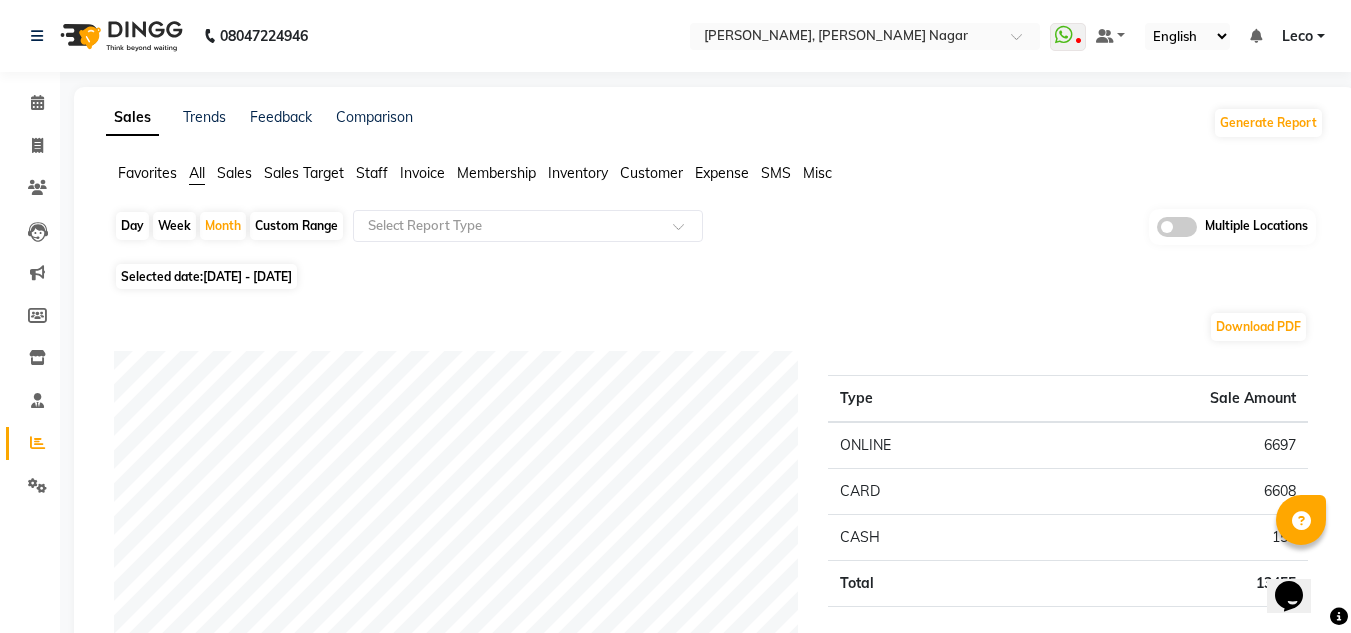 click on "Staff" 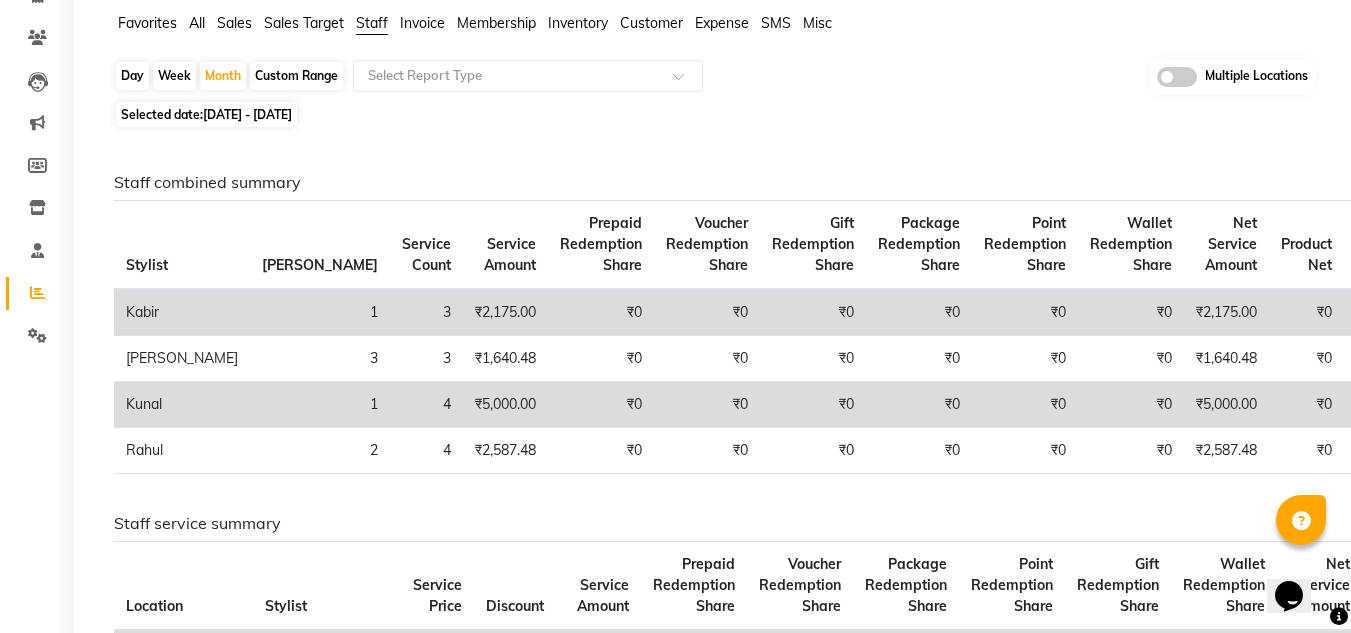scroll, scrollTop: 164, scrollLeft: 0, axis: vertical 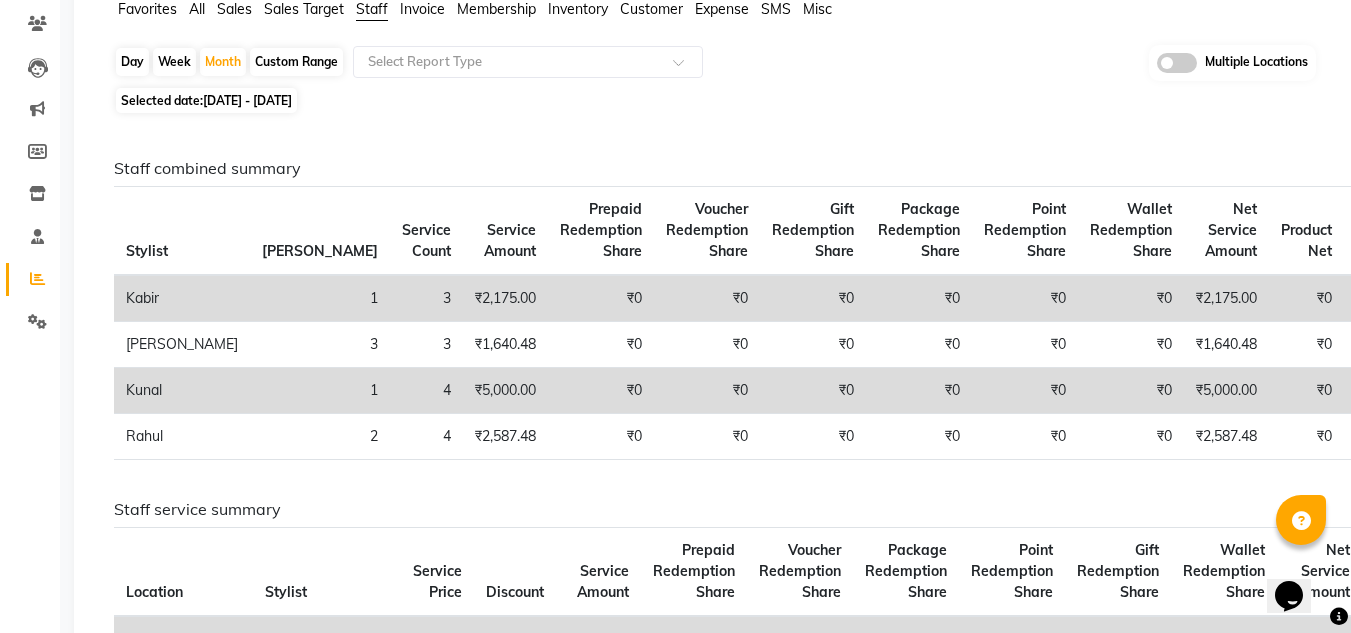 drag, startPoint x: 661, startPoint y: 513, endPoint x: 784, endPoint y: 680, distance: 207.4078 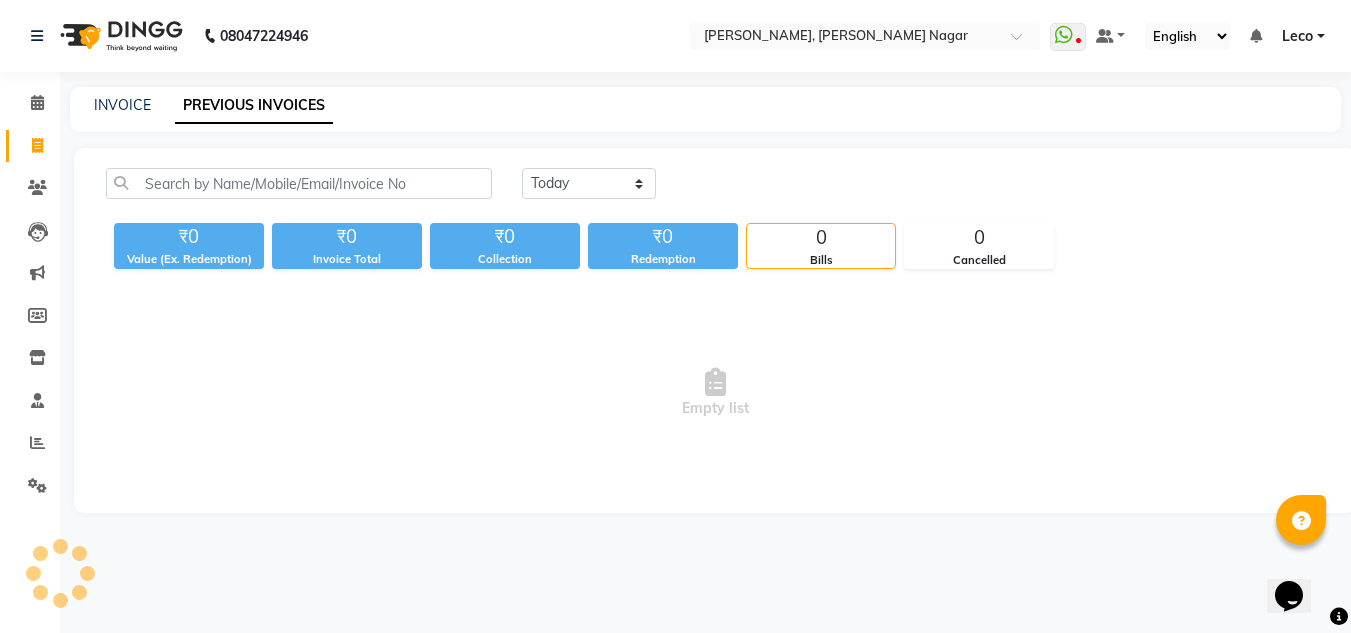 scroll, scrollTop: 0, scrollLeft: 0, axis: both 